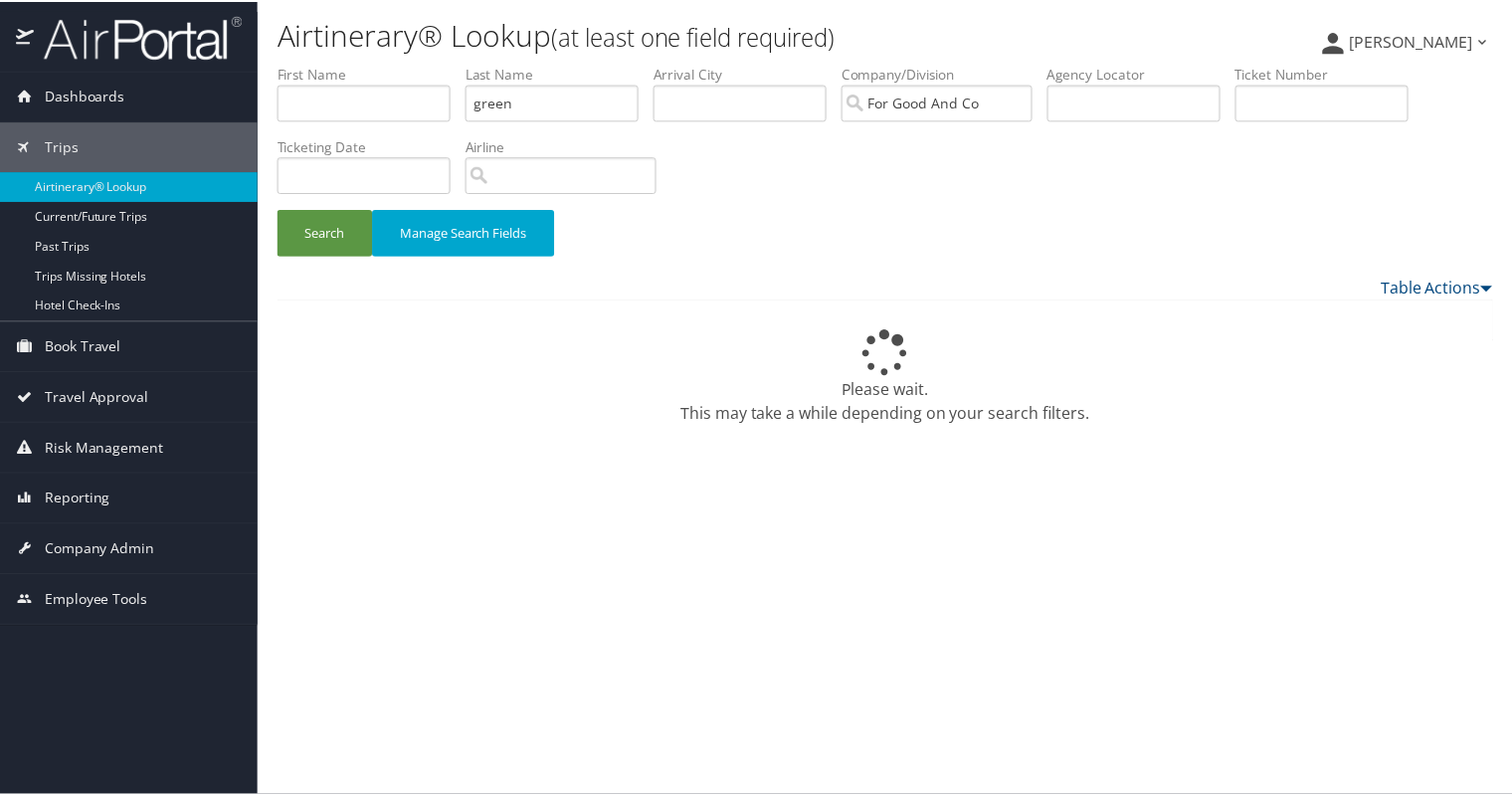 scroll, scrollTop: 0, scrollLeft: 0, axis: both 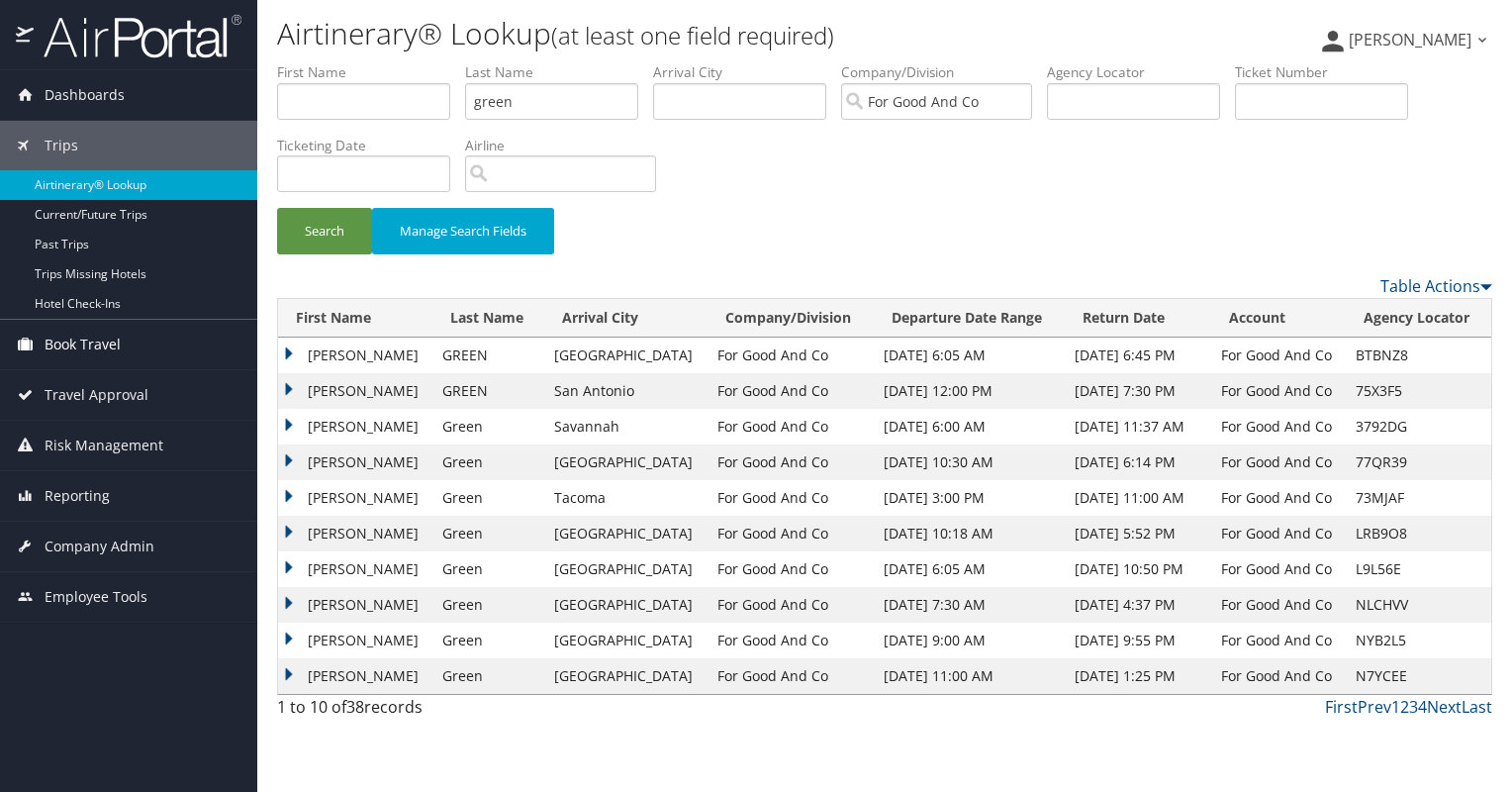 click on "Book Travel" at bounding box center [82, 345] 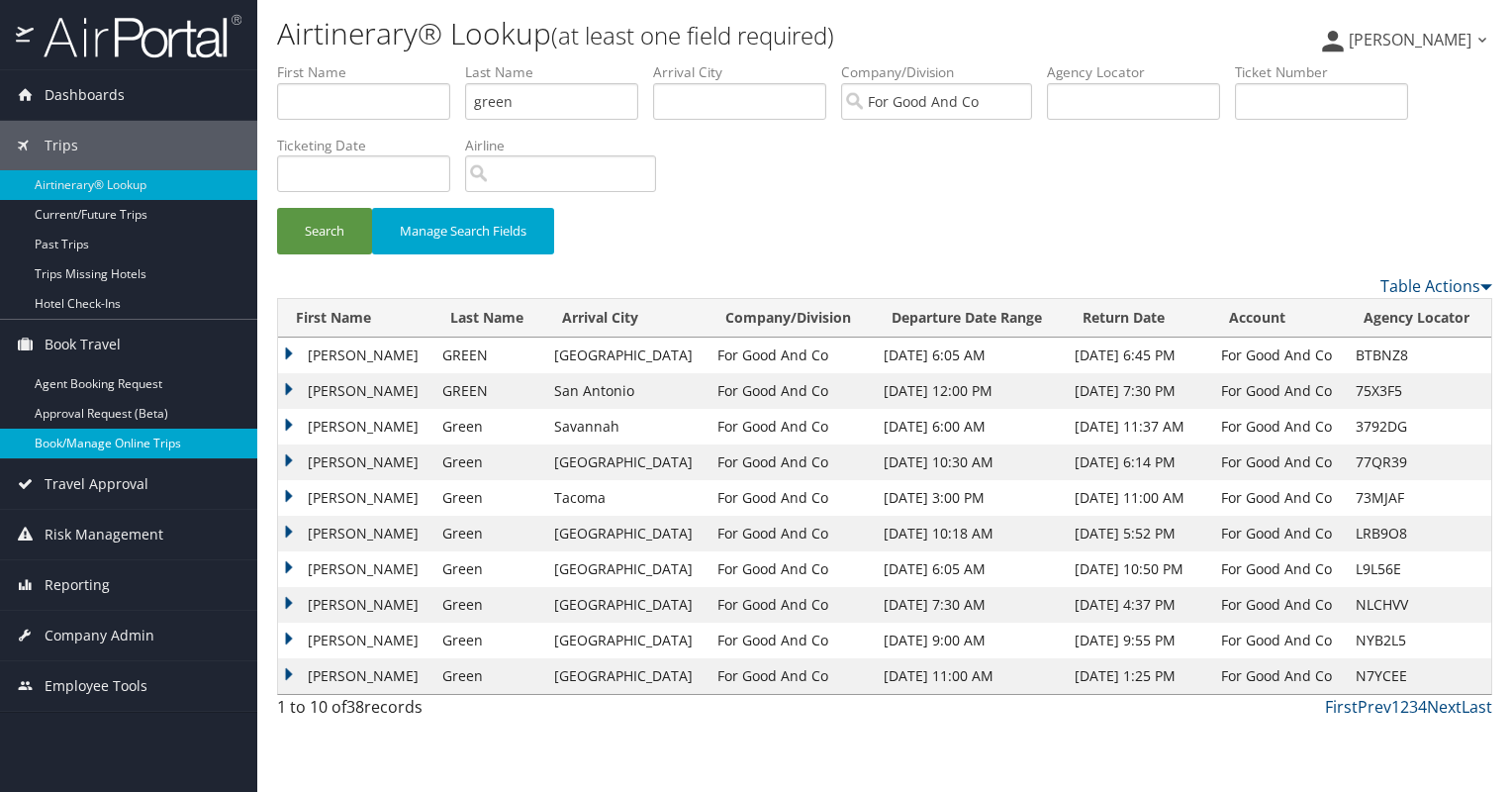 click on "Book/Manage Online Trips" at bounding box center (129, 444) 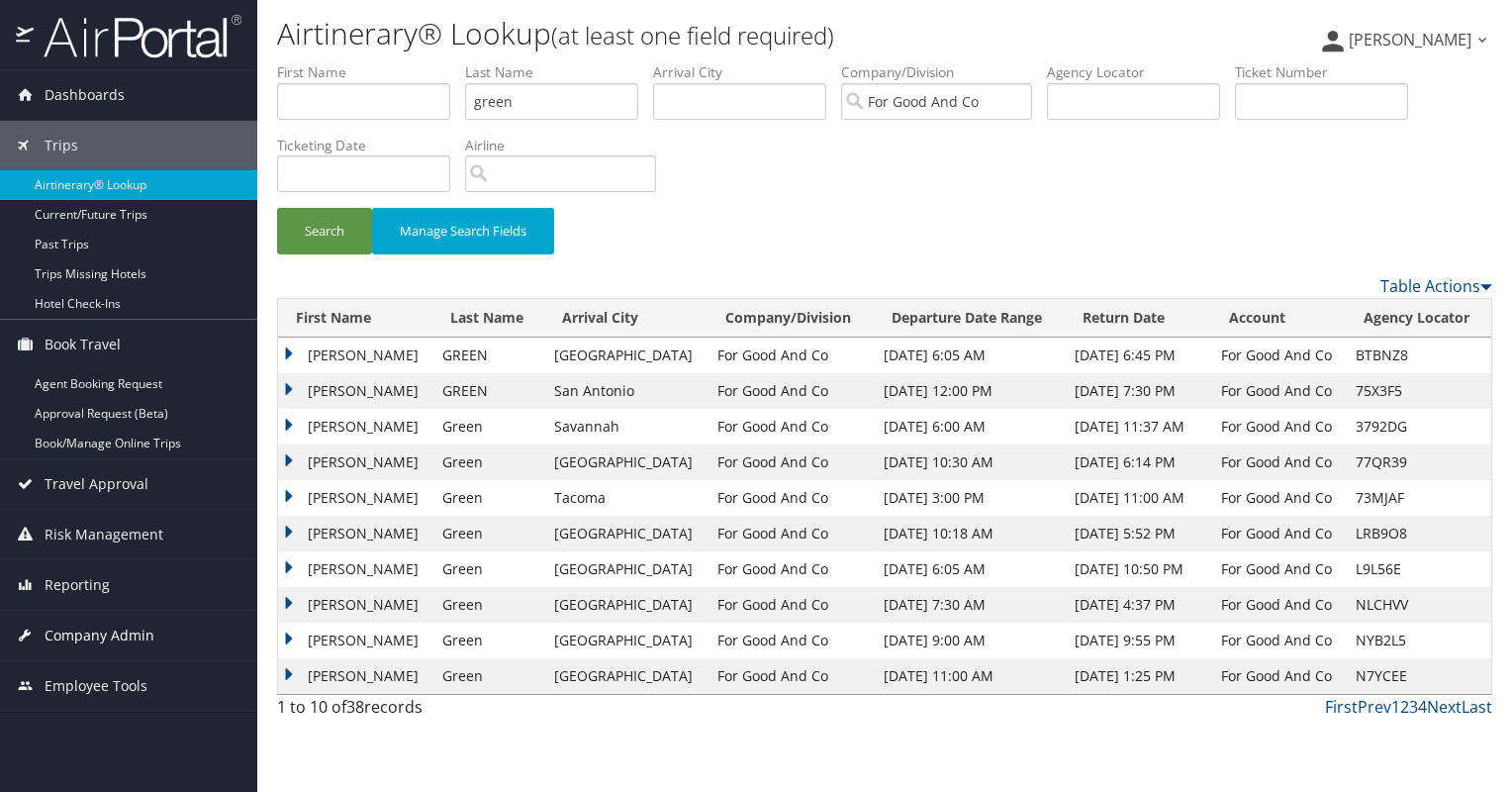 click on "Company Admin" at bounding box center (99, 636) 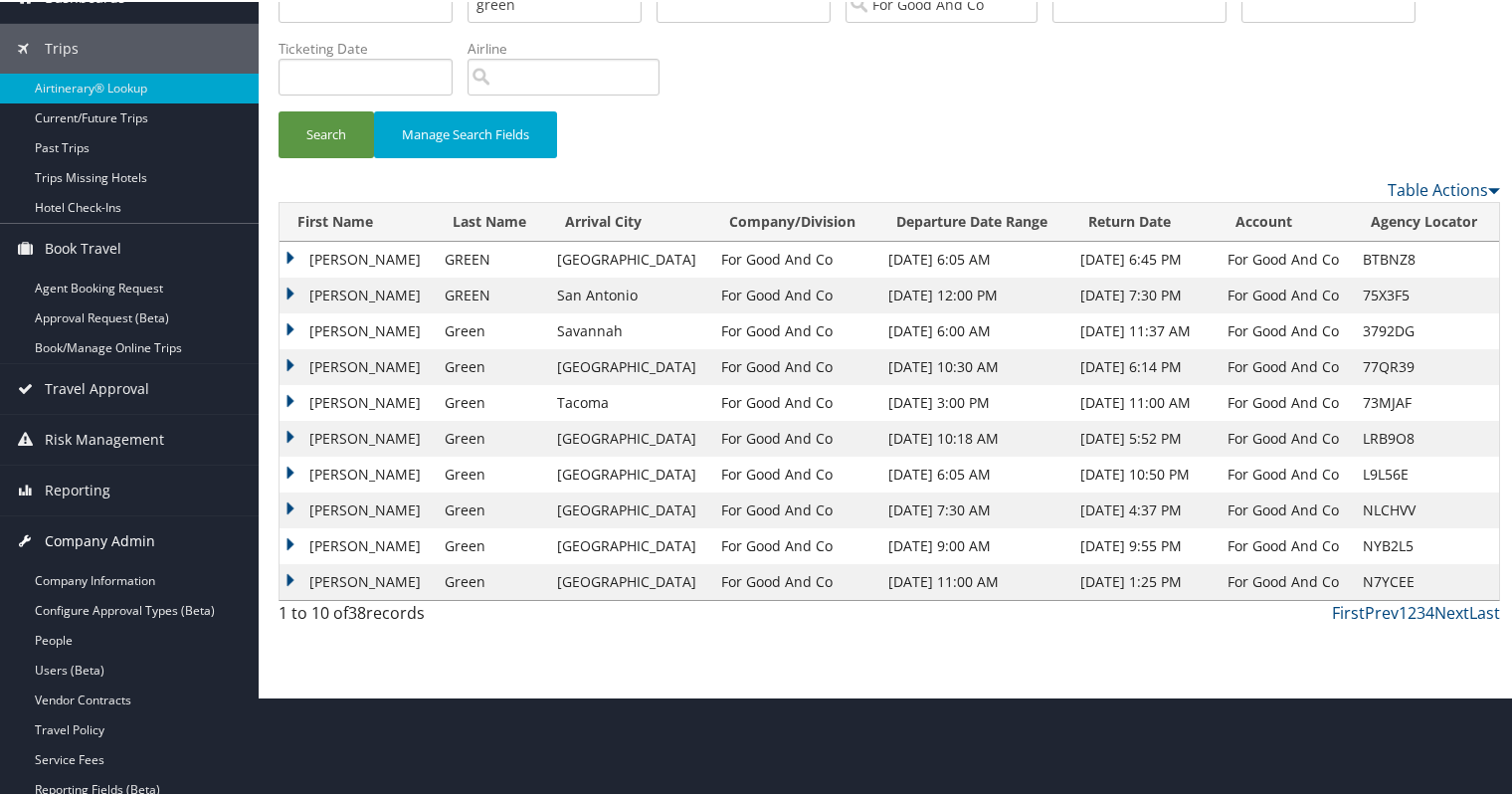scroll, scrollTop: 199, scrollLeft: 0, axis: vertical 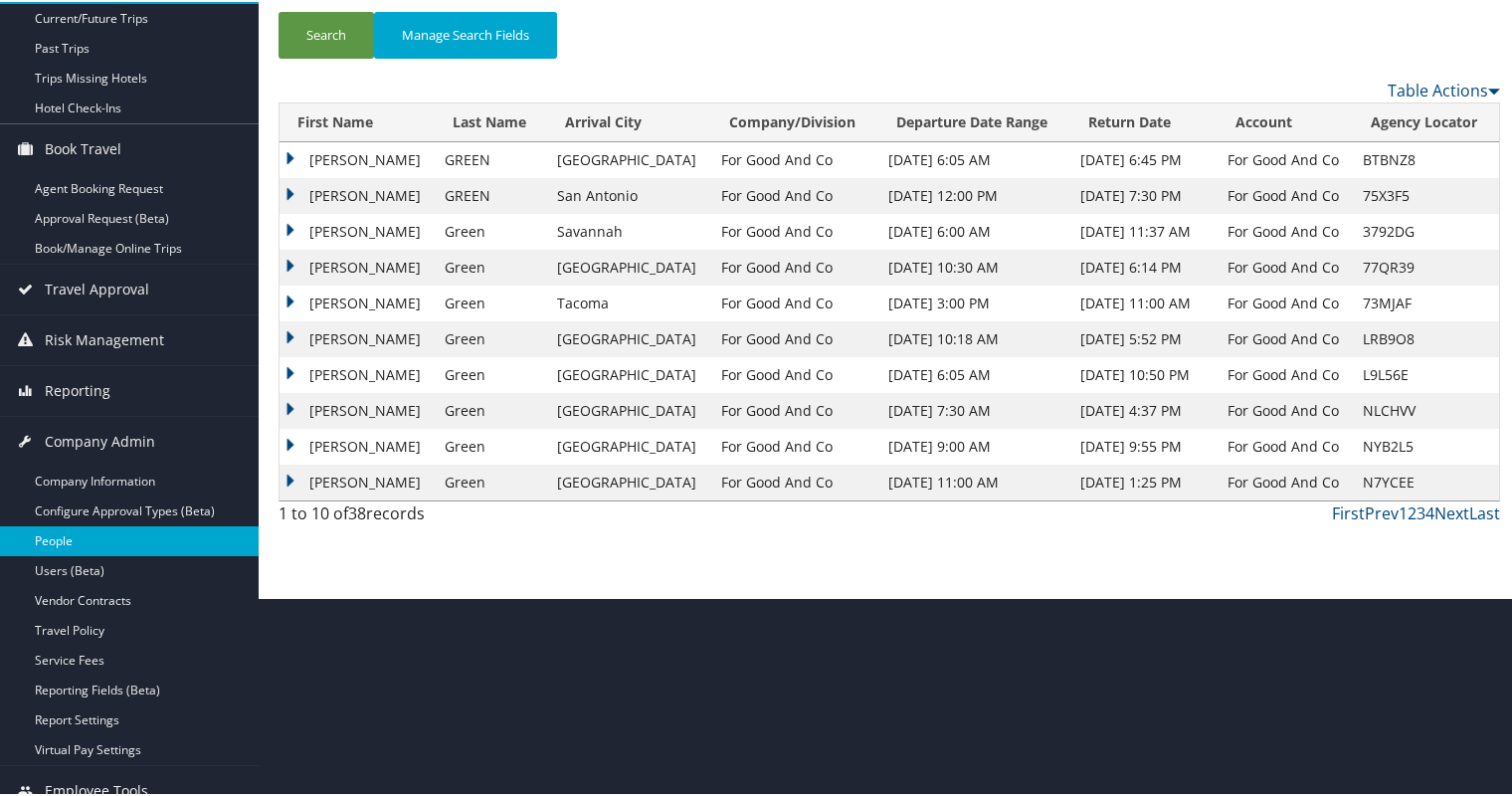 click on "People" at bounding box center (129, 539) 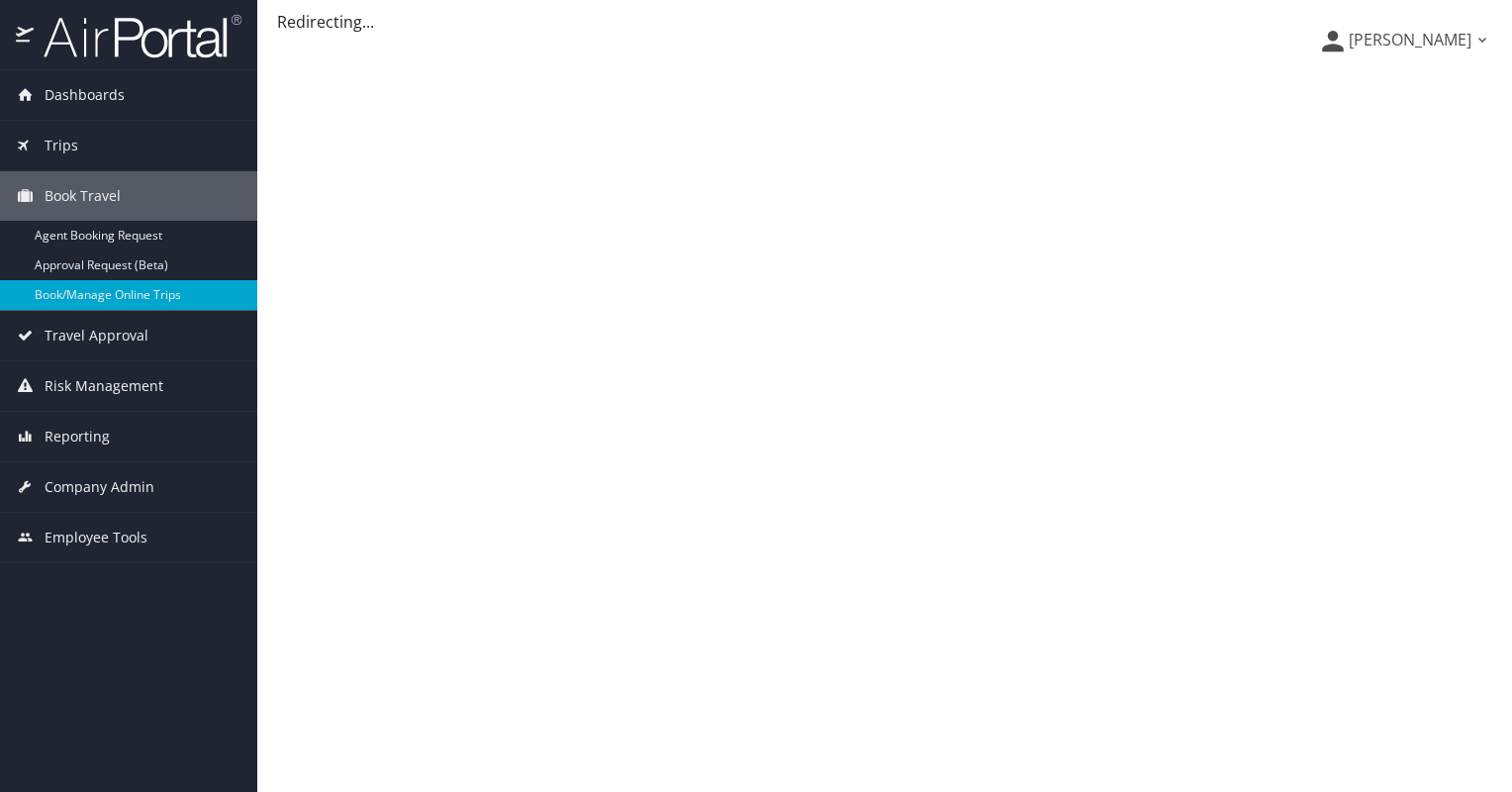 scroll, scrollTop: 0, scrollLeft: 0, axis: both 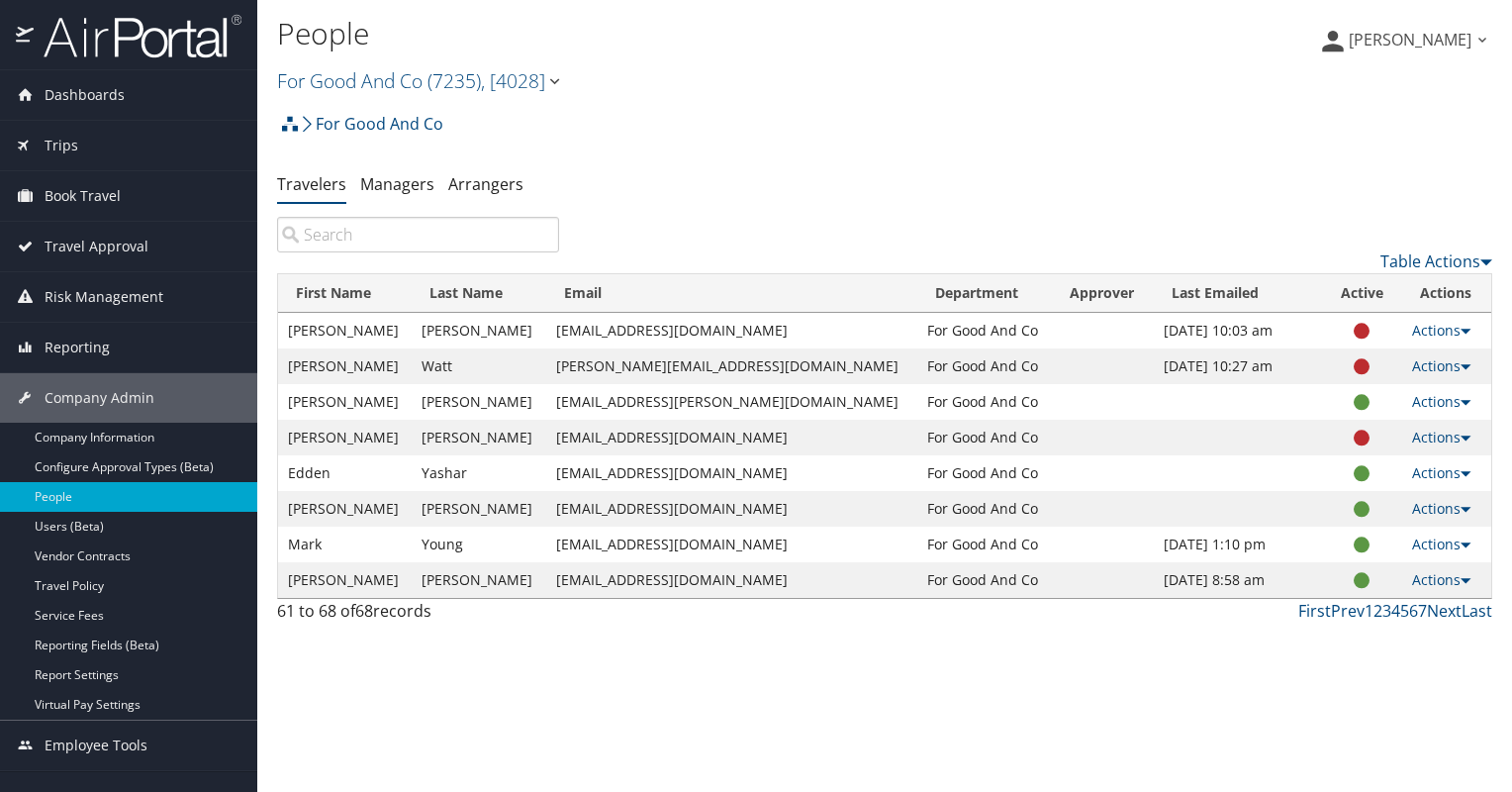 click at bounding box center [418, 235] 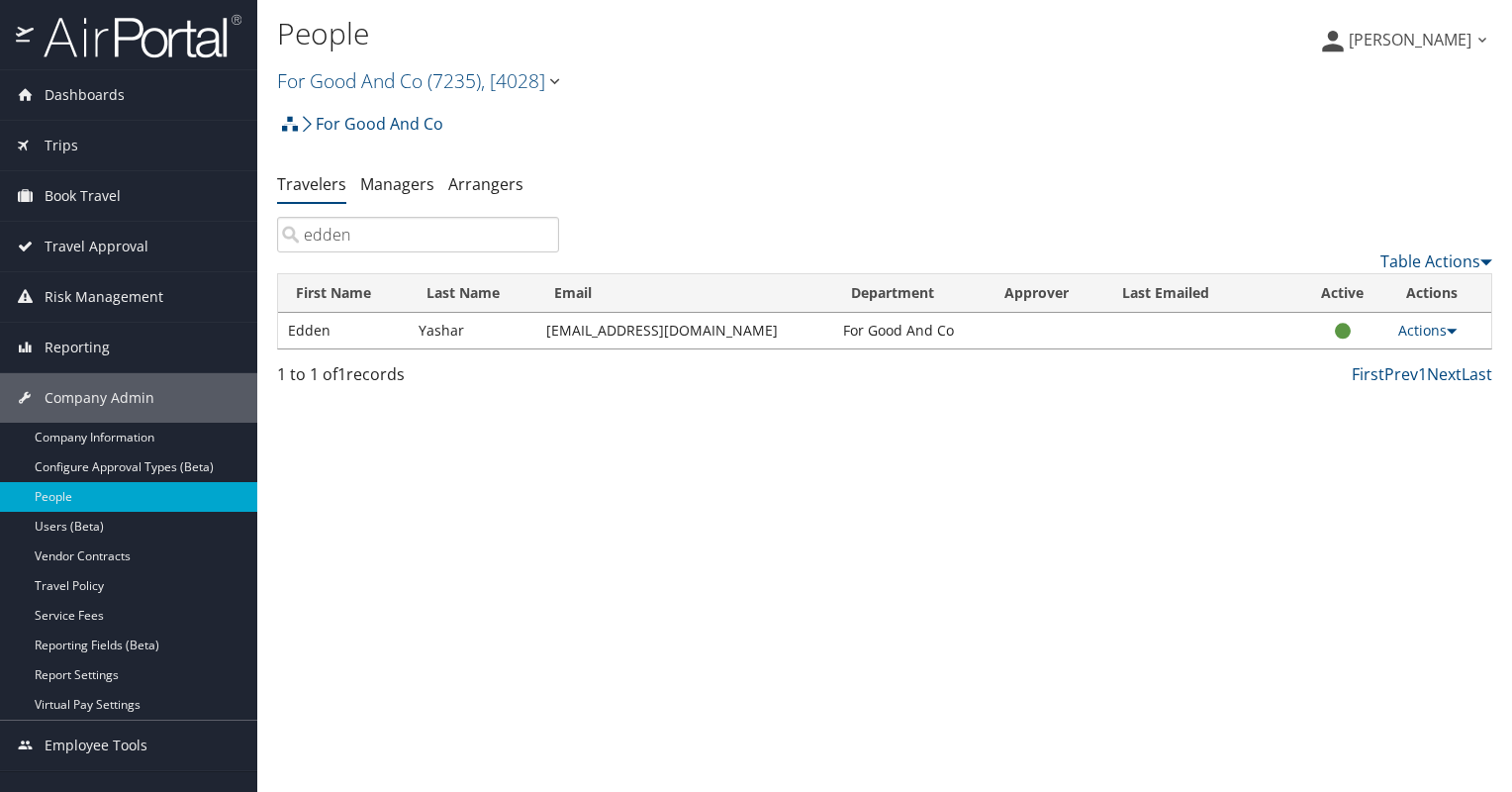 type on "edden" 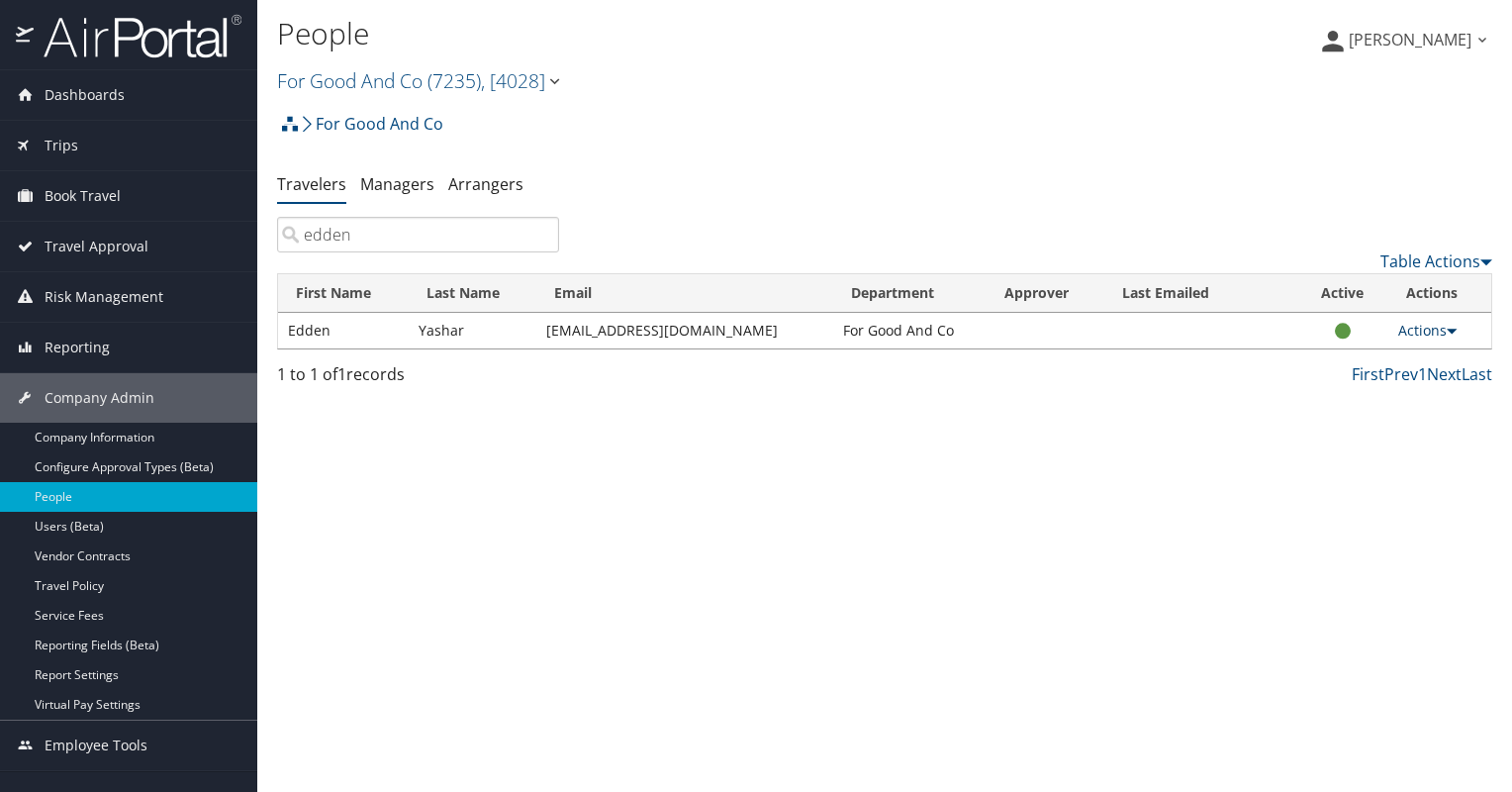 click on "Actions" at bounding box center [1427, 330] 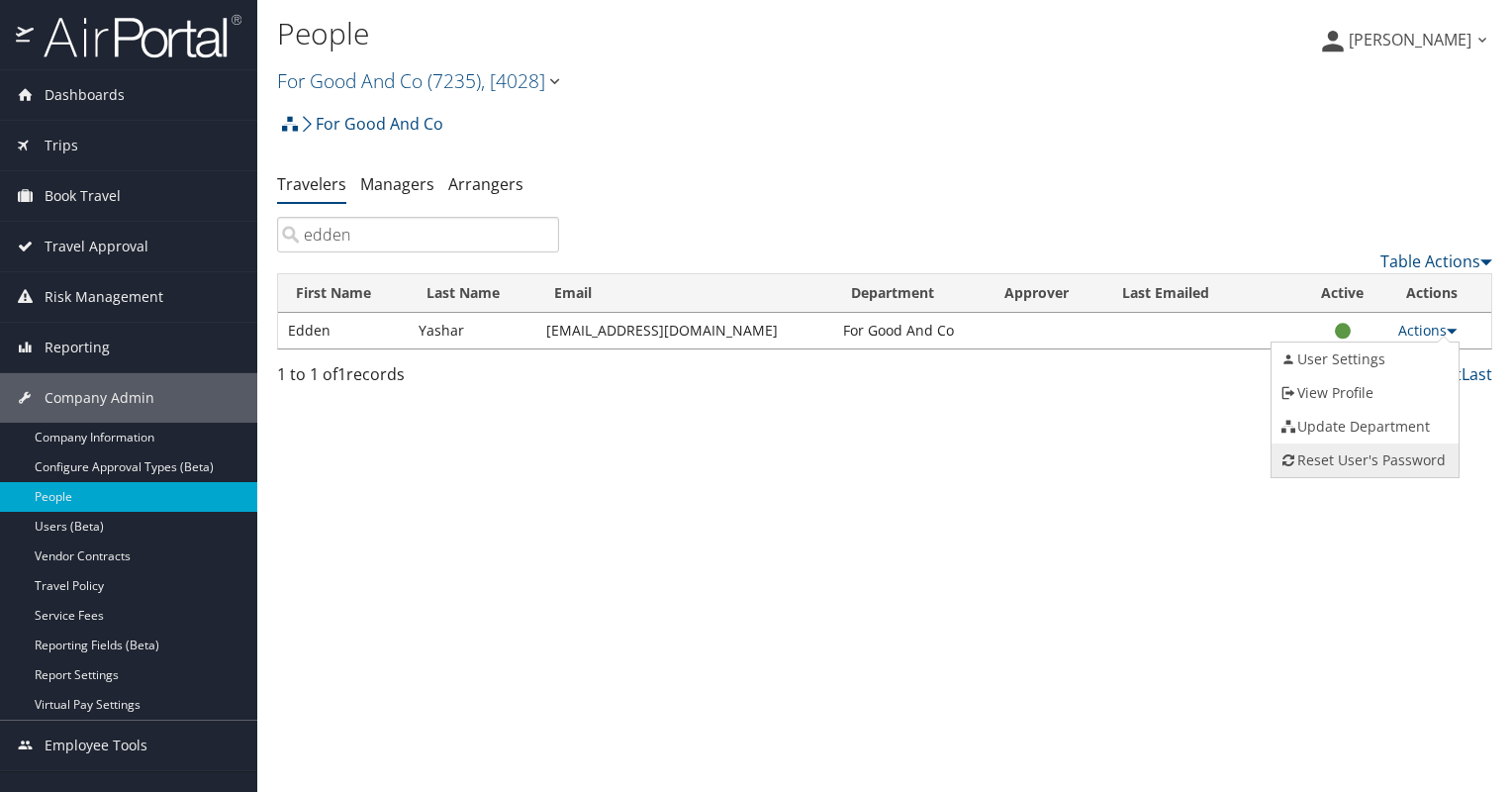 click on "Reset User's Password" at bounding box center (1363, 460) 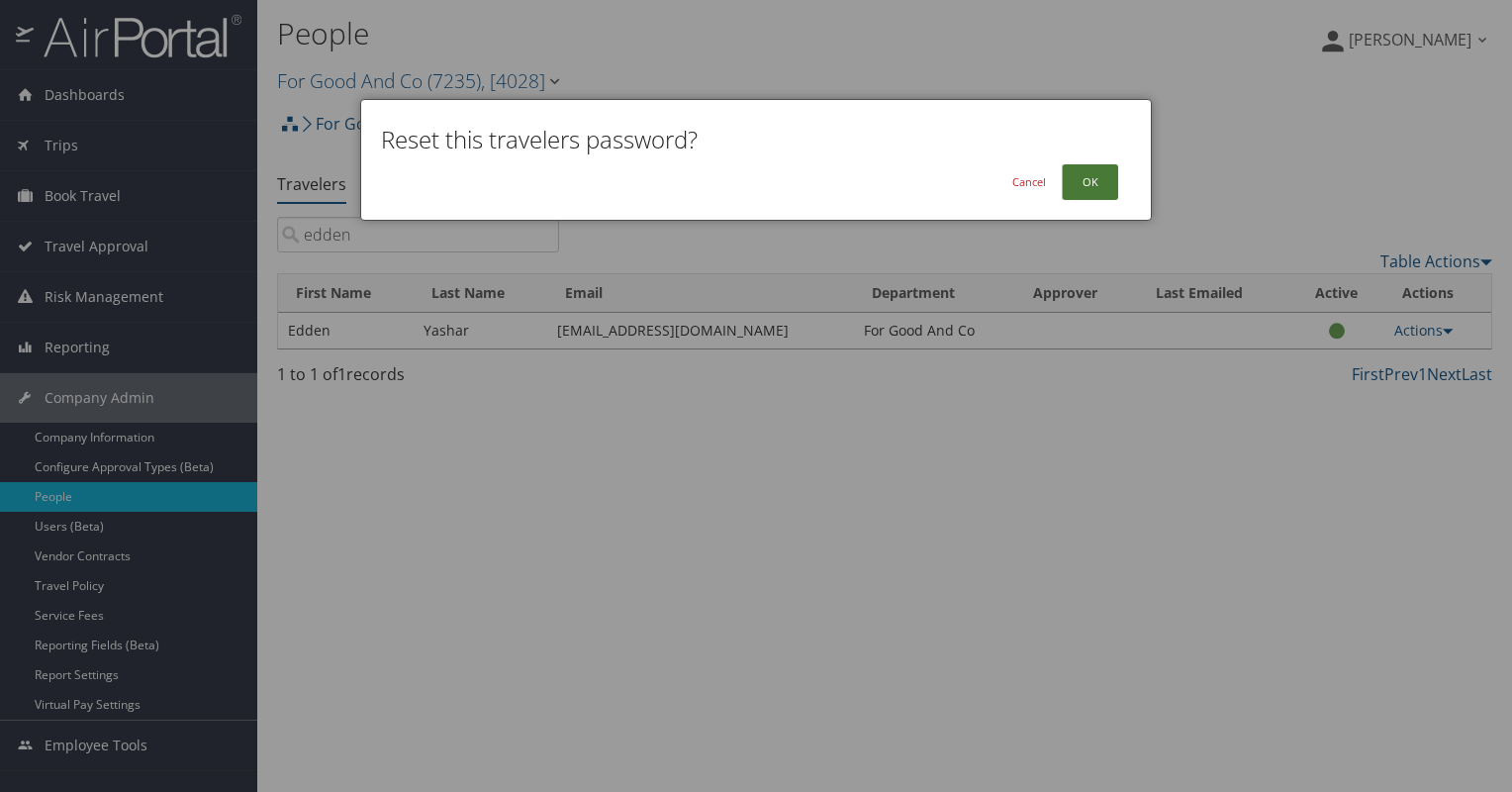 click on "OK" at bounding box center [1089, 182] 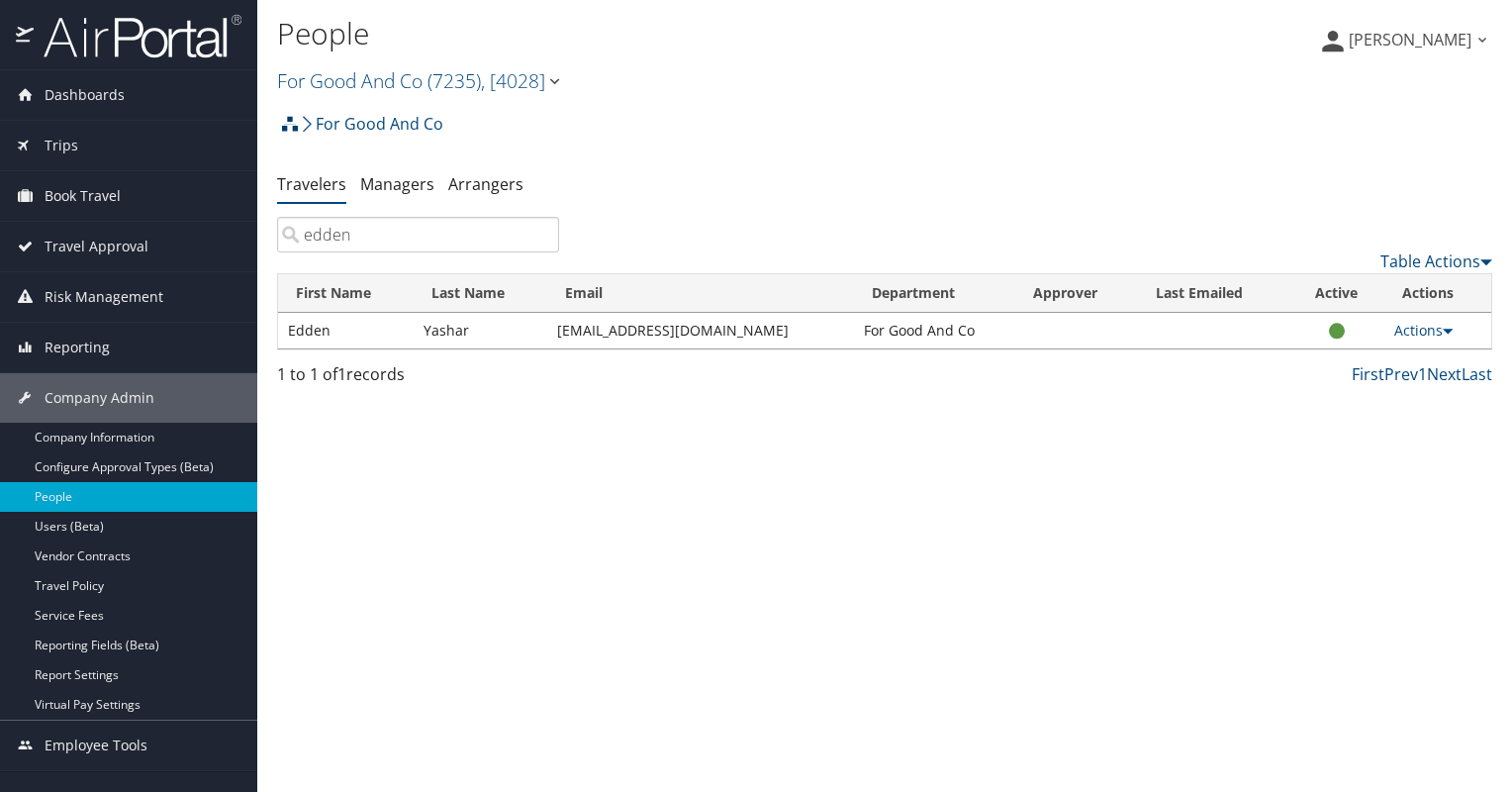 click at bounding box center (290, 124) 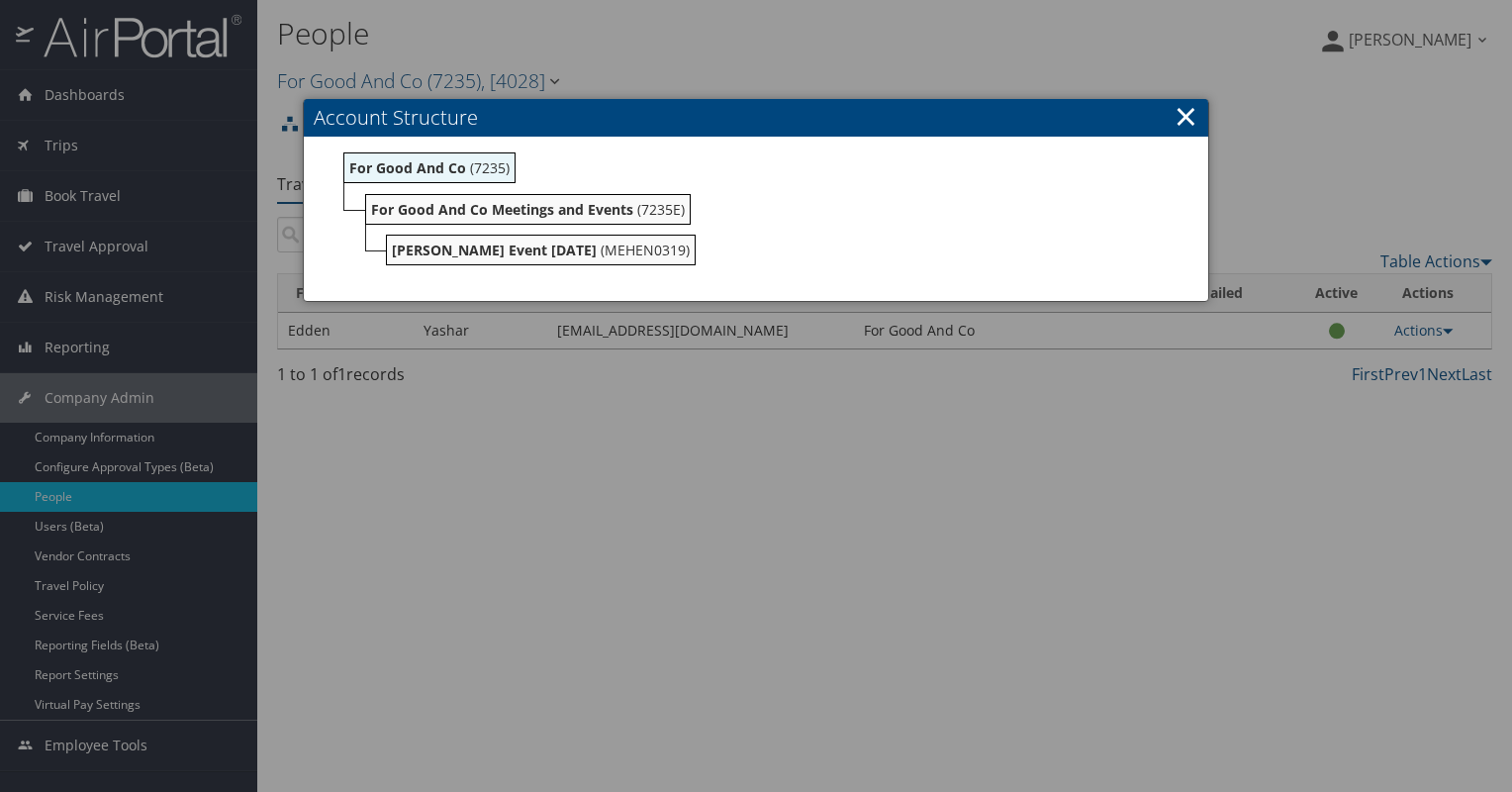 click on "×" at bounding box center [1185, 116] 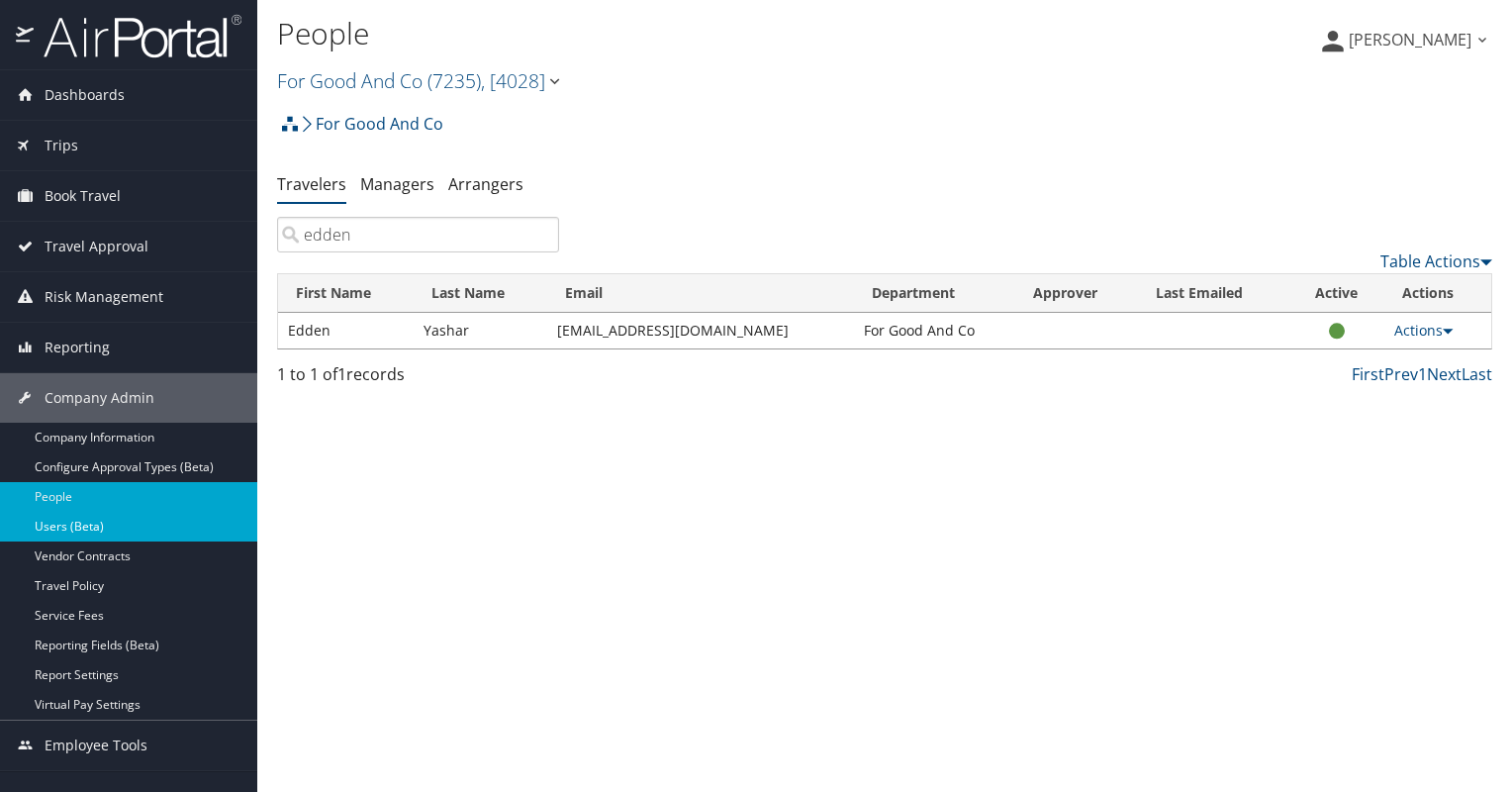 click on "Users (Beta)" at bounding box center [129, 527] 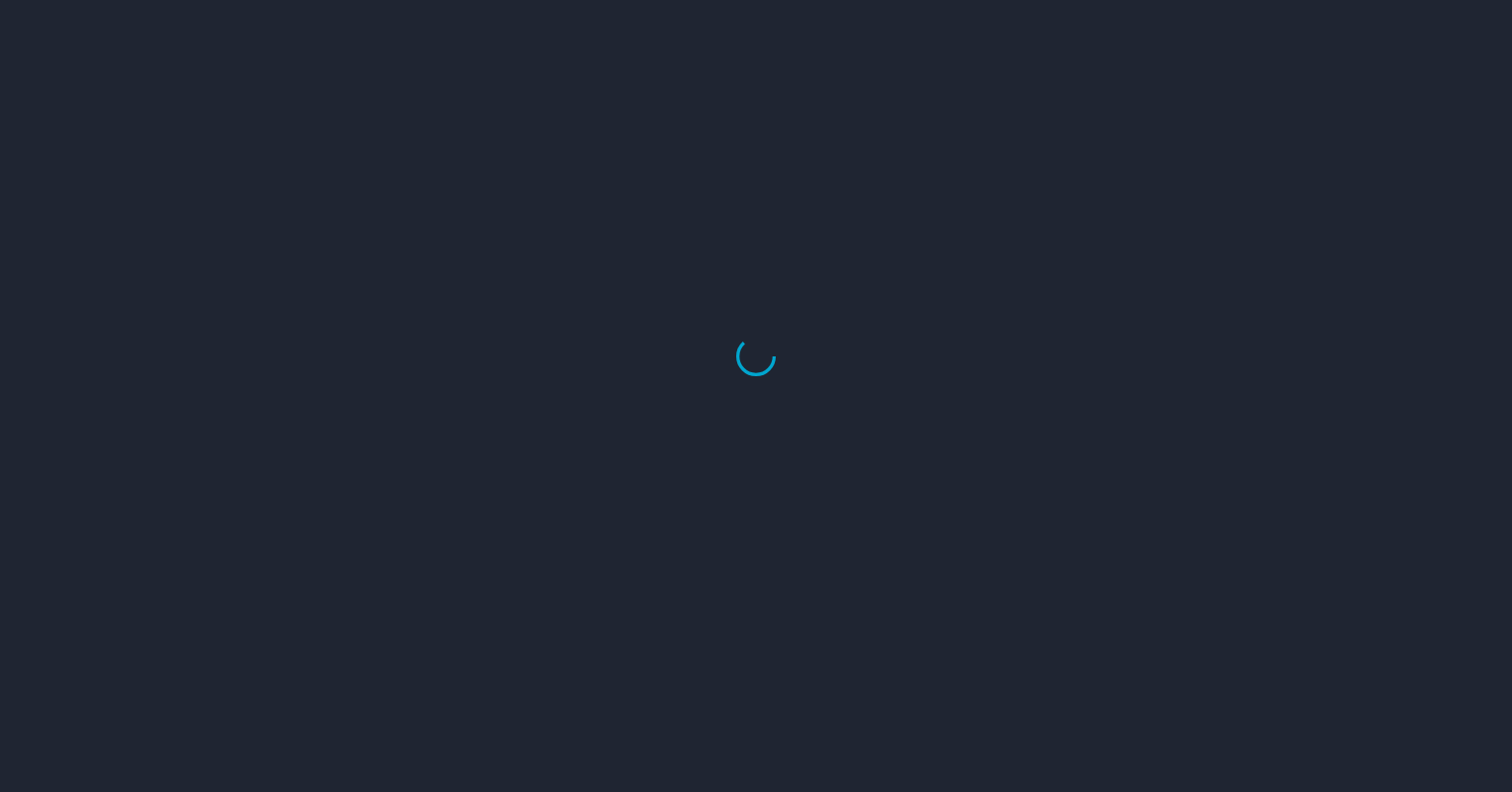 scroll, scrollTop: 0, scrollLeft: 0, axis: both 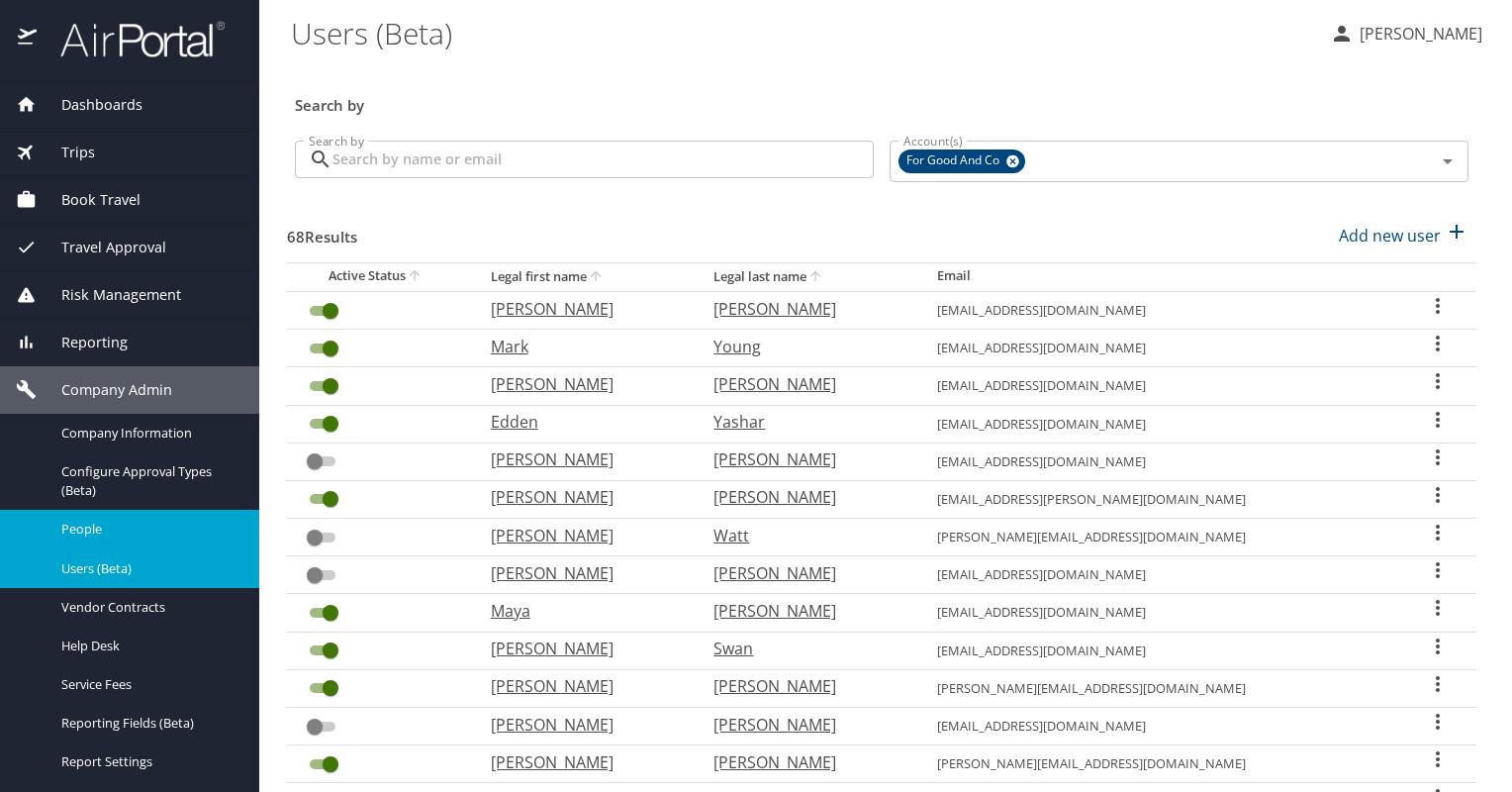 click on "People" at bounding box center (148, 529) 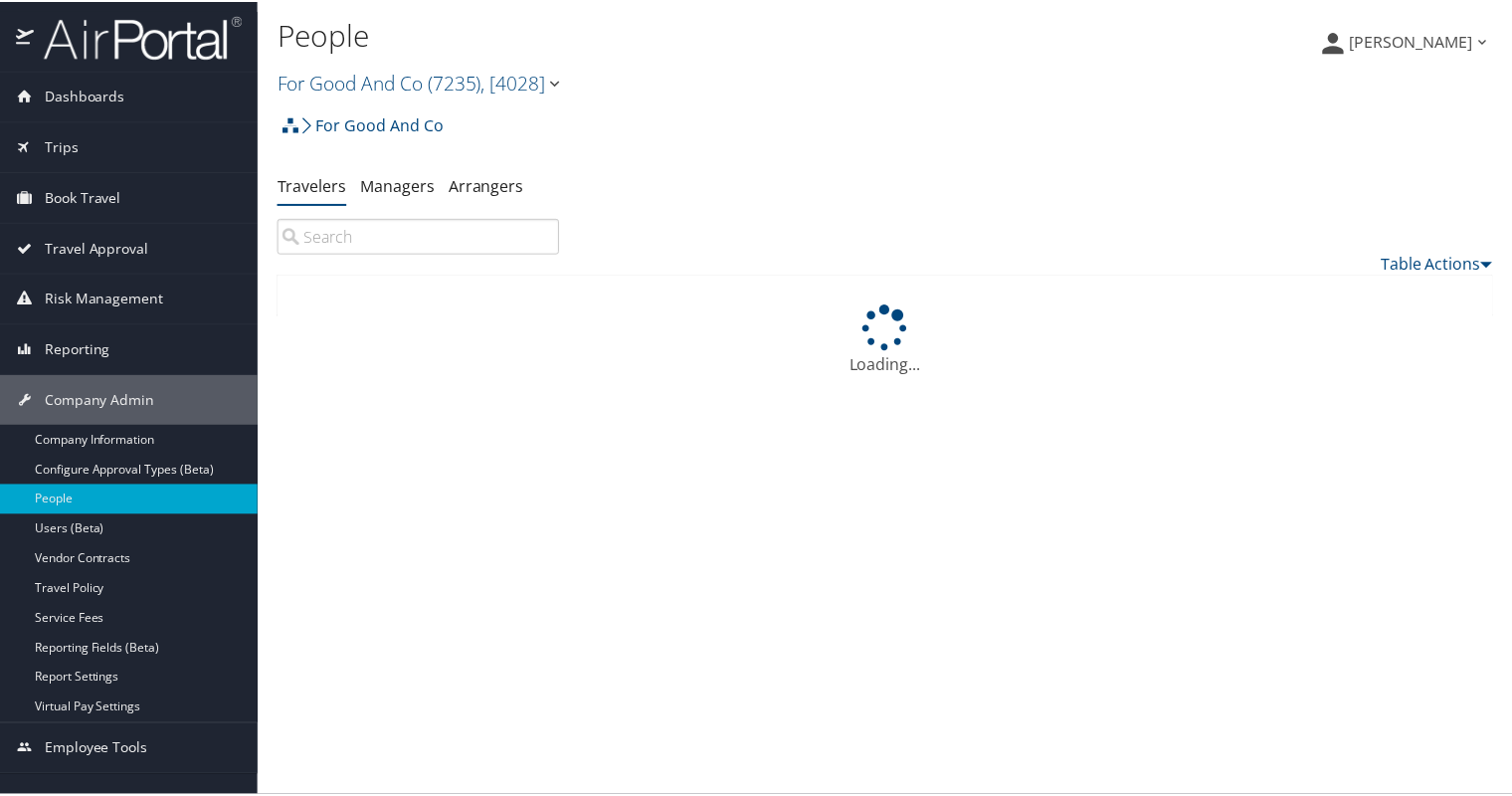 scroll, scrollTop: 0, scrollLeft: 0, axis: both 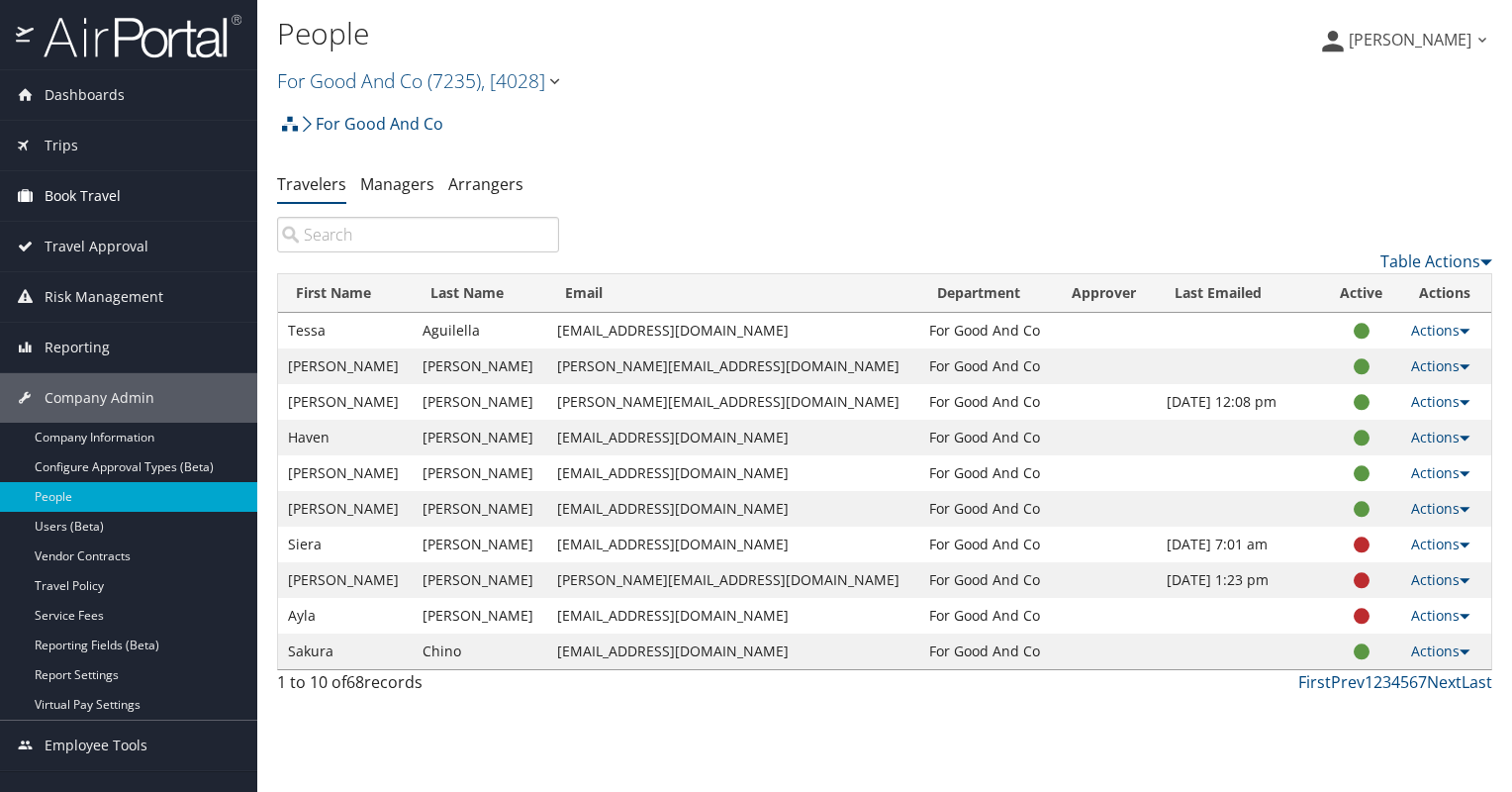 click on "Book Travel" at bounding box center [82, 196] 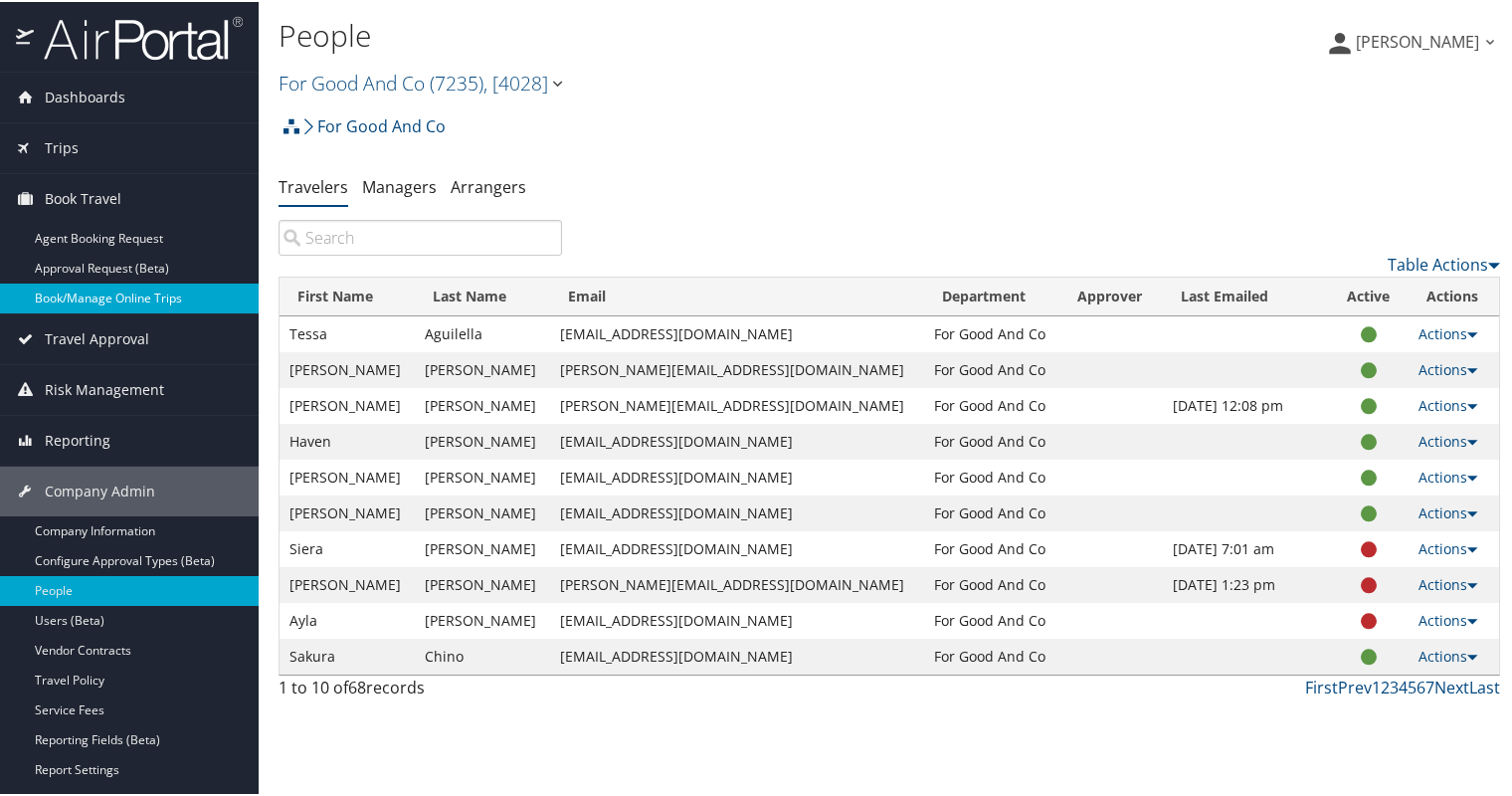 click on "Book/Manage Online Trips" at bounding box center (129, 297) 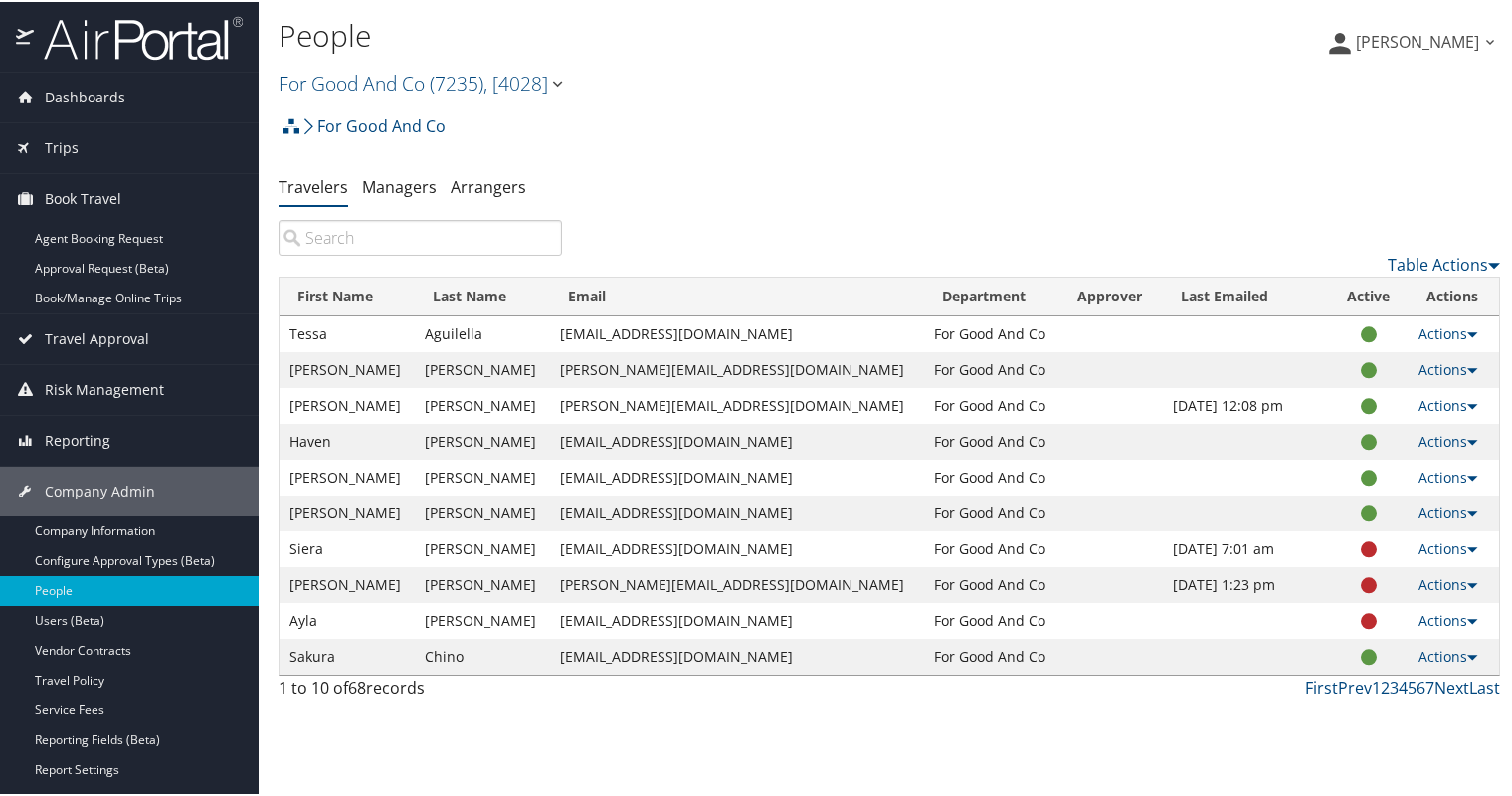 click at bounding box center [420, 236] 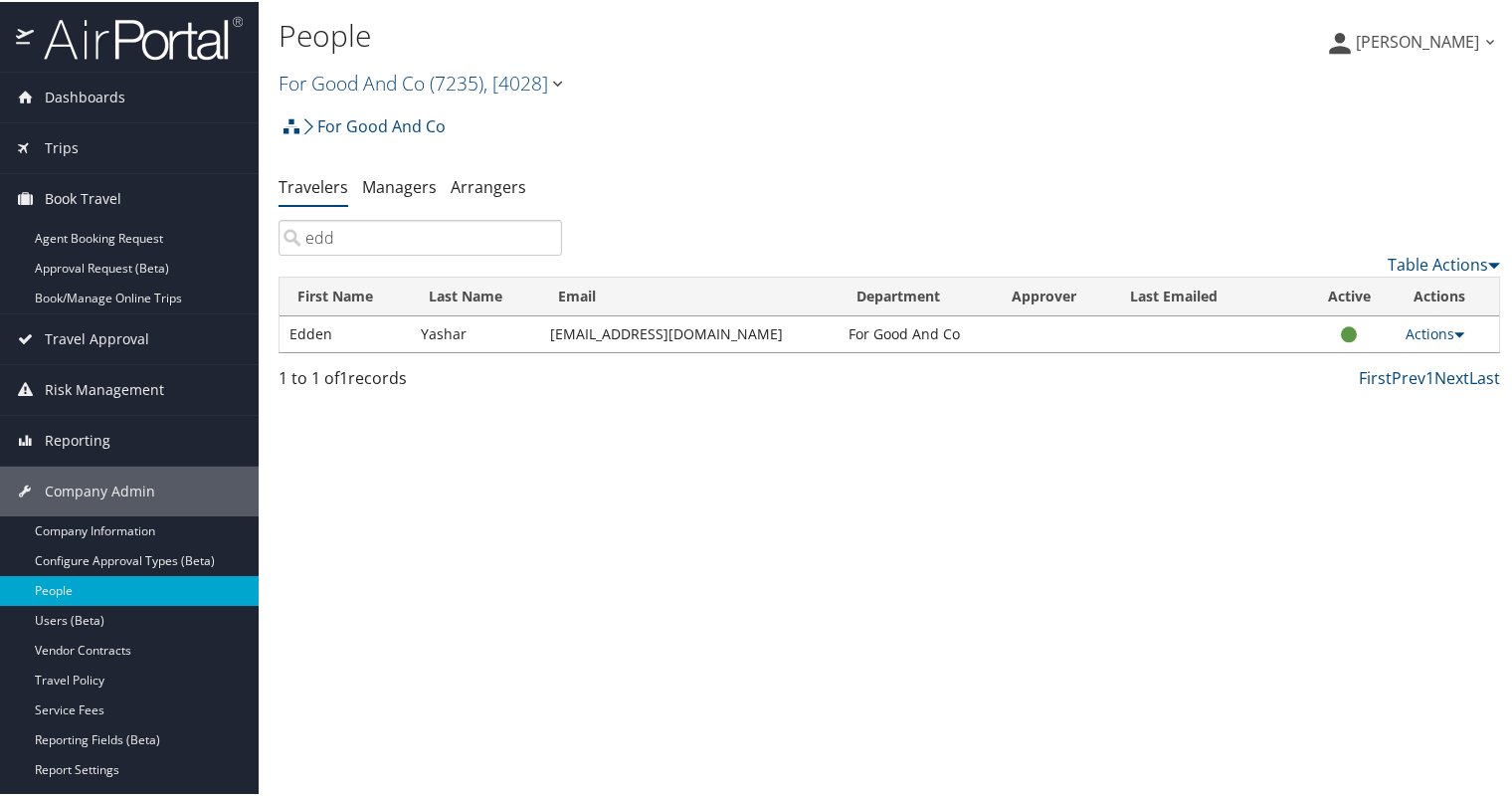 type on "edd" 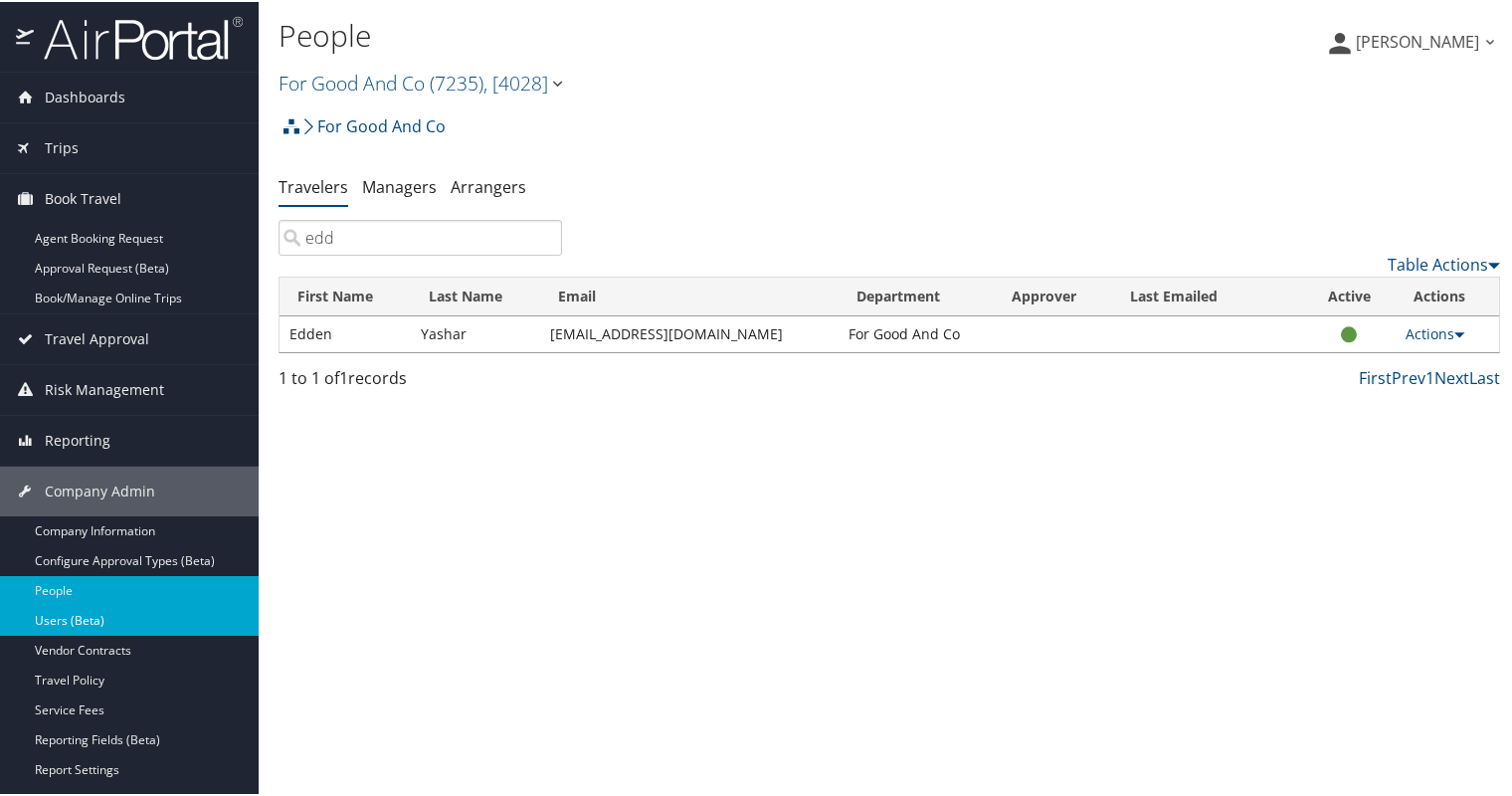 click on "Users (Beta)" at bounding box center (129, 619) 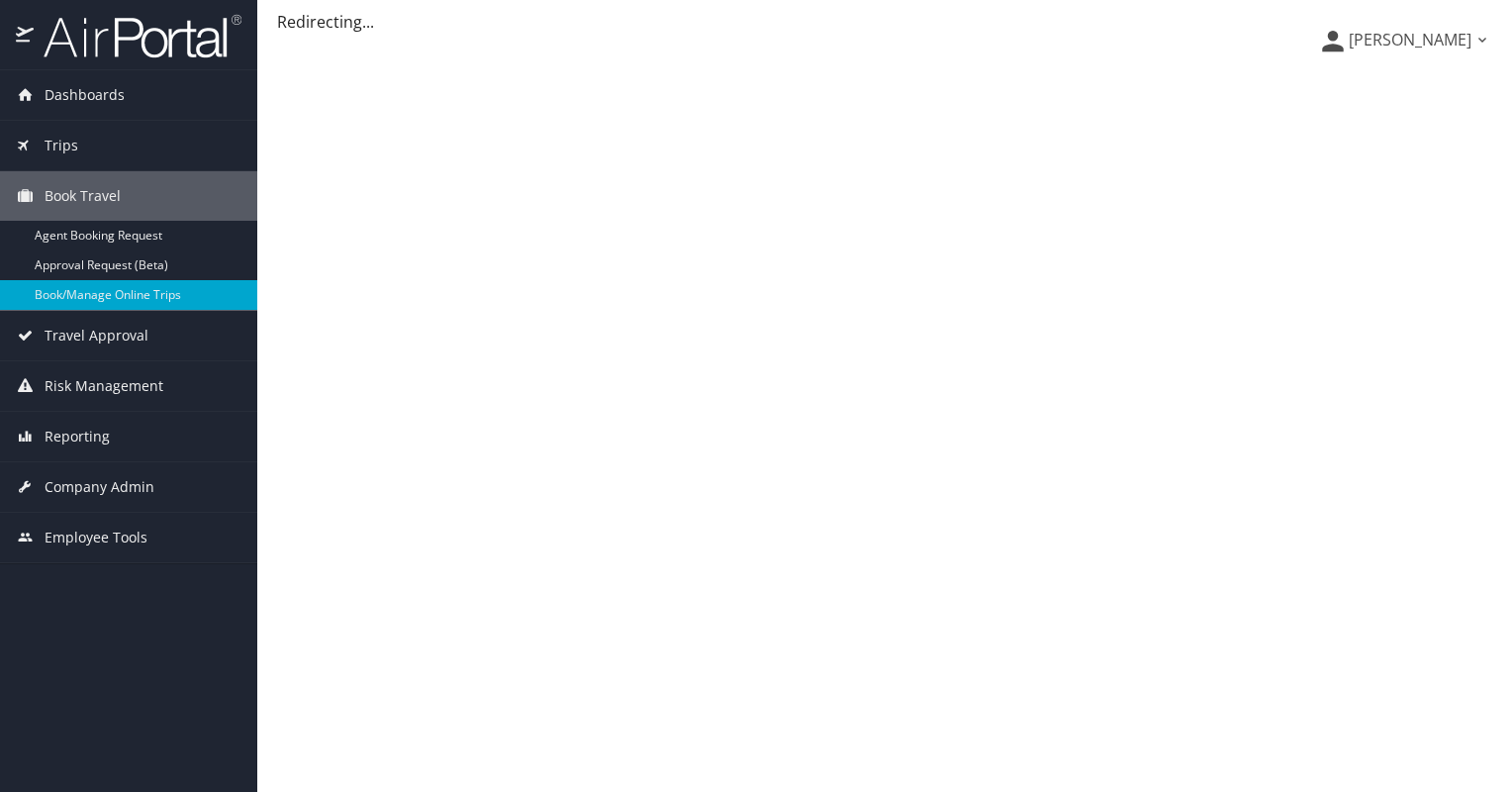 scroll, scrollTop: 0, scrollLeft: 0, axis: both 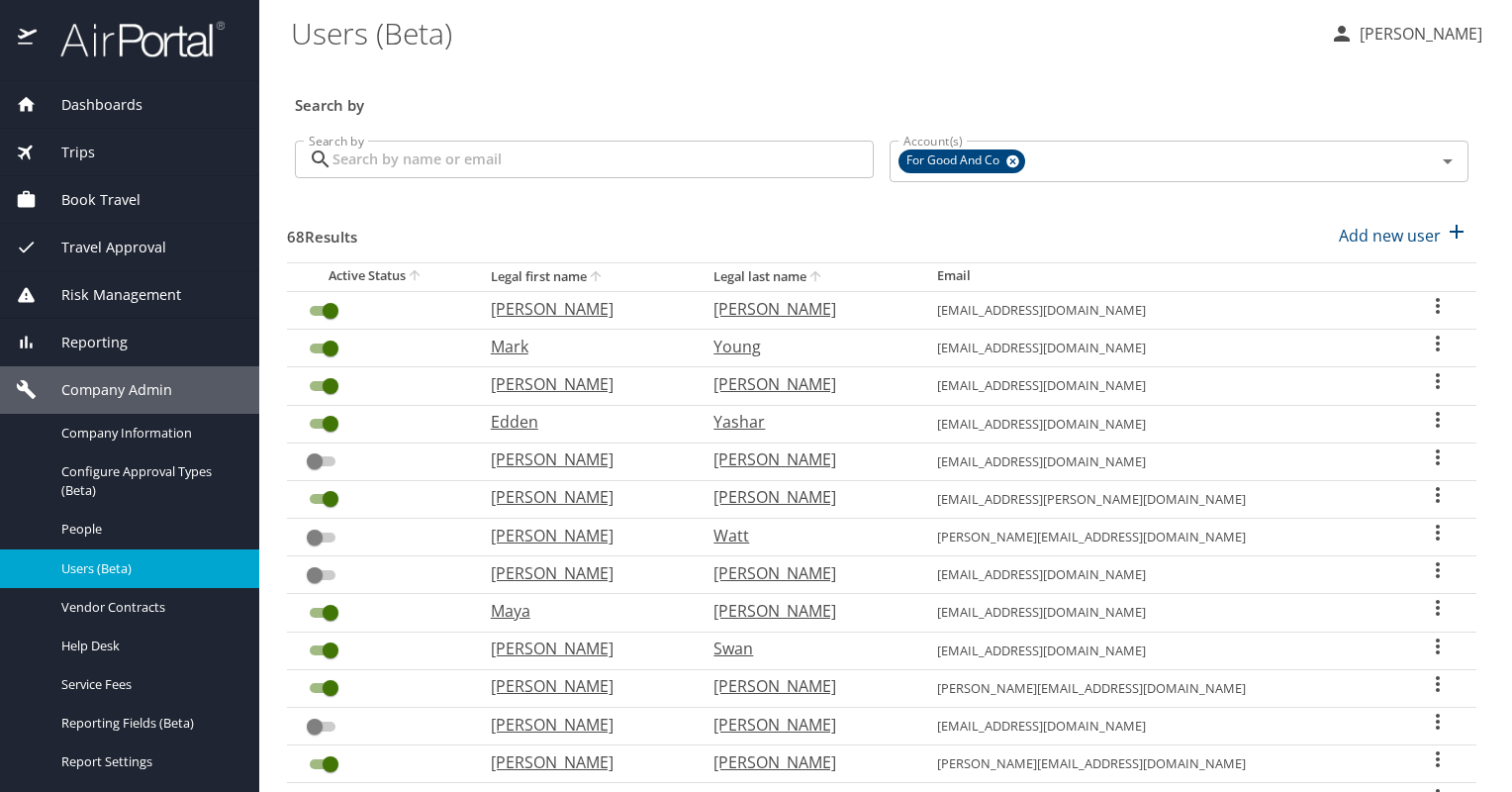 click 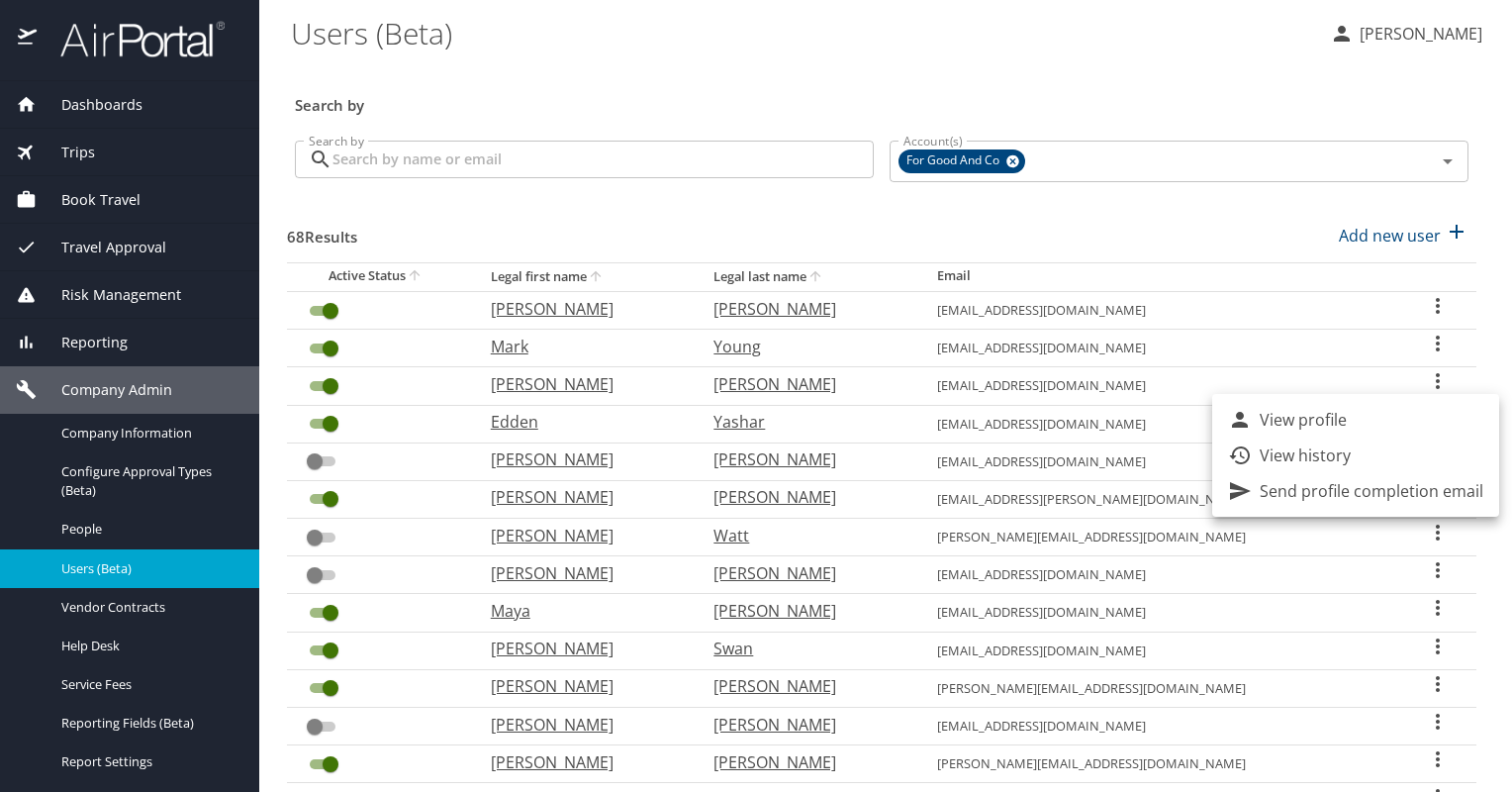 click on "View profile" at bounding box center (1303, 420) 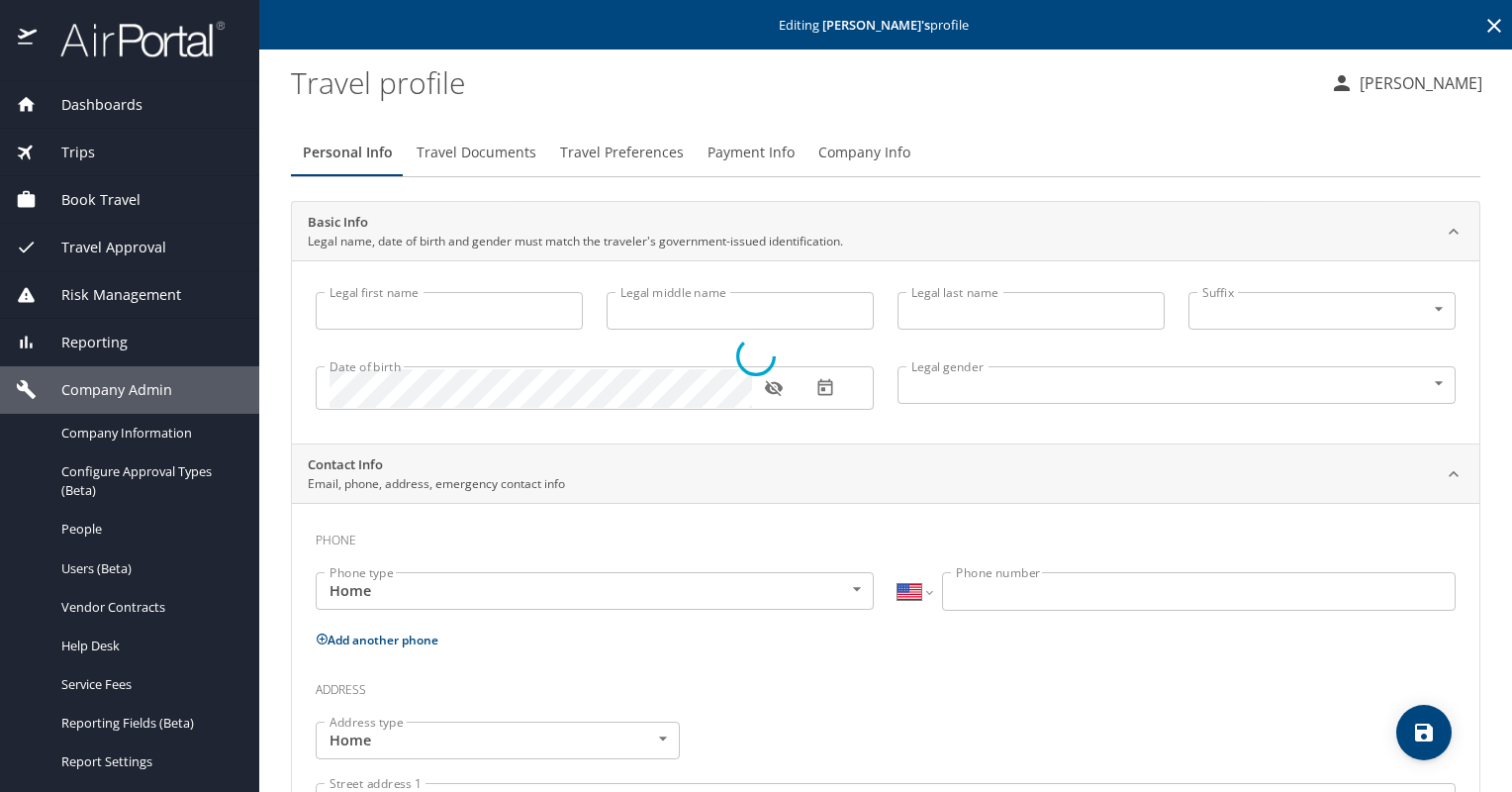 type on "Edden" 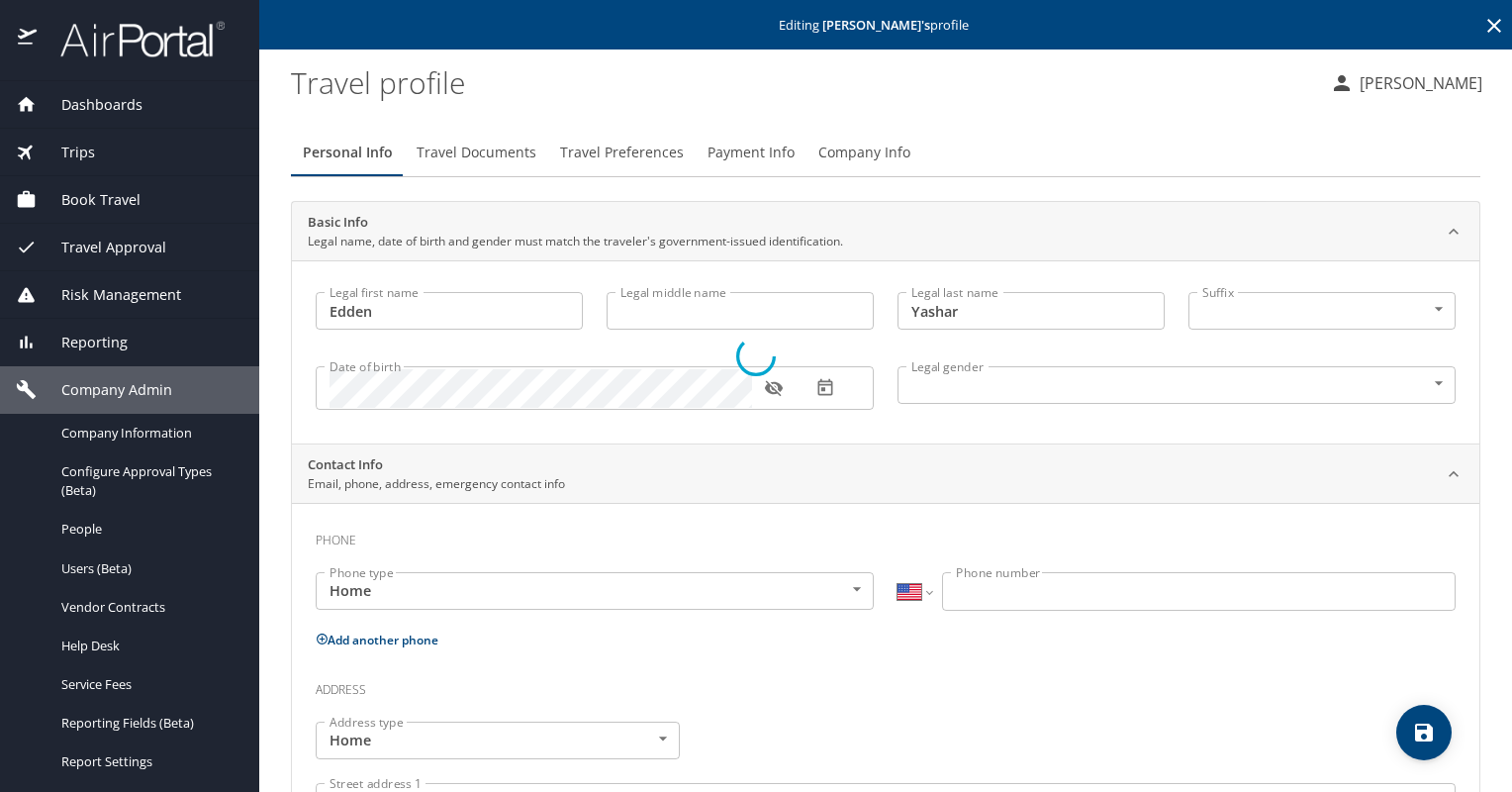 select on "US" 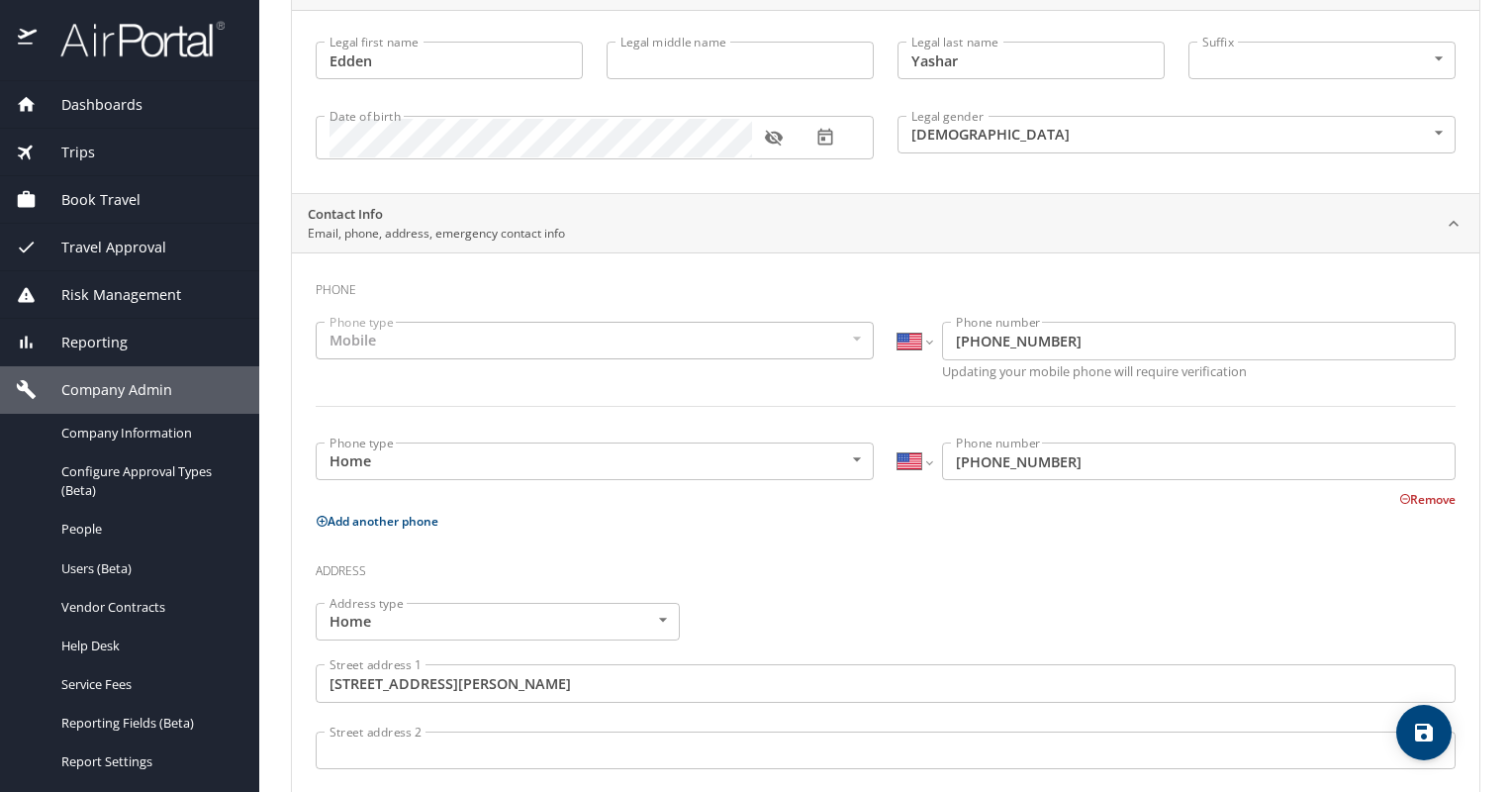 scroll, scrollTop: 0, scrollLeft: 0, axis: both 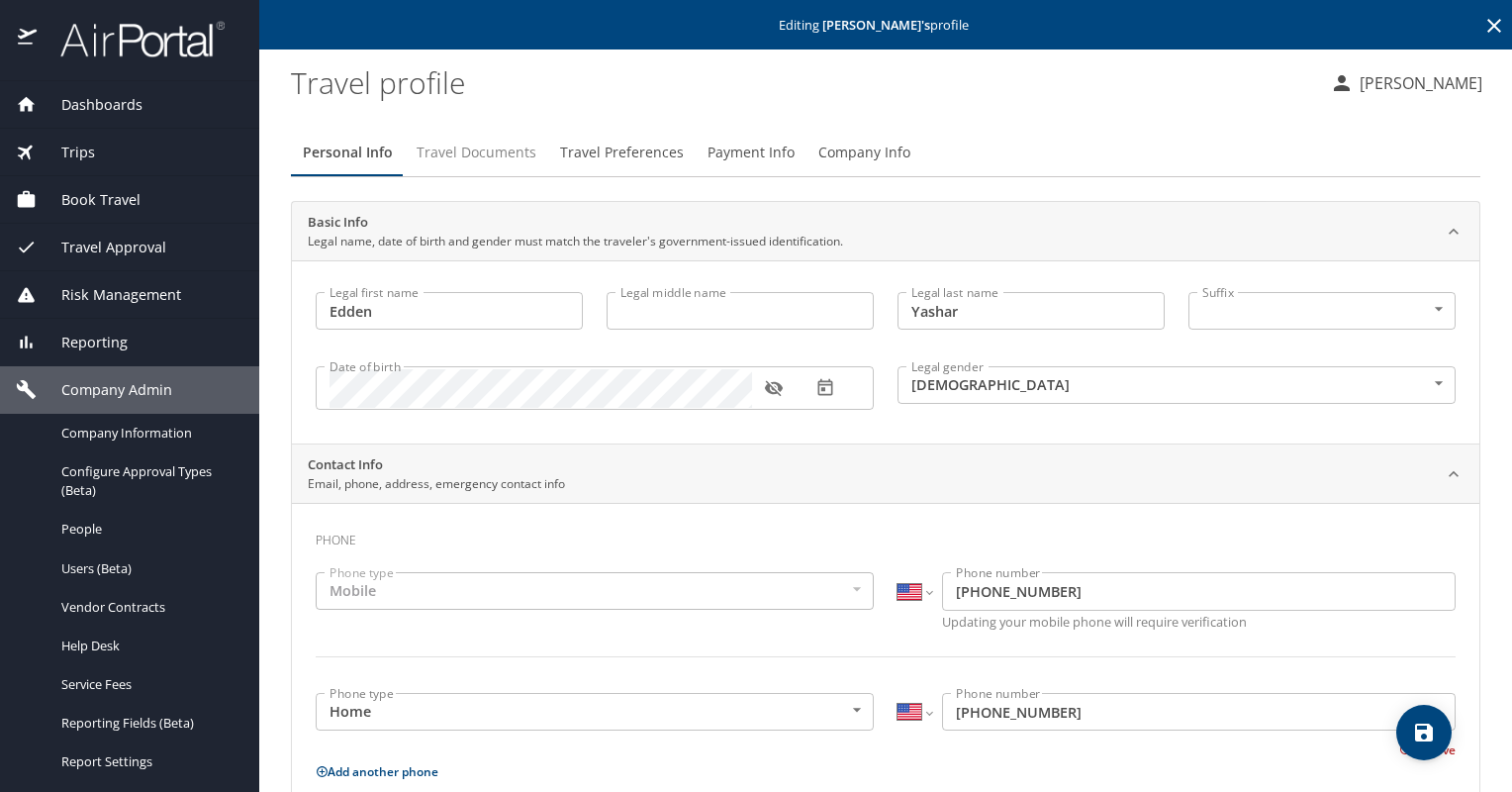 click on "Travel Documents" at bounding box center (476, 152) 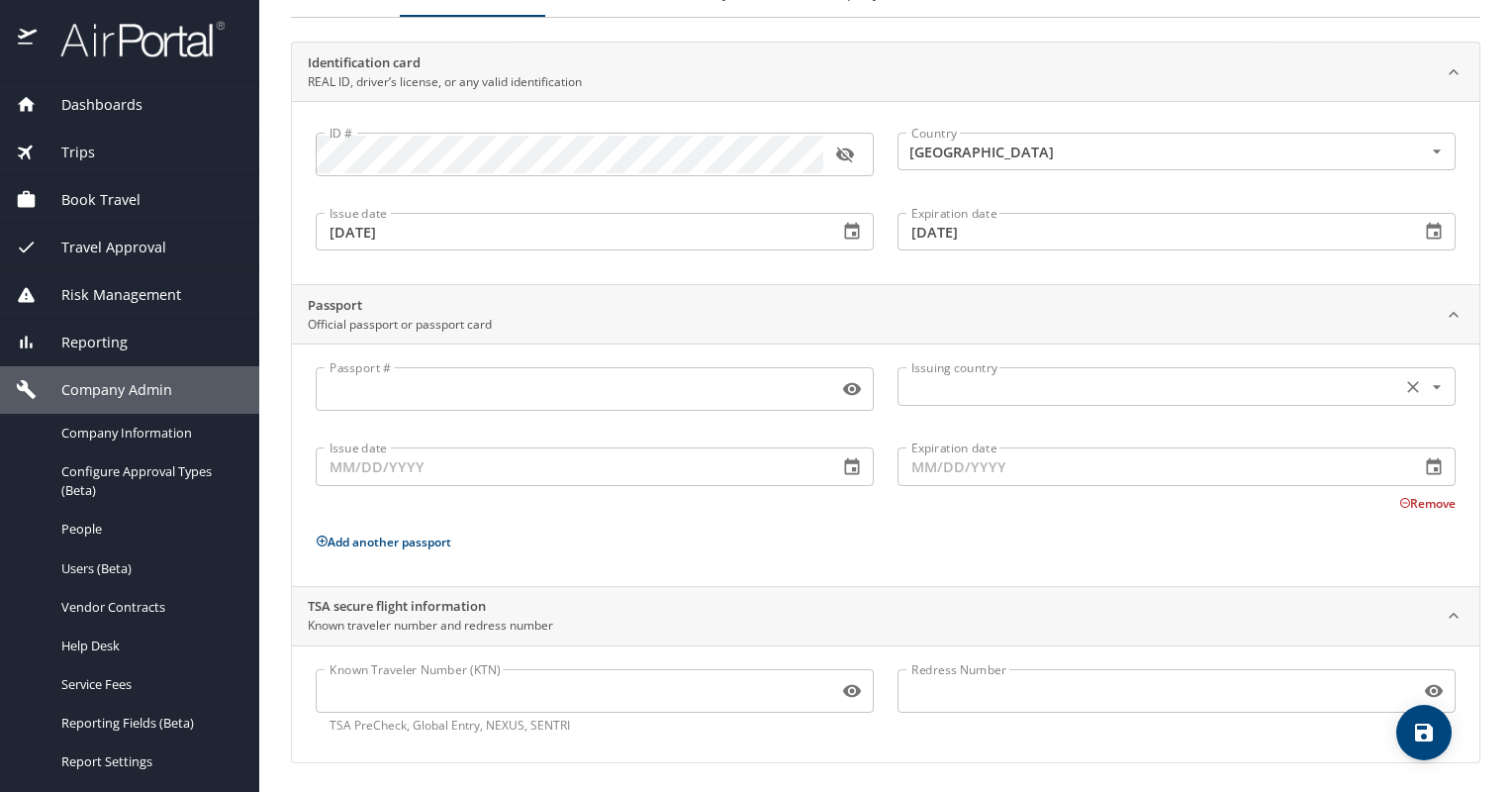 scroll, scrollTop: 0, scrollLeft: 0, axis: both 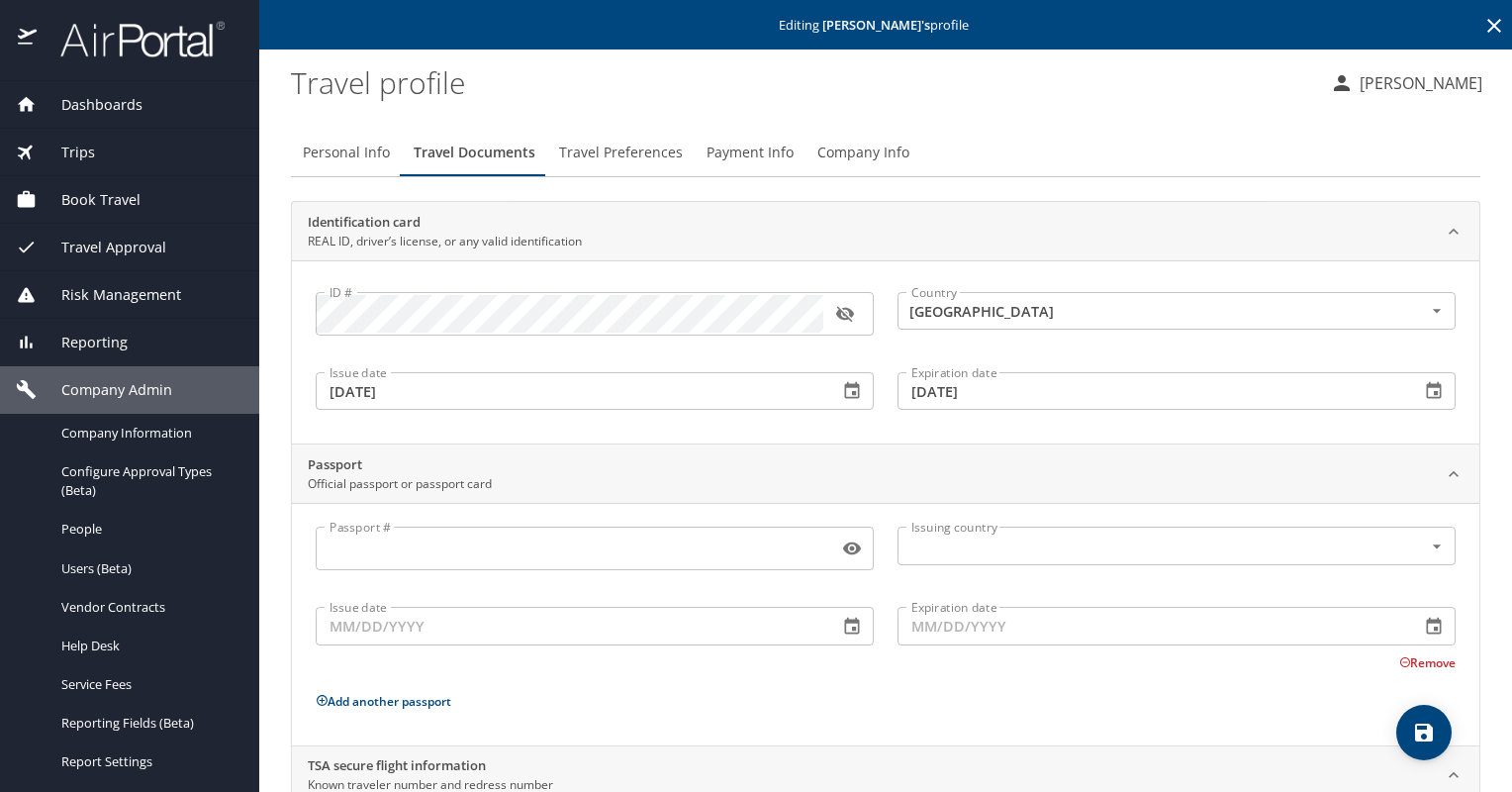 click on "Travel Preferences" at bounding box center [620, 152] 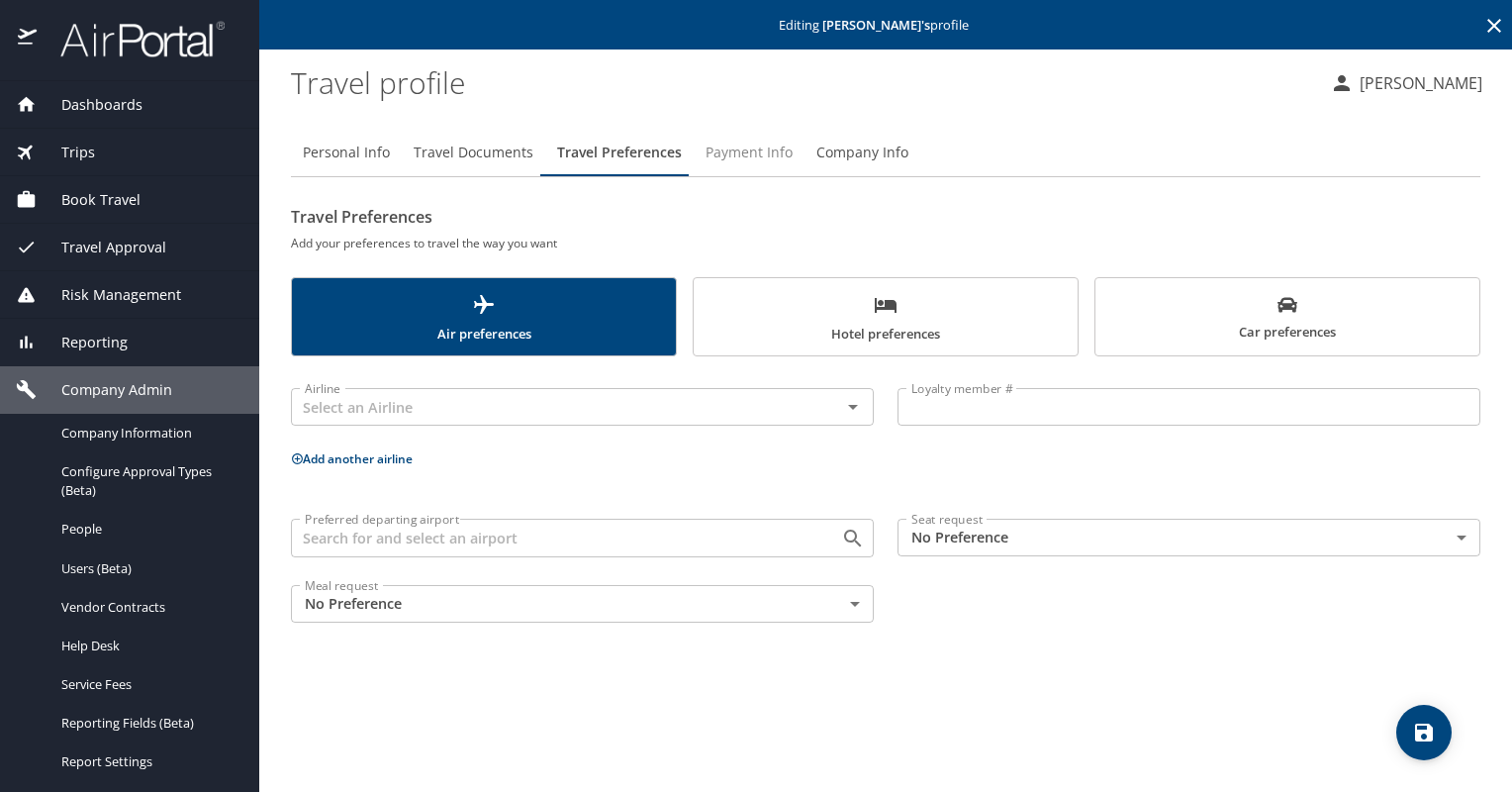 click on "Payment Info" at bounding box center (749, 152) 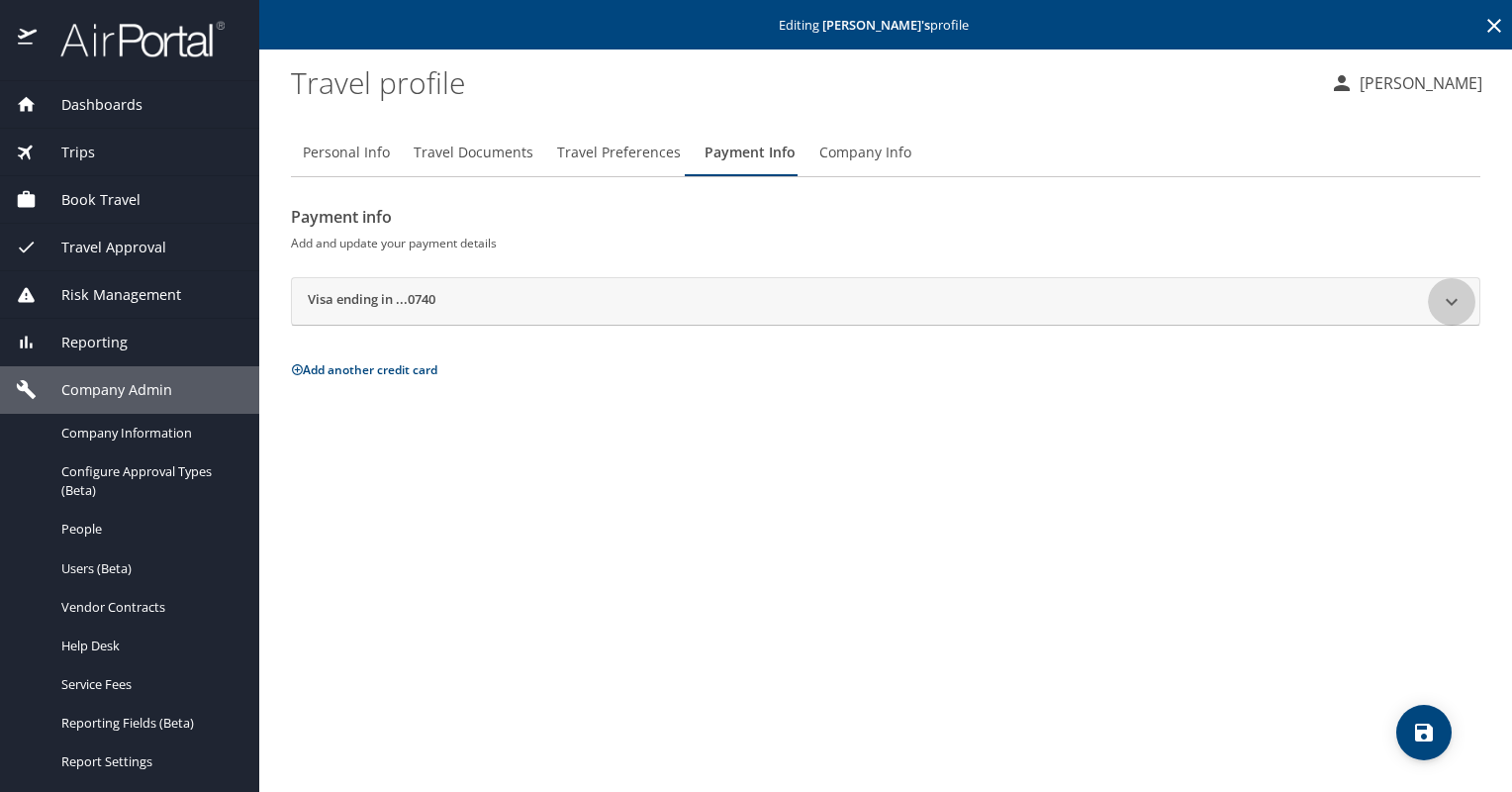 click 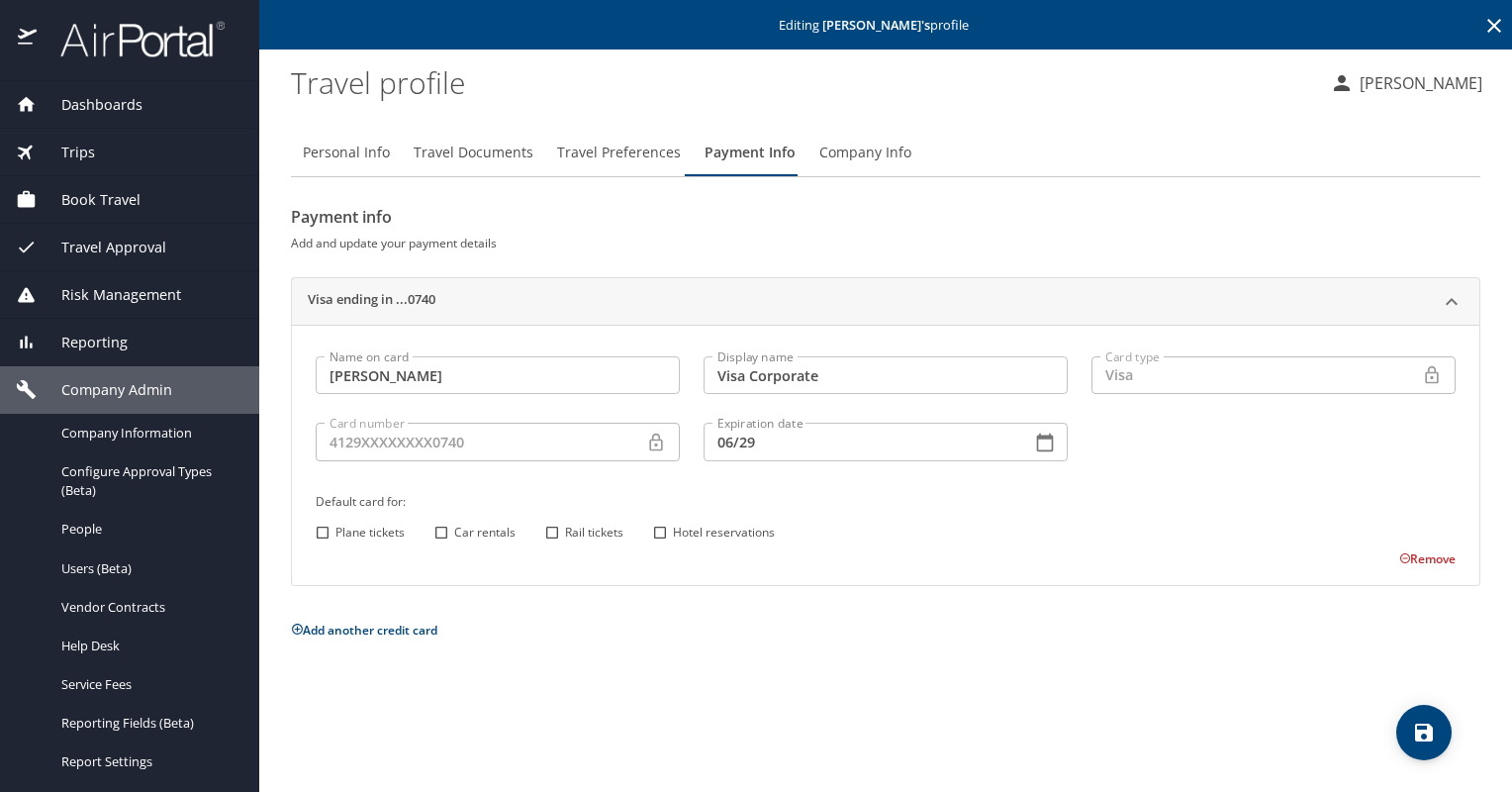 click on "Company Info" at bounding box center (865, 152) 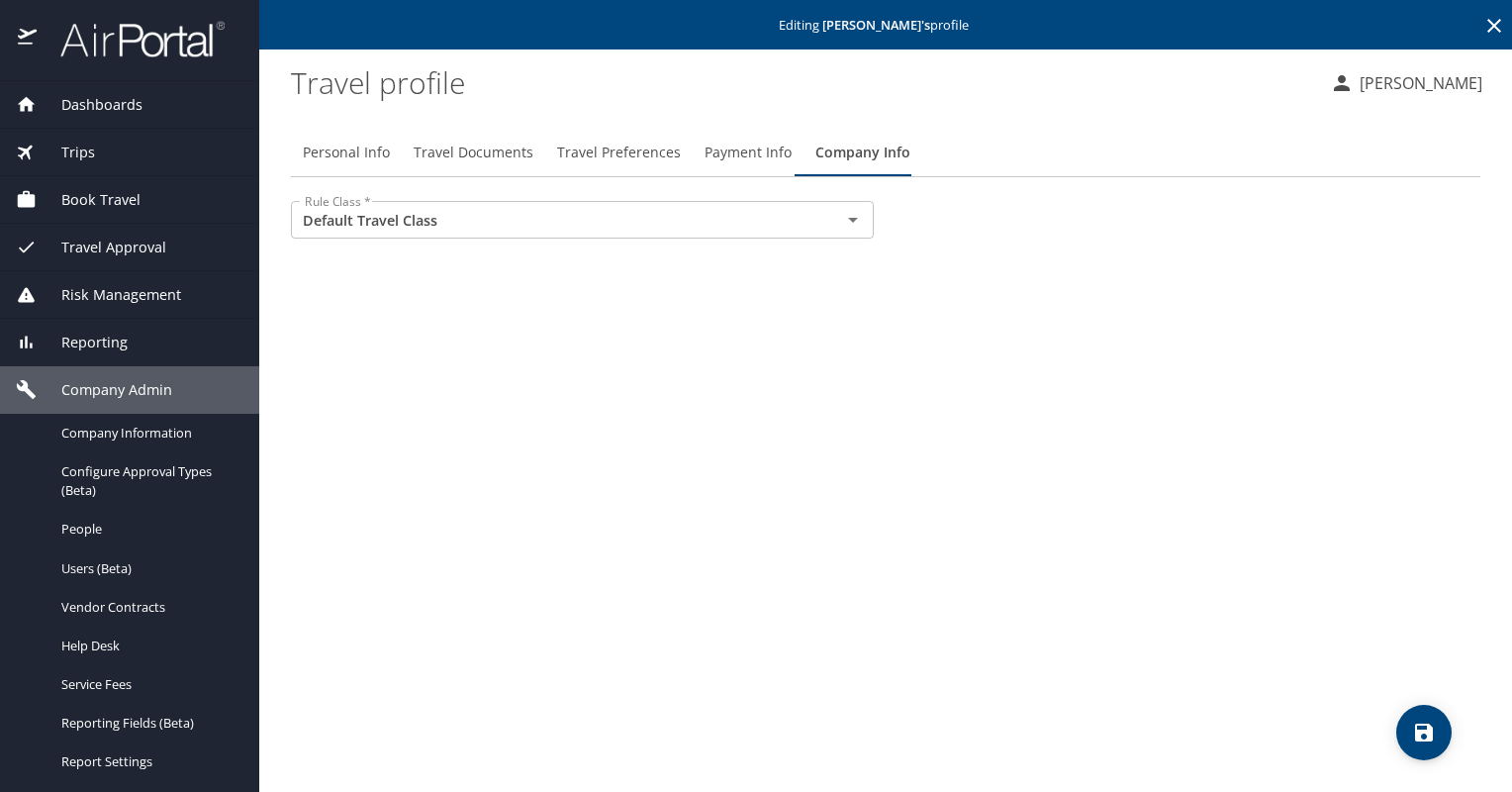 click on "Payment Info" at bounding box center (748, 152) 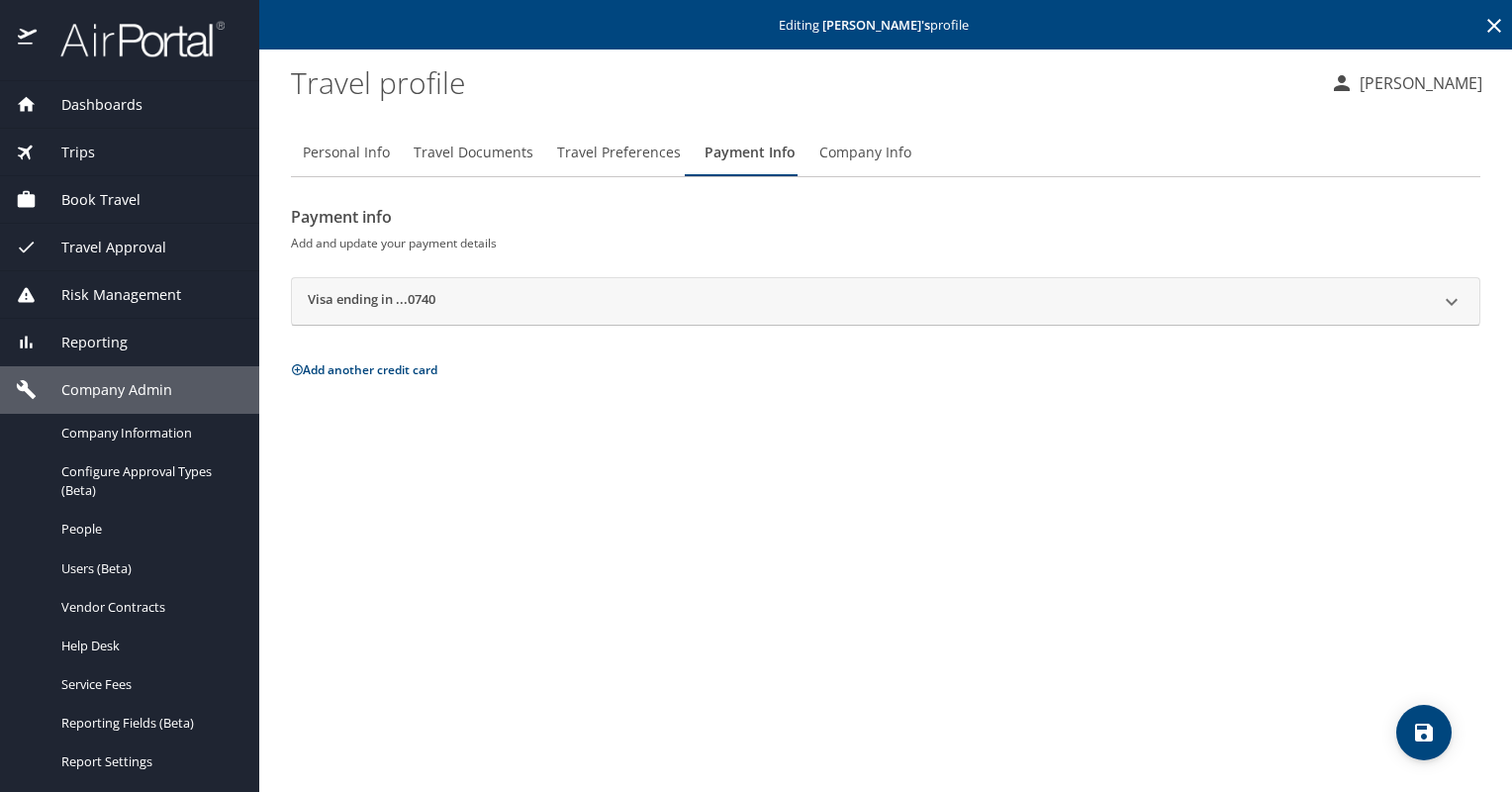 click on "Dashboards" at bounding box center [89, 105] 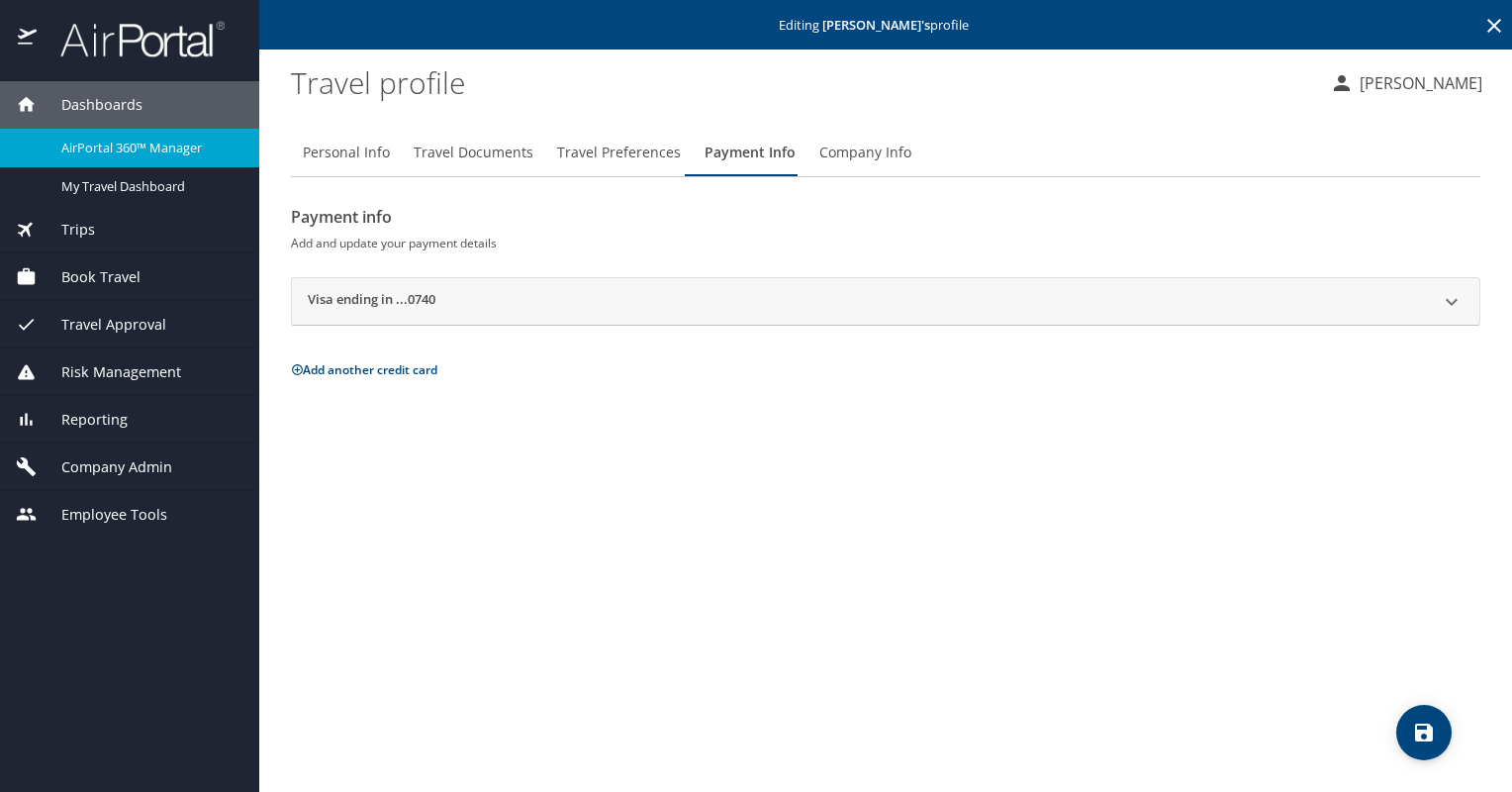 click 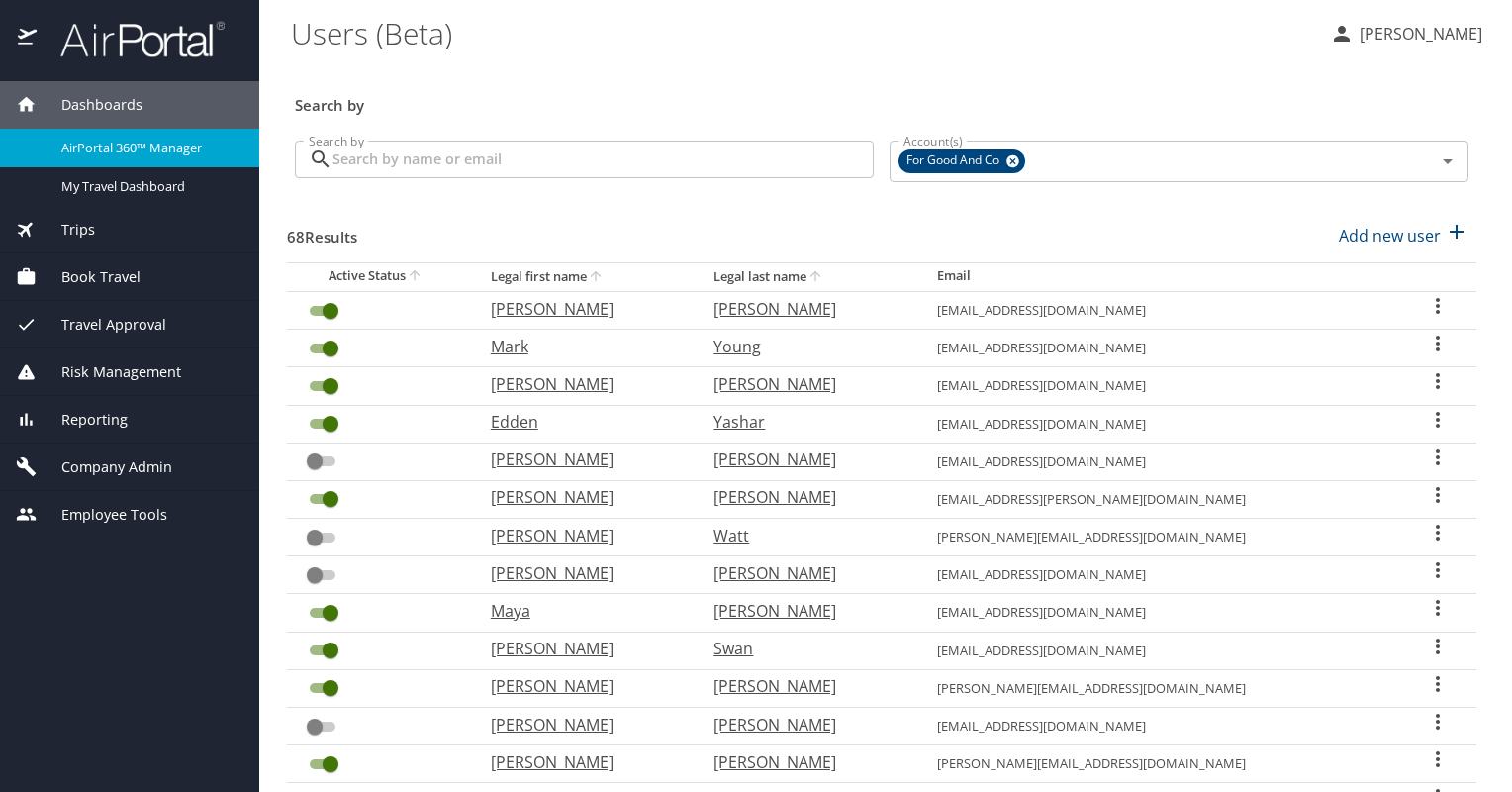 click on "[PERSON_NAME]" at bounding box center [1418, 34] 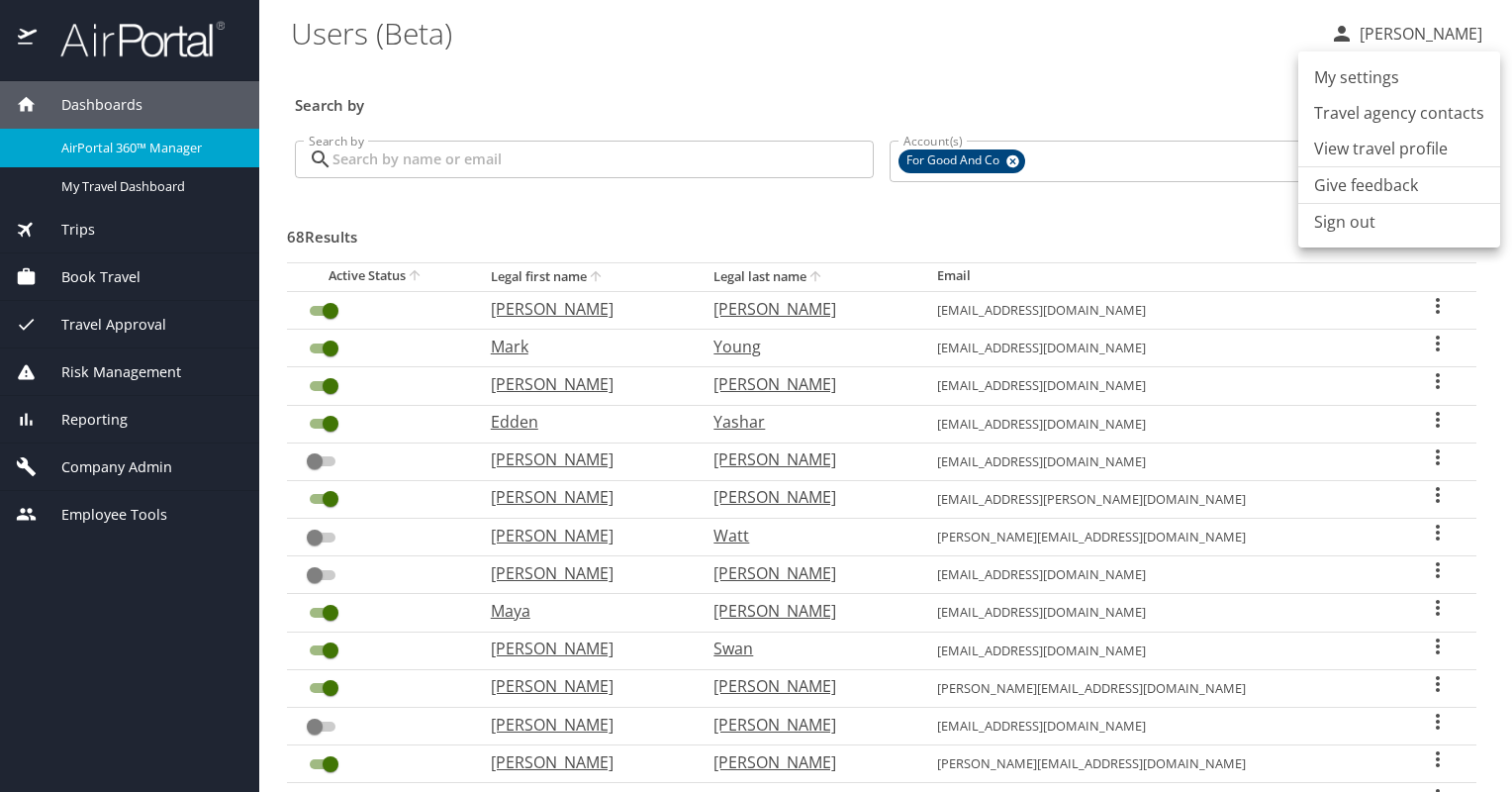 click on "View travel profile" at bounding box center (1399, 148) 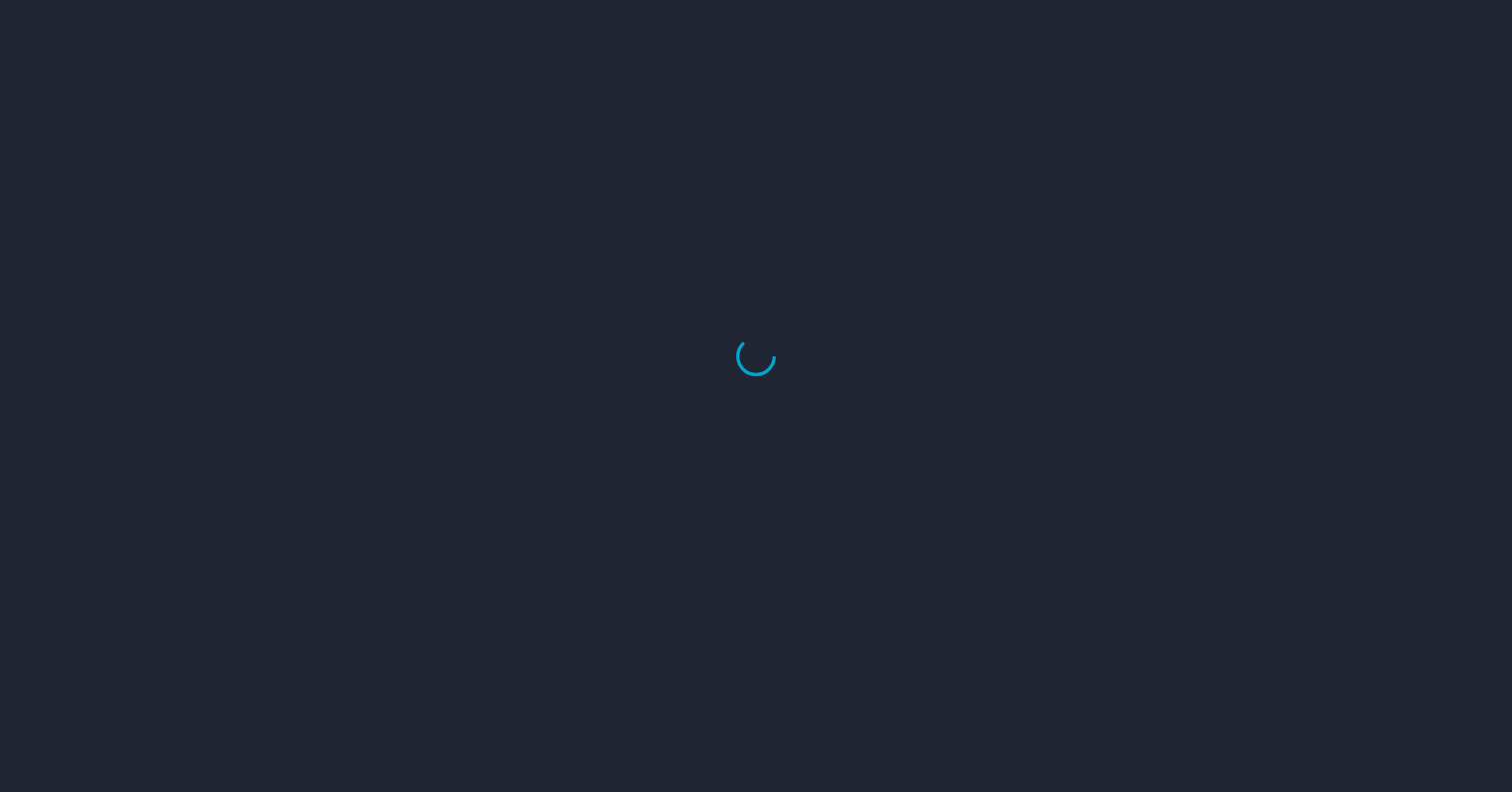 scroll, scrollTop: 0, scrollLeft: 0, axis: both 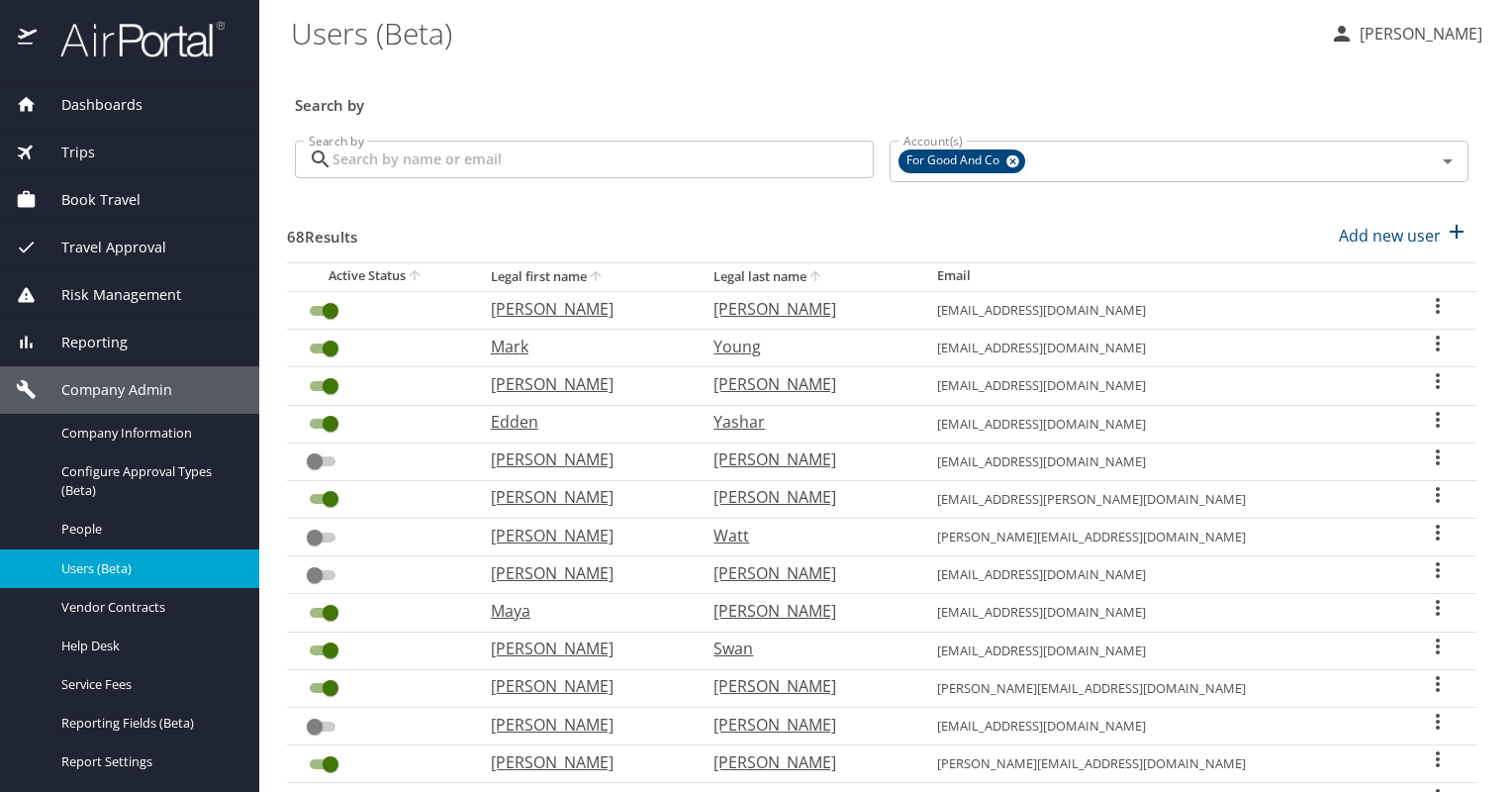 click on "Dashboards" at bounding box center (89, 105) 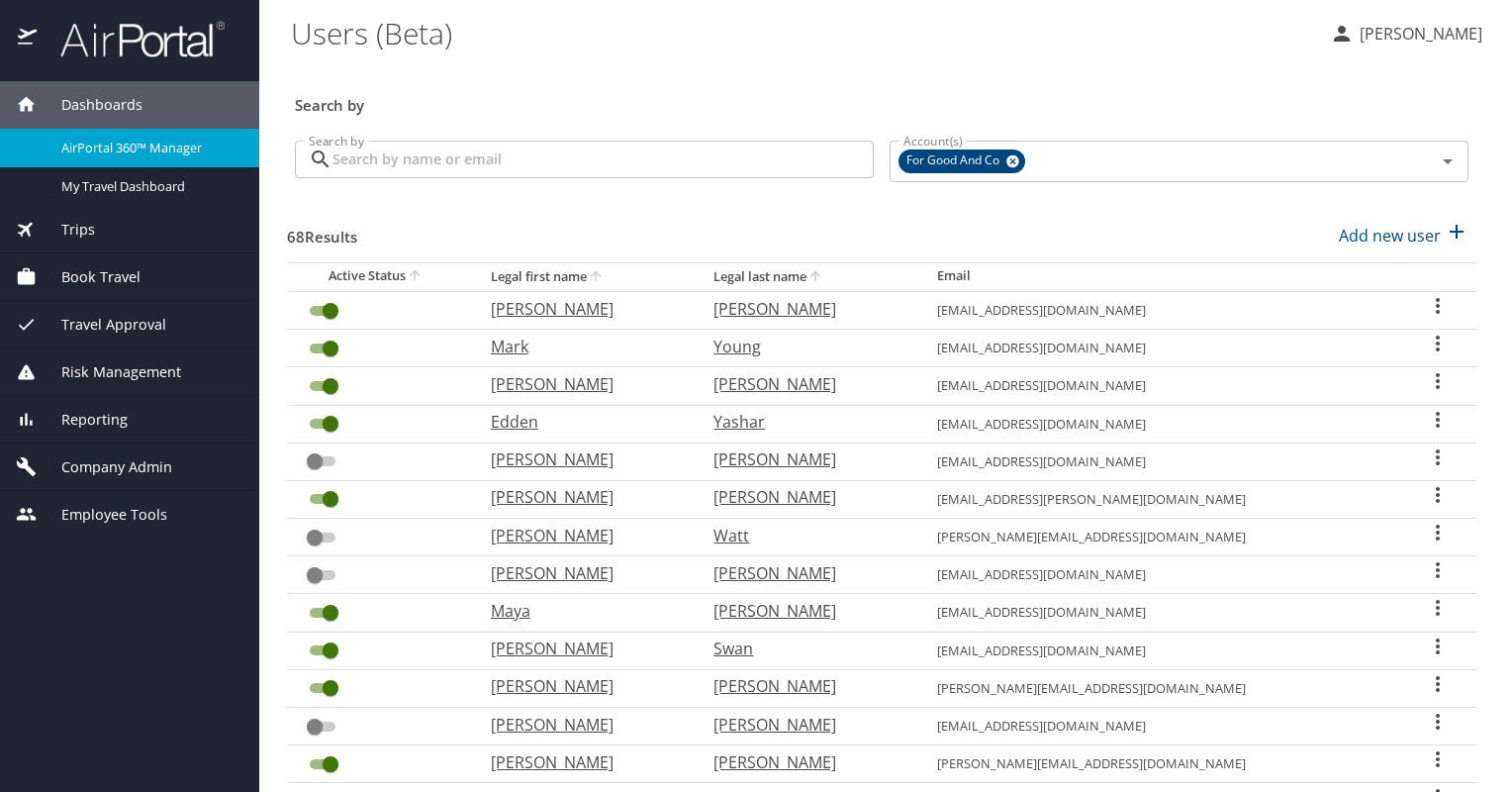click on "Company Admin" at bounding box center [104, 467] 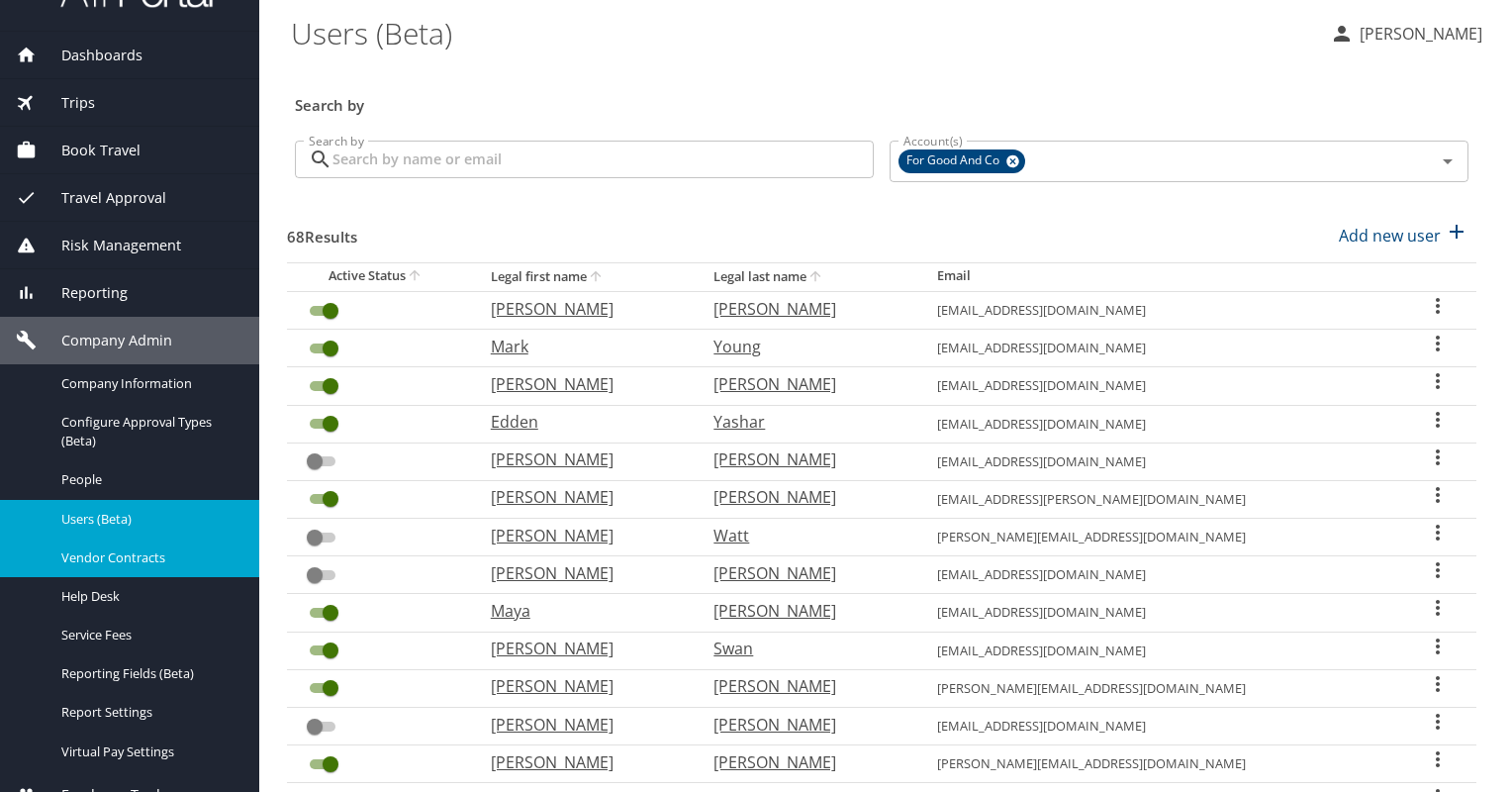 scroll, scrollTop: 75, scrollLeft: 0, axis: vertical 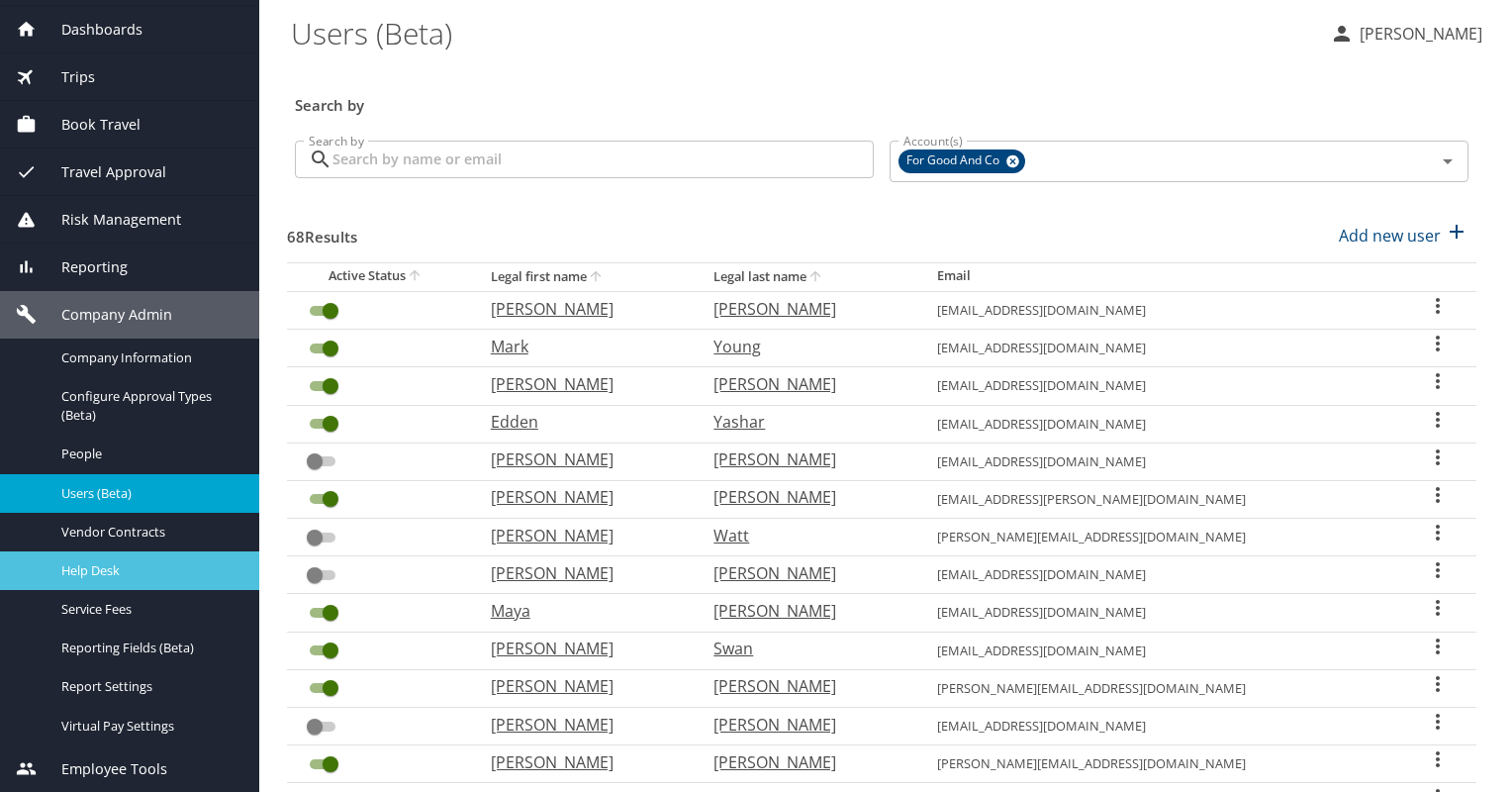 click on "Help Desk" at bounding box center [148, 570] 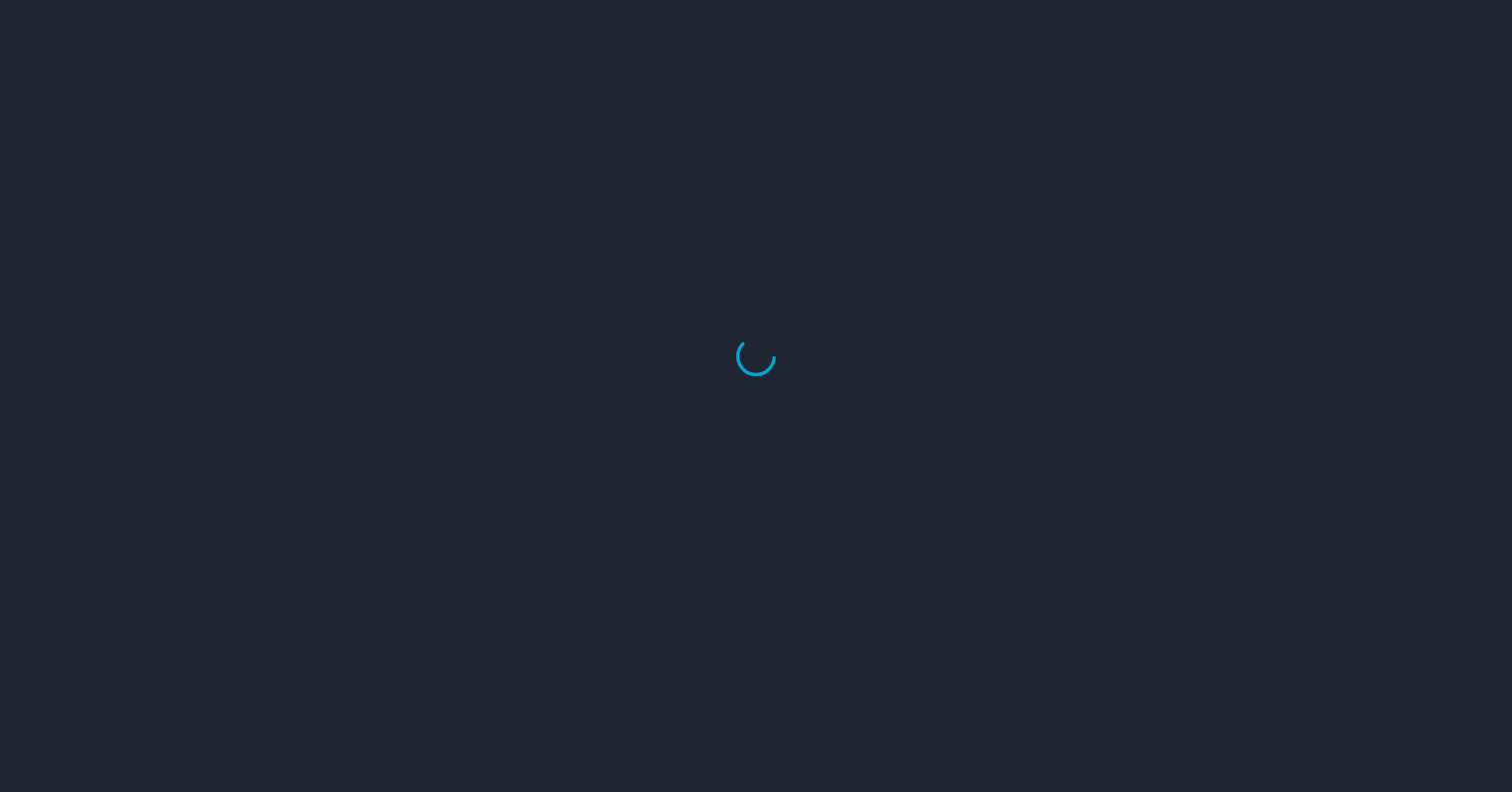 scroll, scrollTop: 0, scrollLeft: 0, axis: both 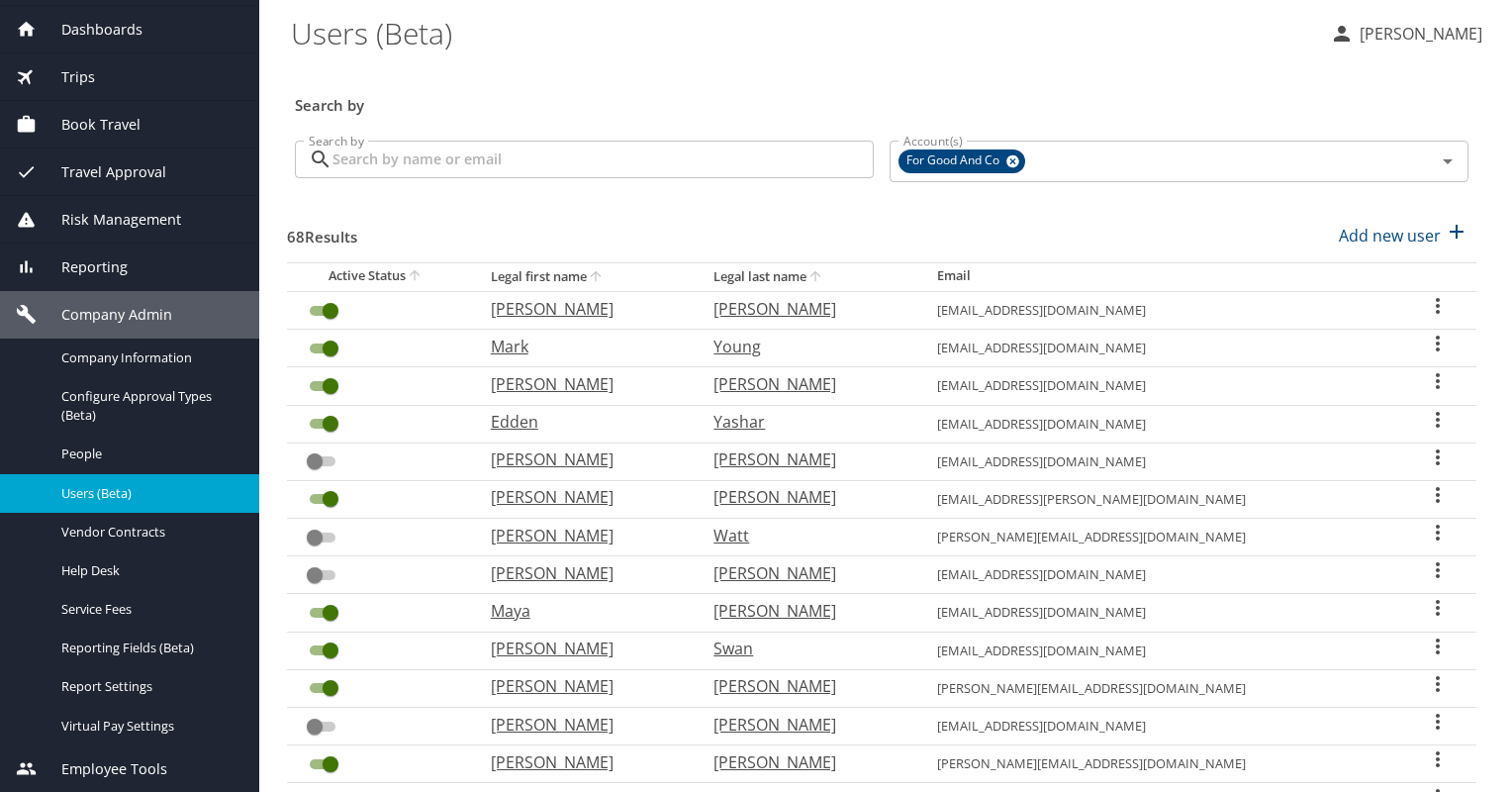 click on "Travel Approval" at bounding box center (101, 172) 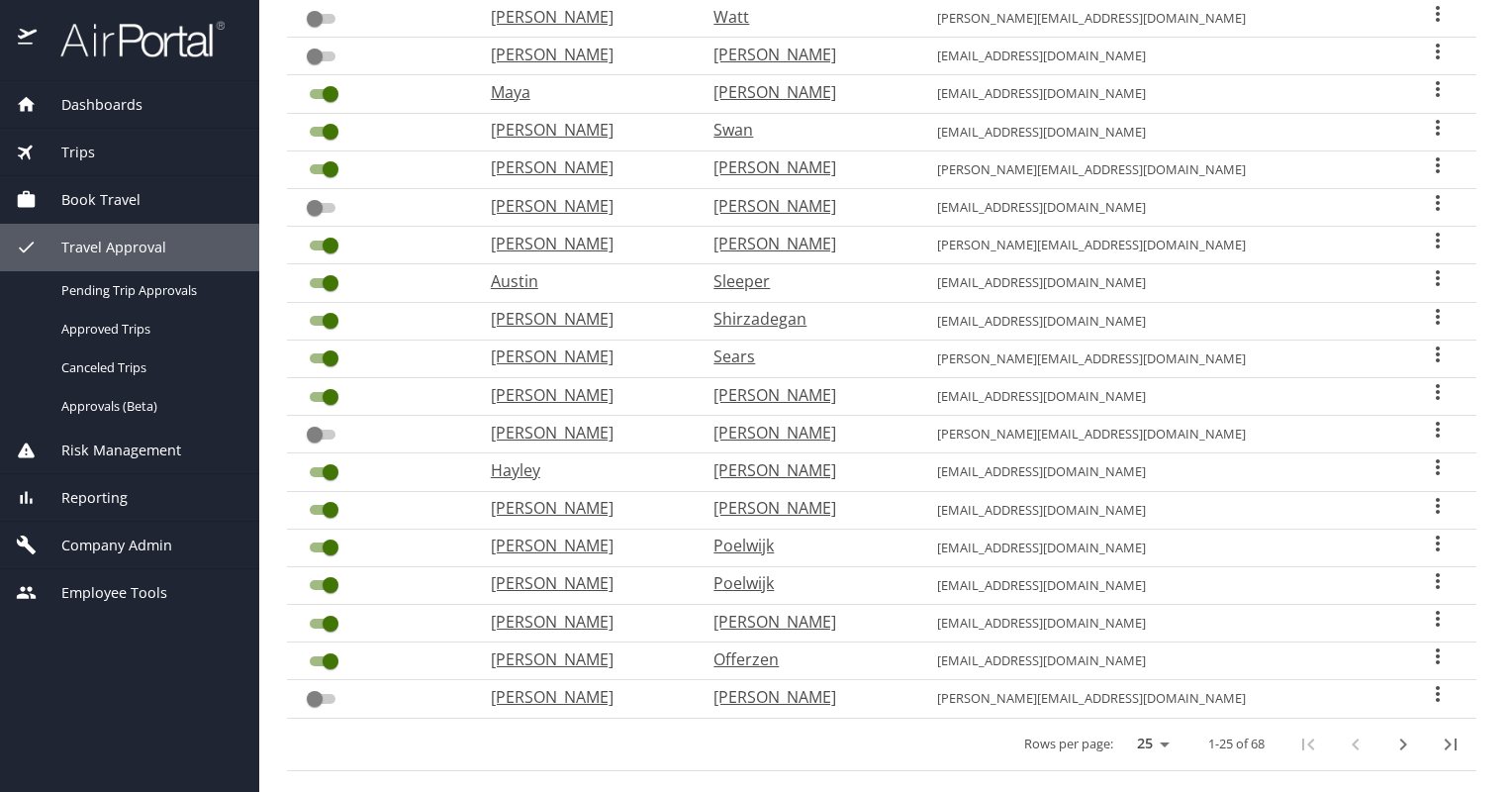 scroll, scrollTop: 532, scrollLeft: 0, axis: vertical 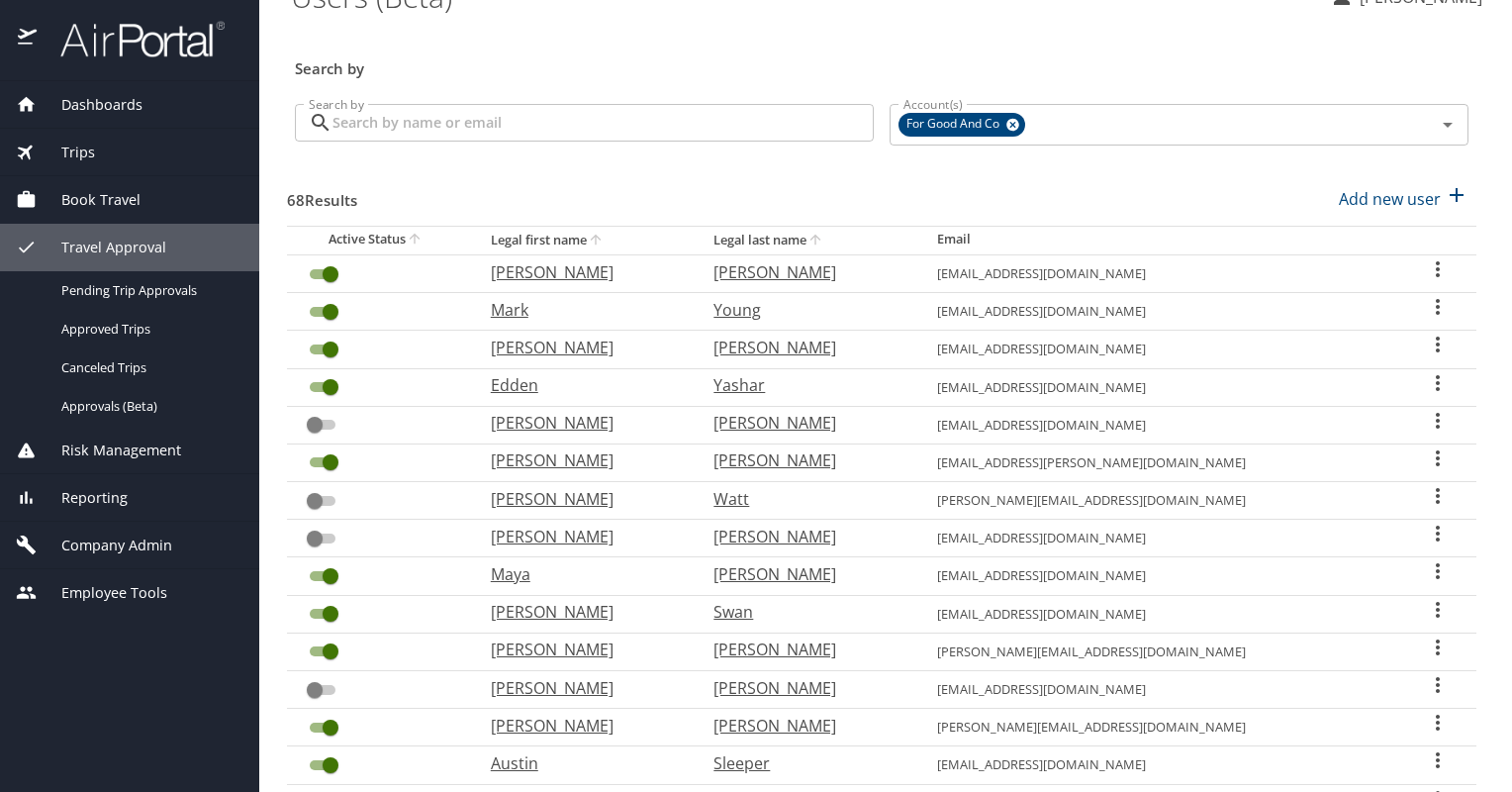 click on "Legal last name" at bounding box center [809, 240] 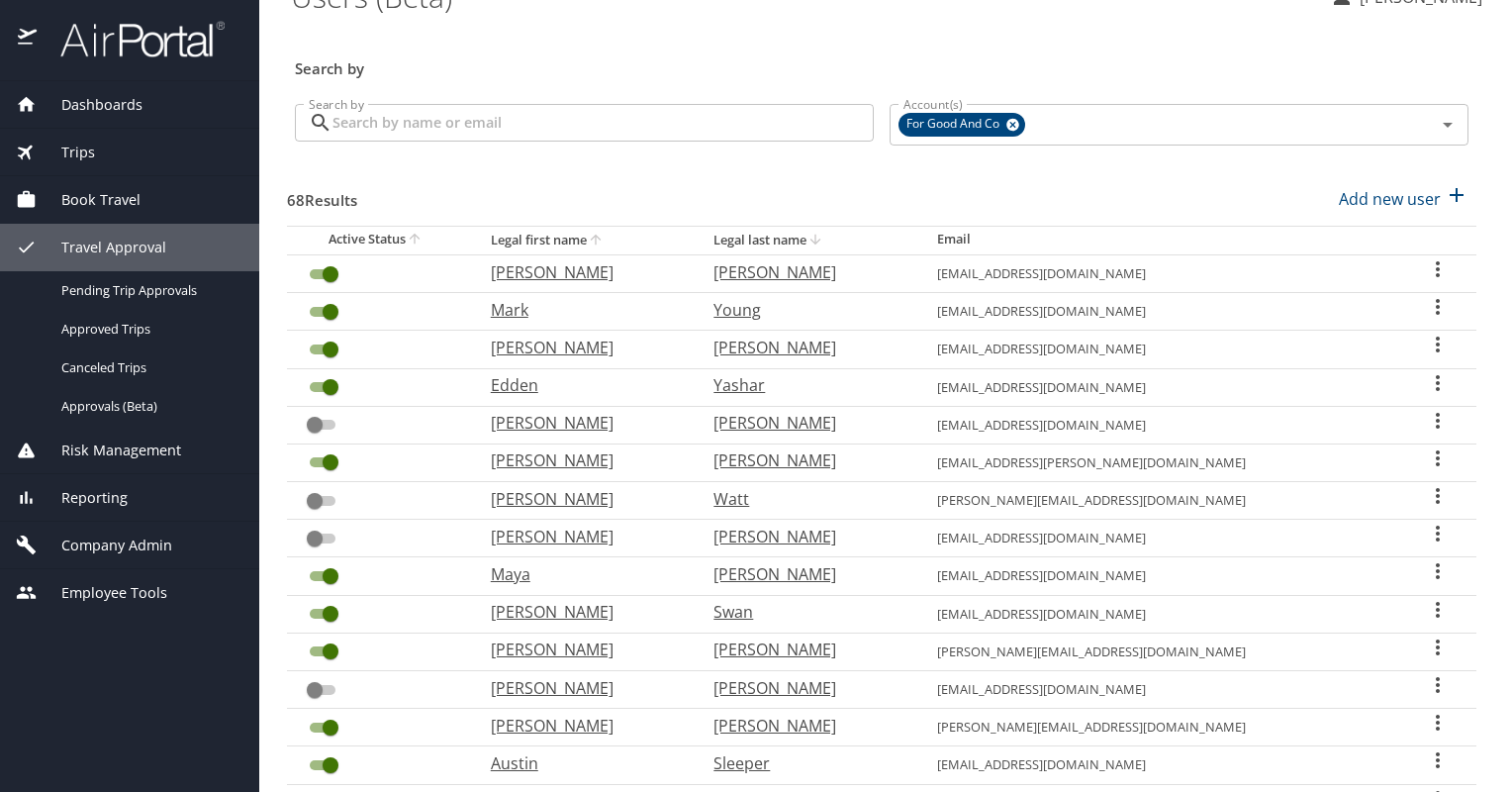checkbox on "true" 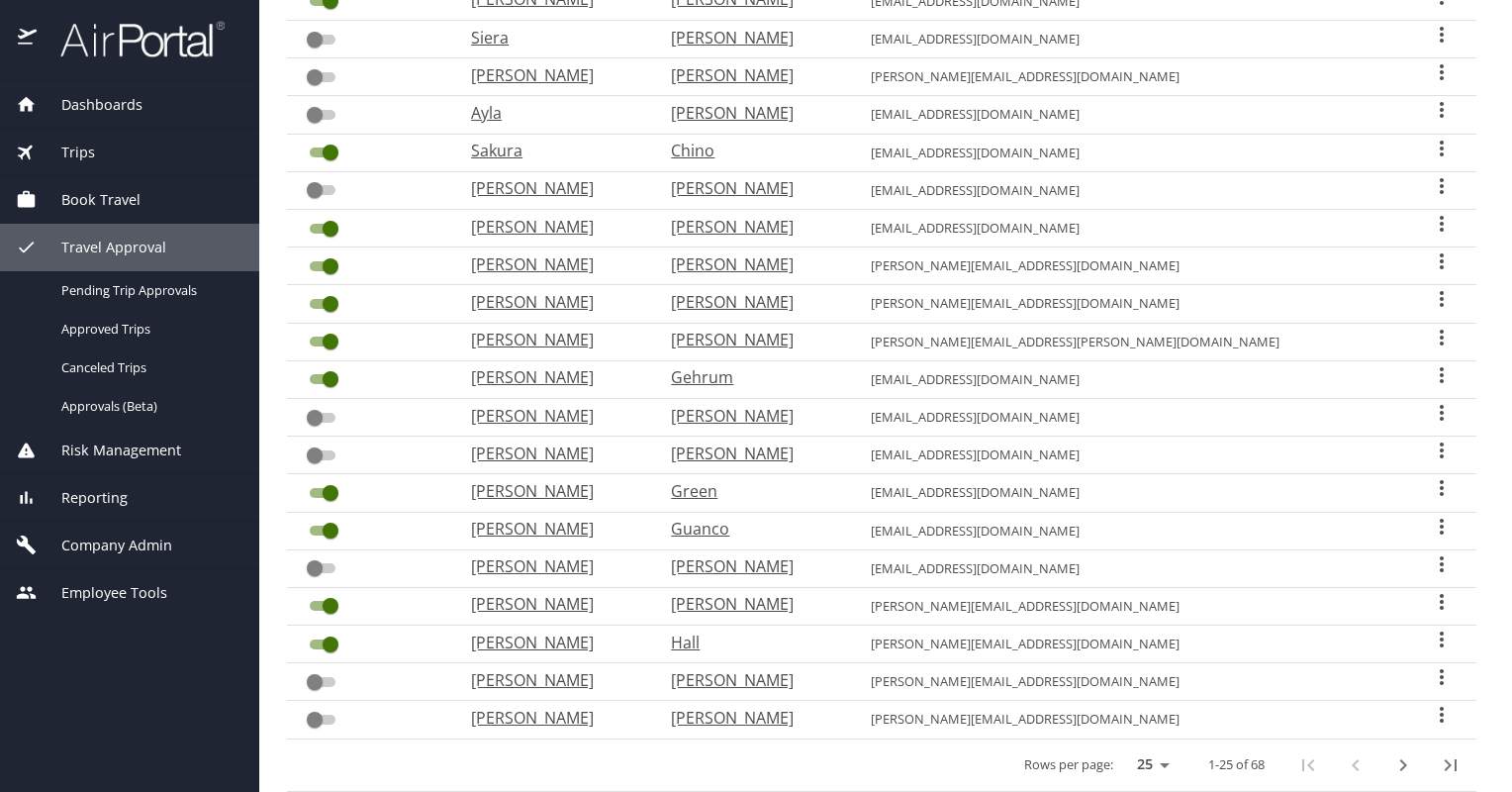 scroll, scrollTop: 532, scrollLeft: 0, axis: vertical 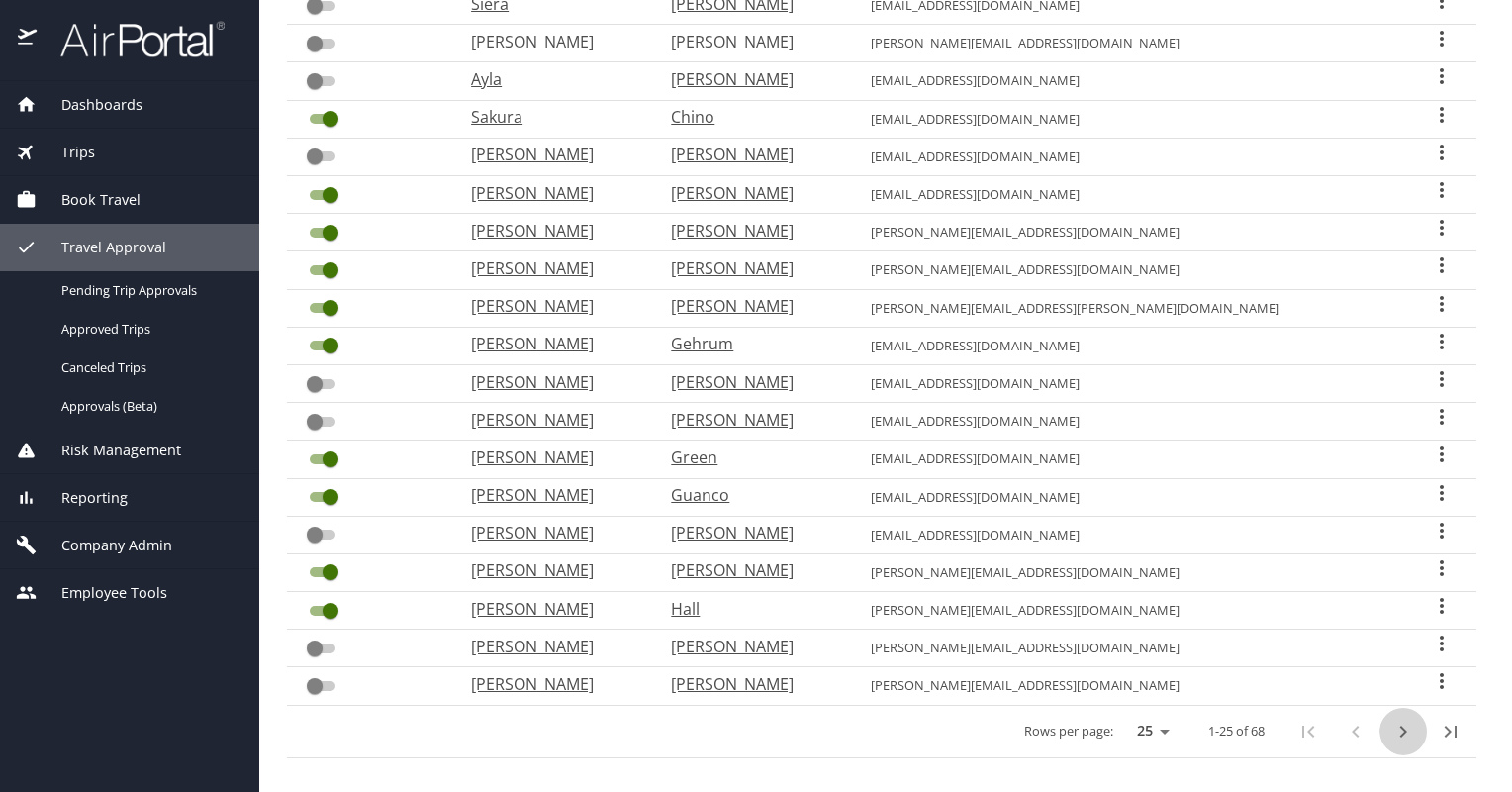 click 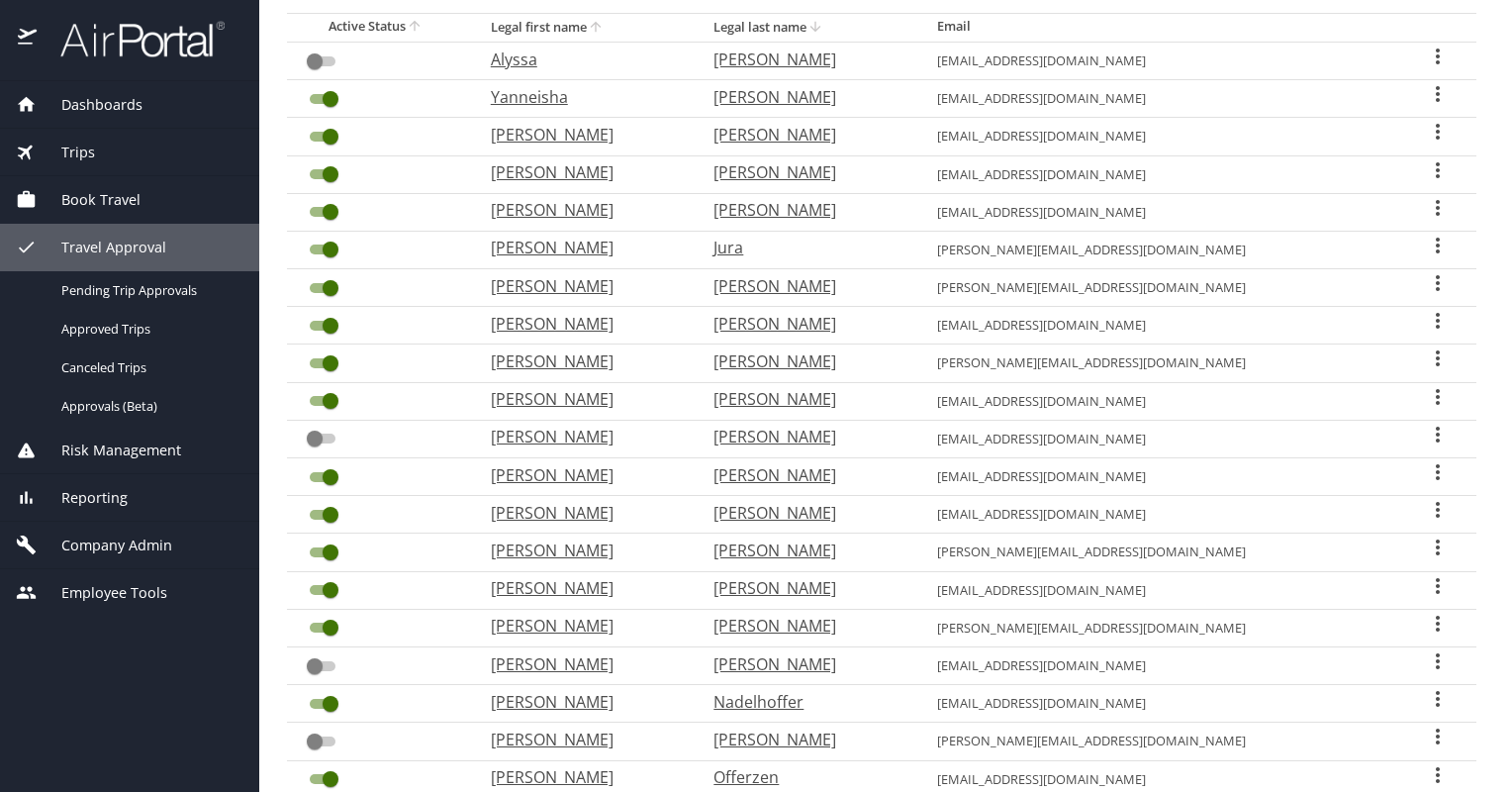 scroll, scrollTop: 235, scrollLeft: 0, axis: vertical 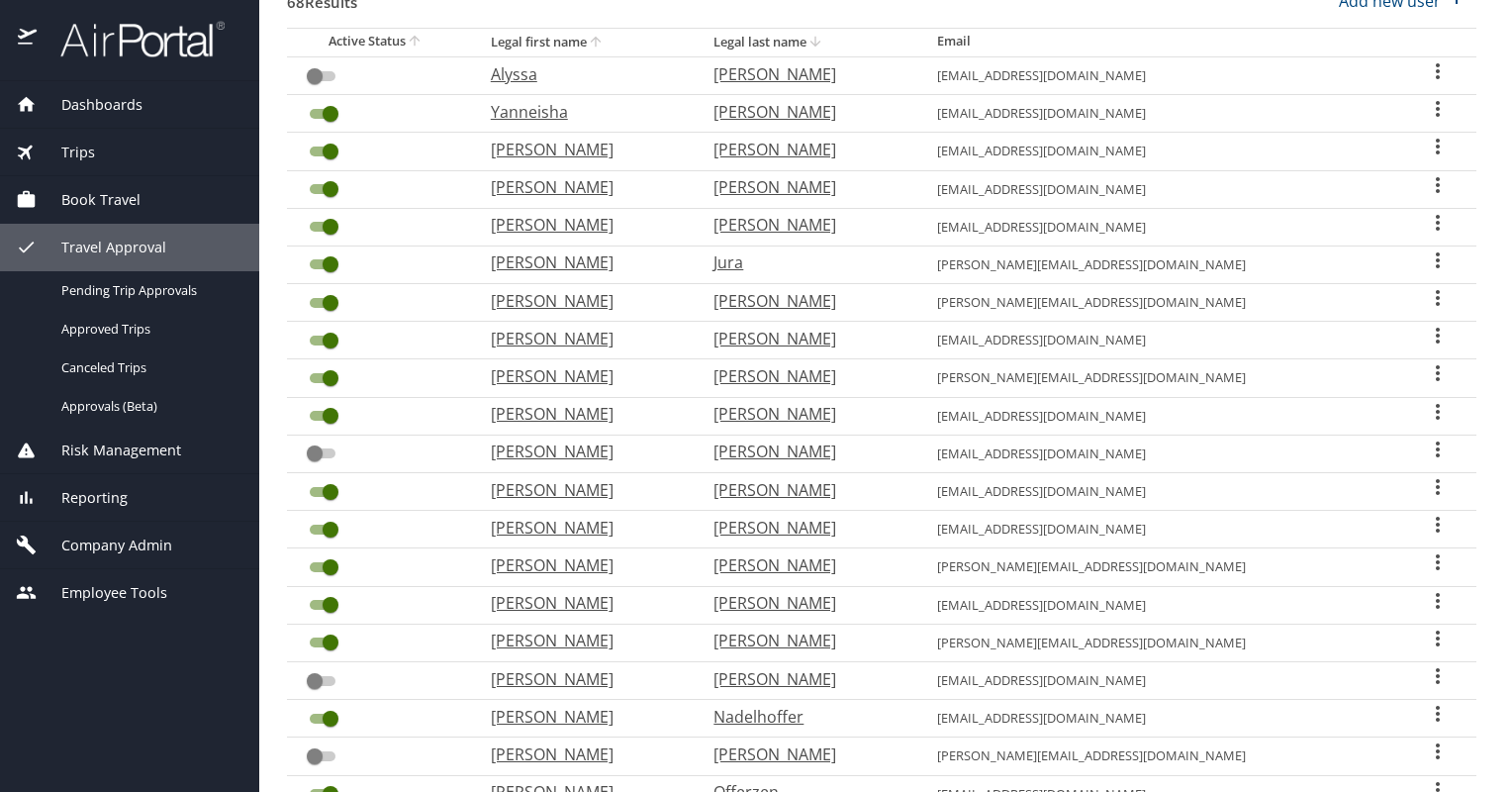 click at bounding box center [331, 341] 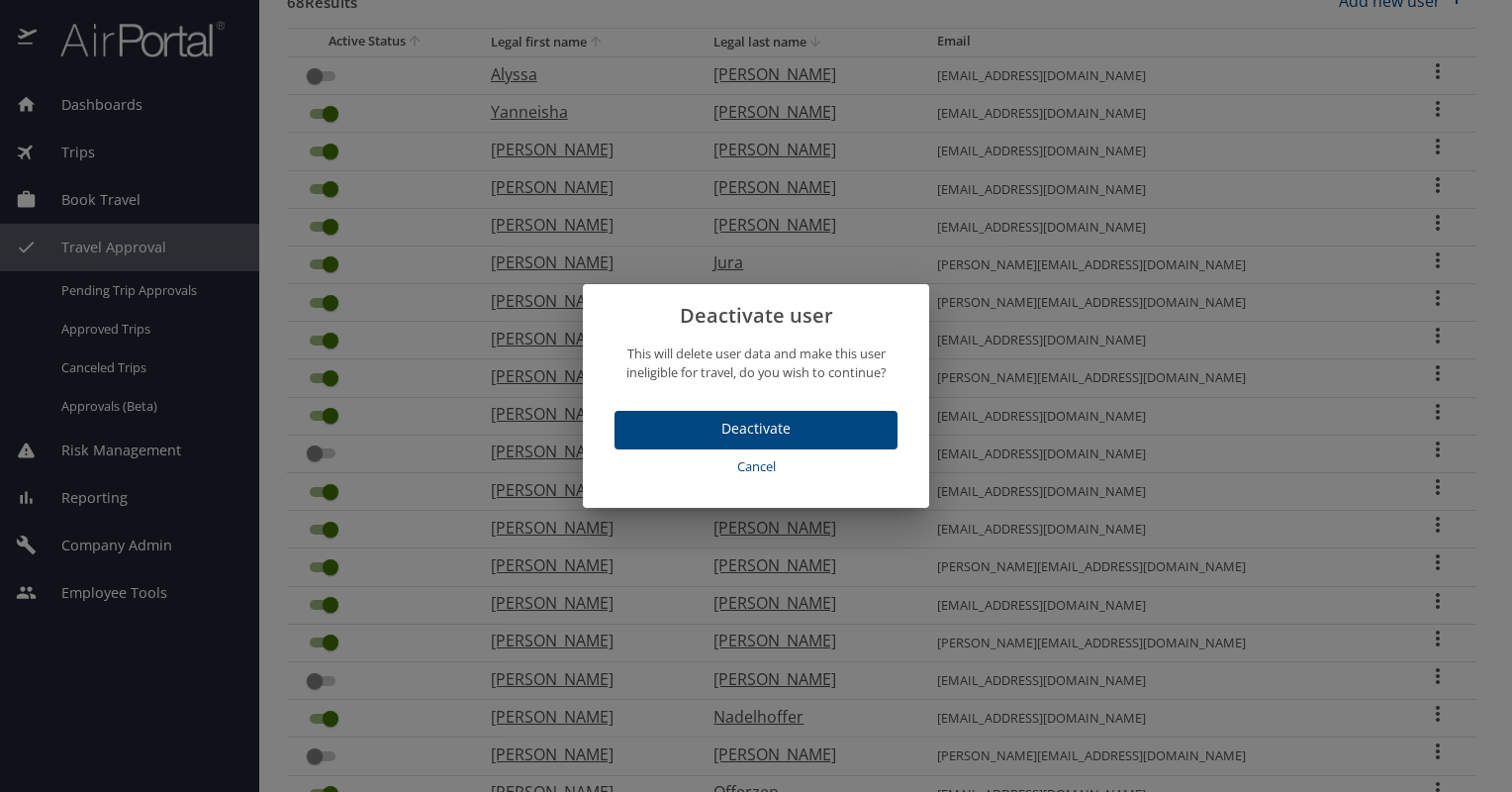 click on "Deactivate" at bounding box center [756, 429] 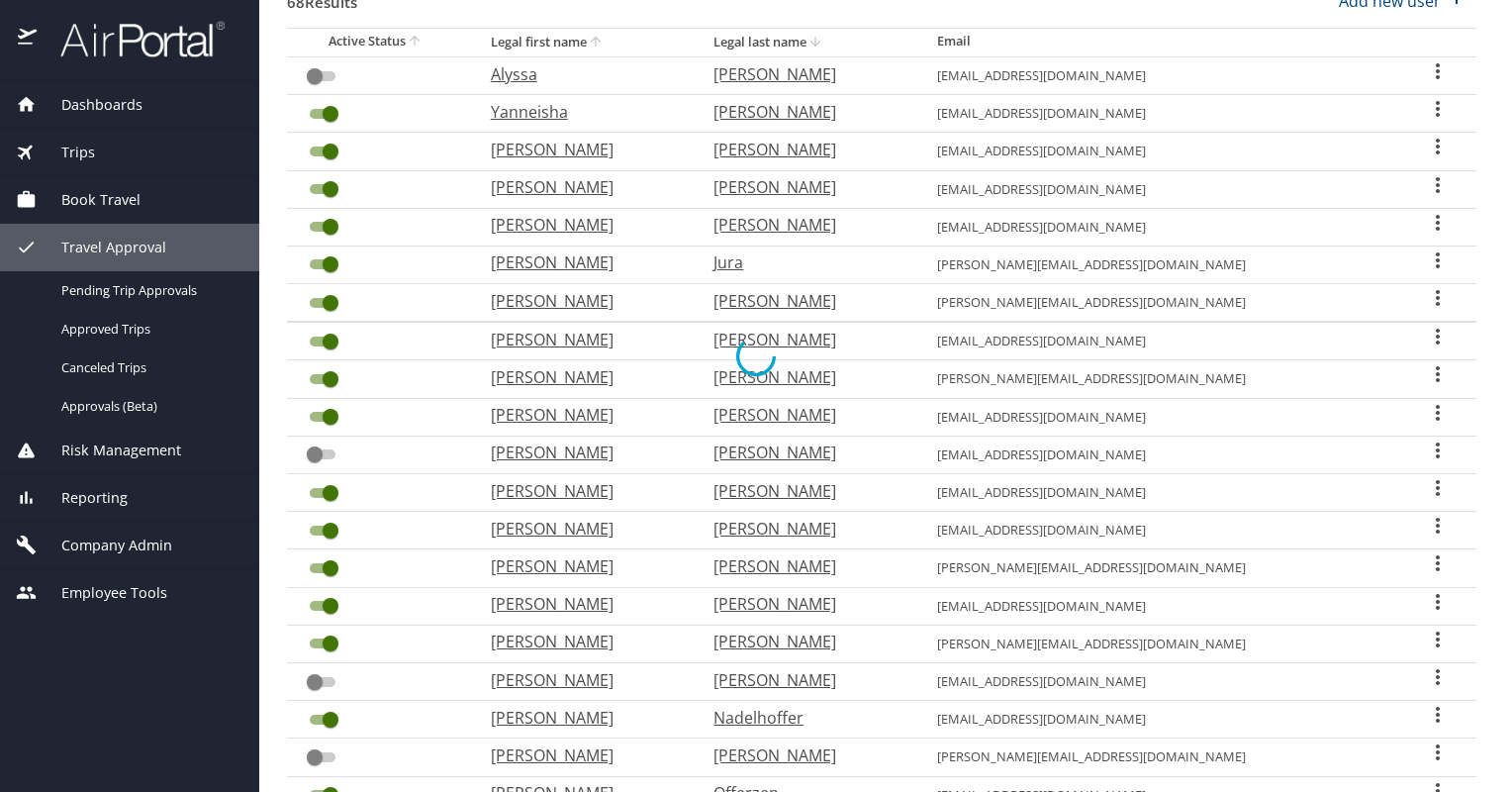 checkbox on "false" 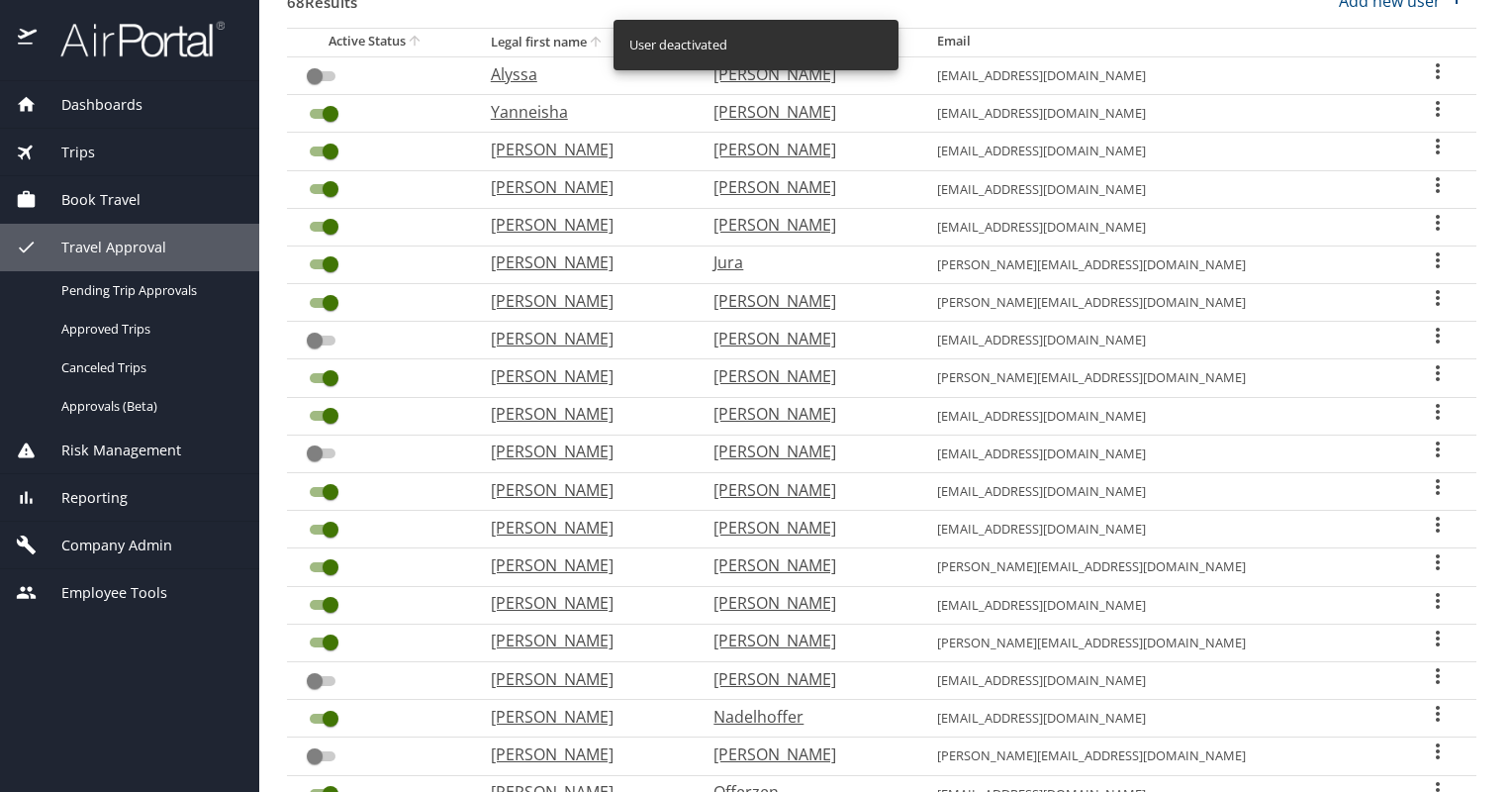 click at bounding box center (331, 378) 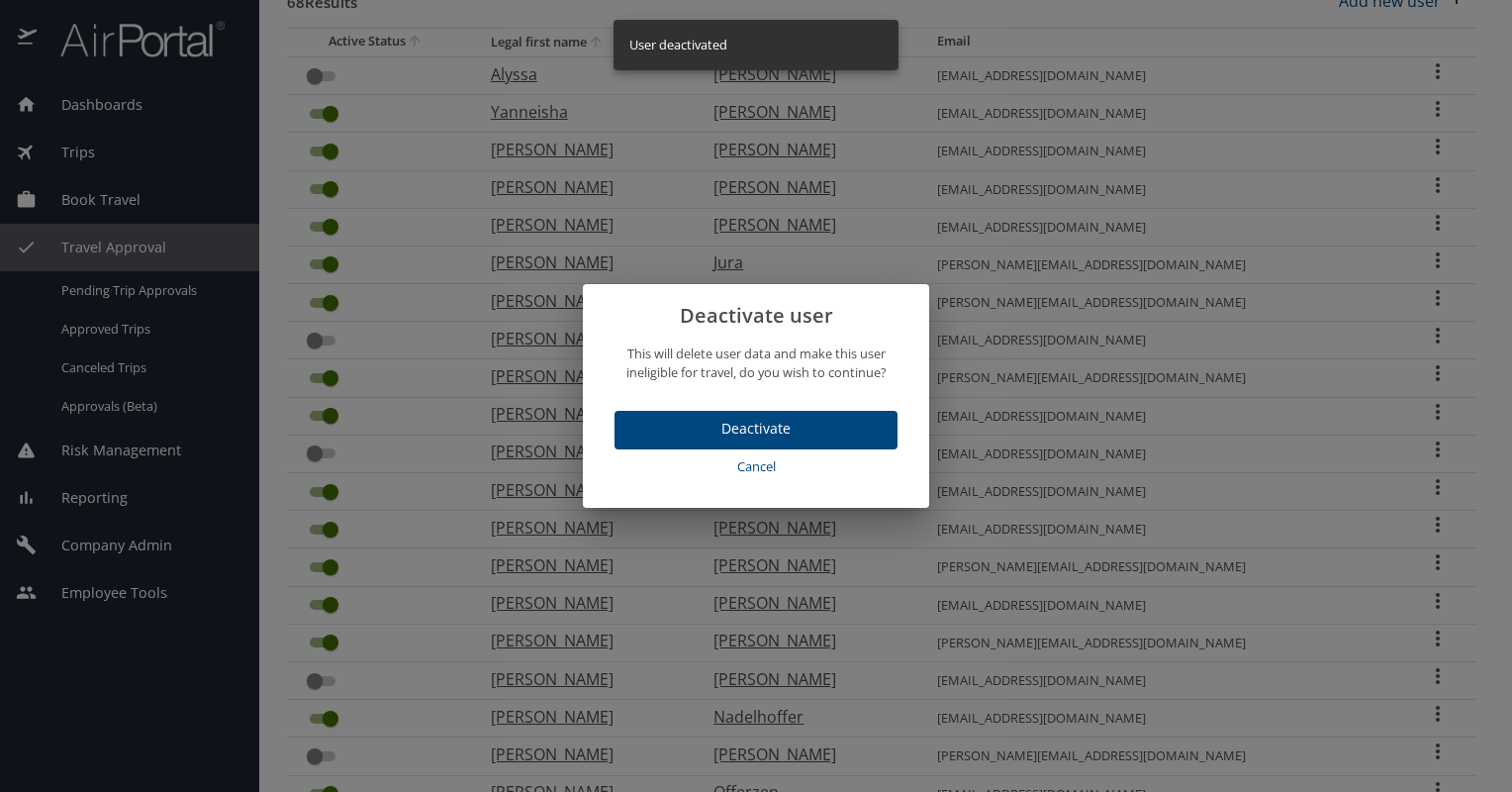 click on "Deactivate" at bounding box center [756, 429] 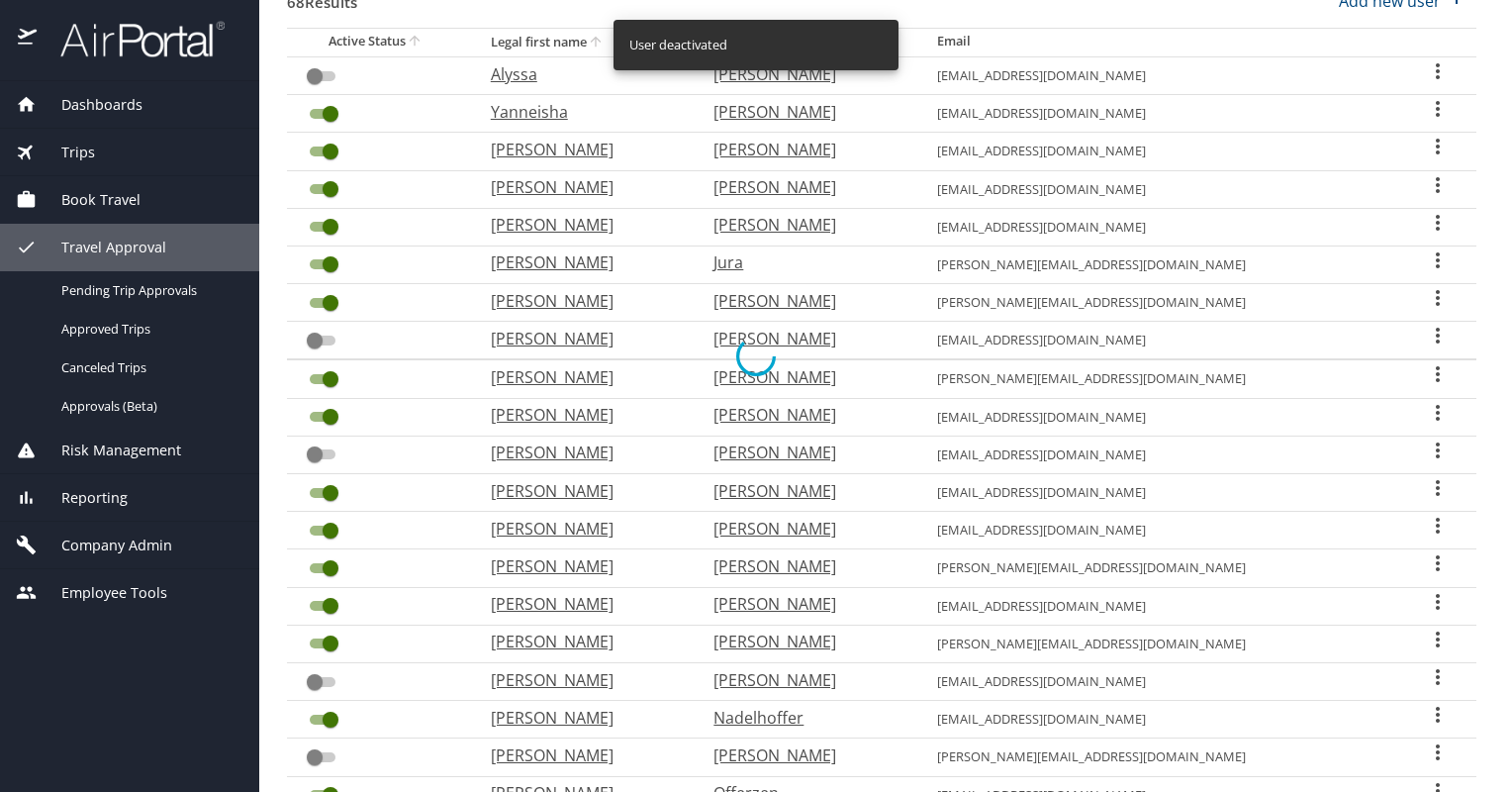 checkbox on "false" 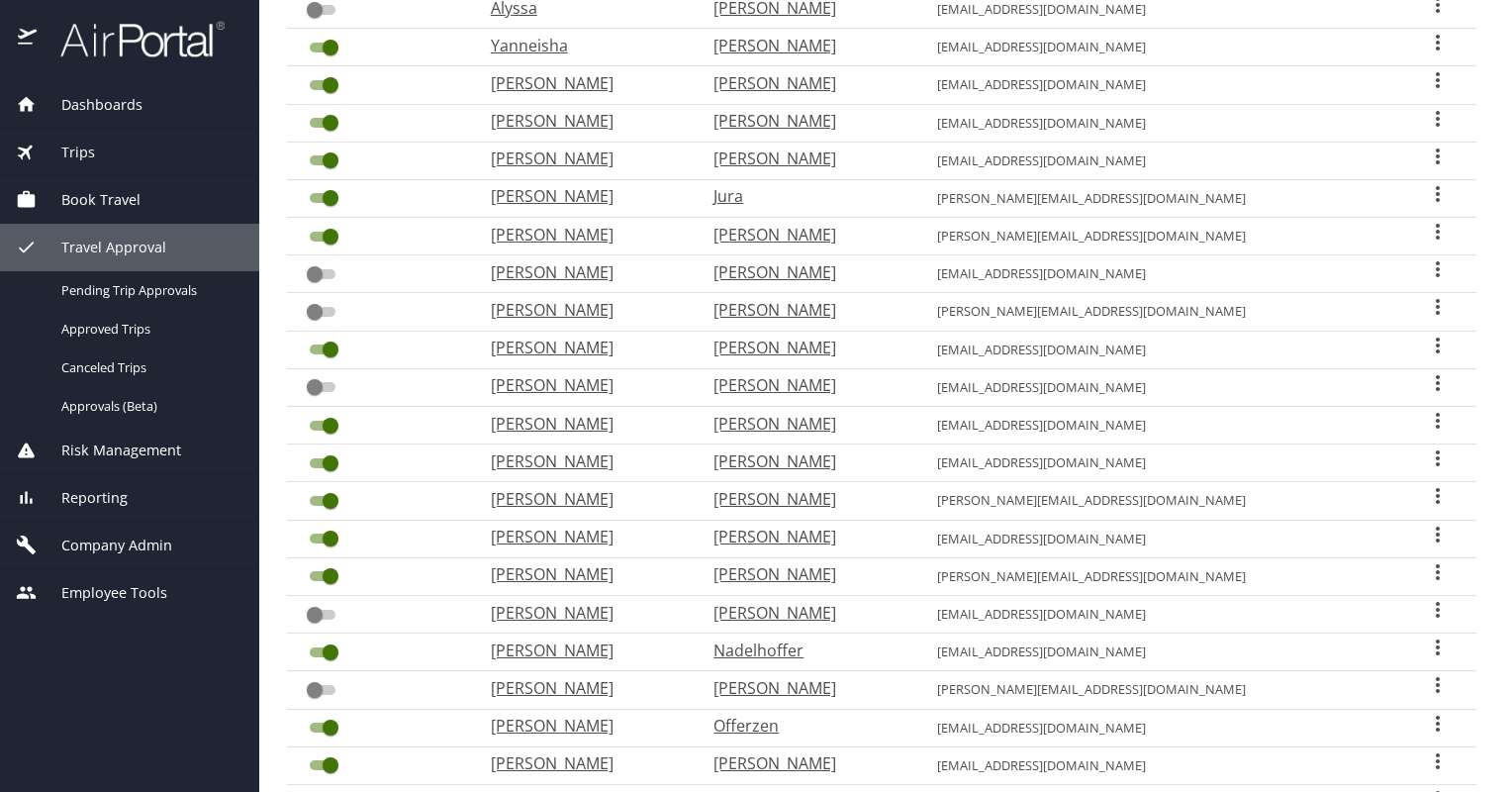 scroll, scrollTop: 334, scrollLeft: 0, axis: vertical 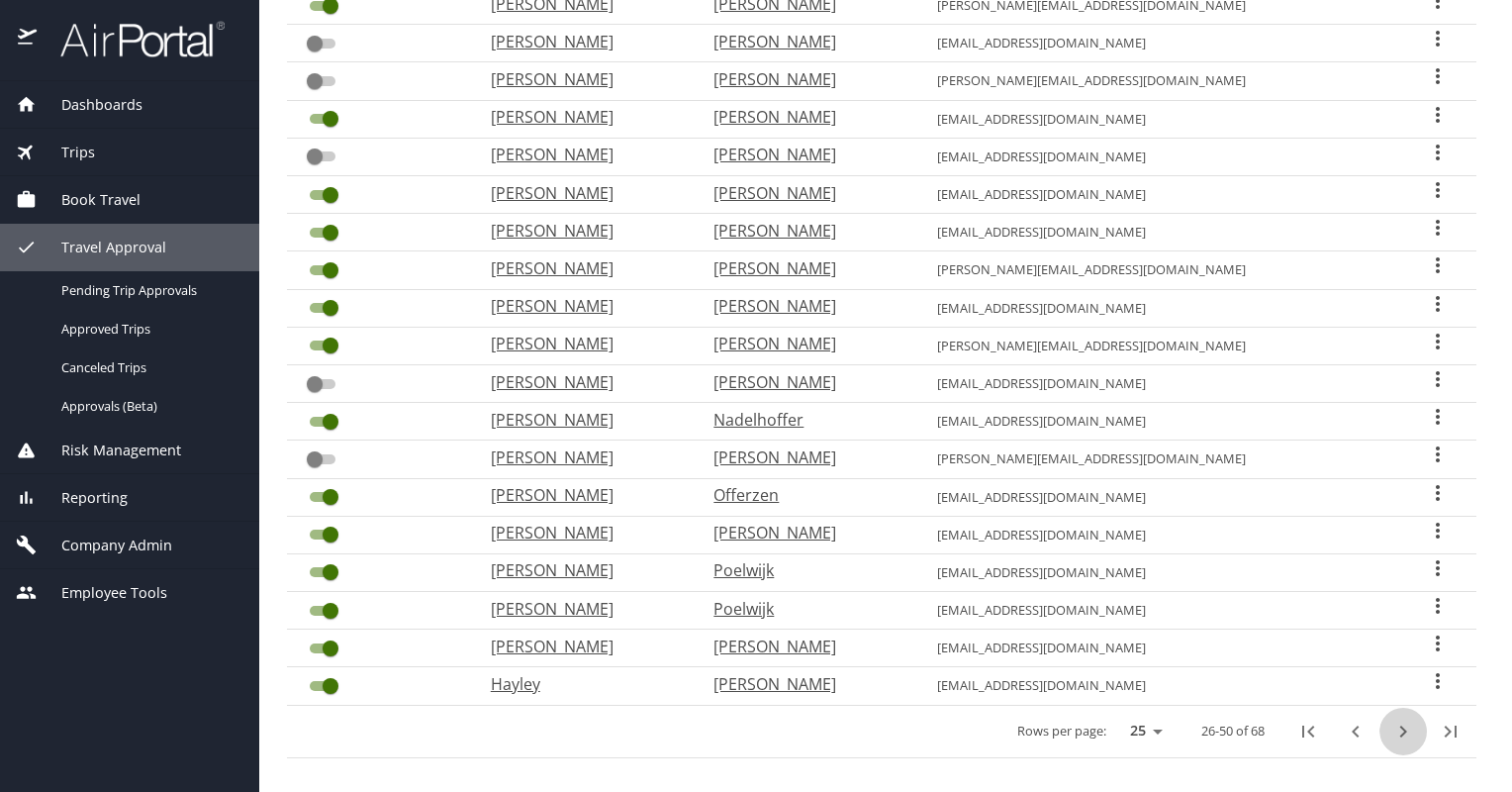 click 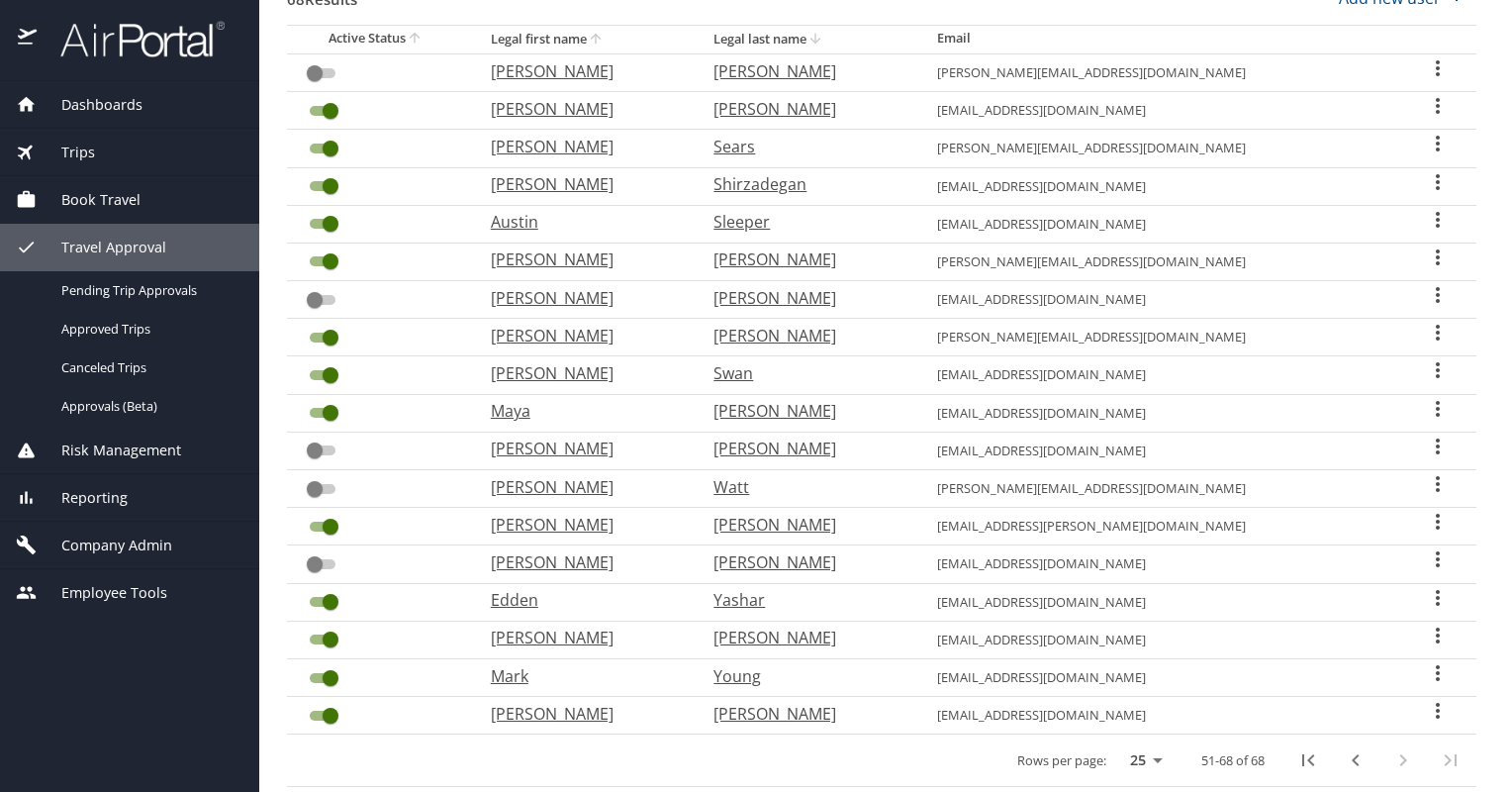 scroll, scrollTop: 271, scrollLeft: 0, axis: vertical 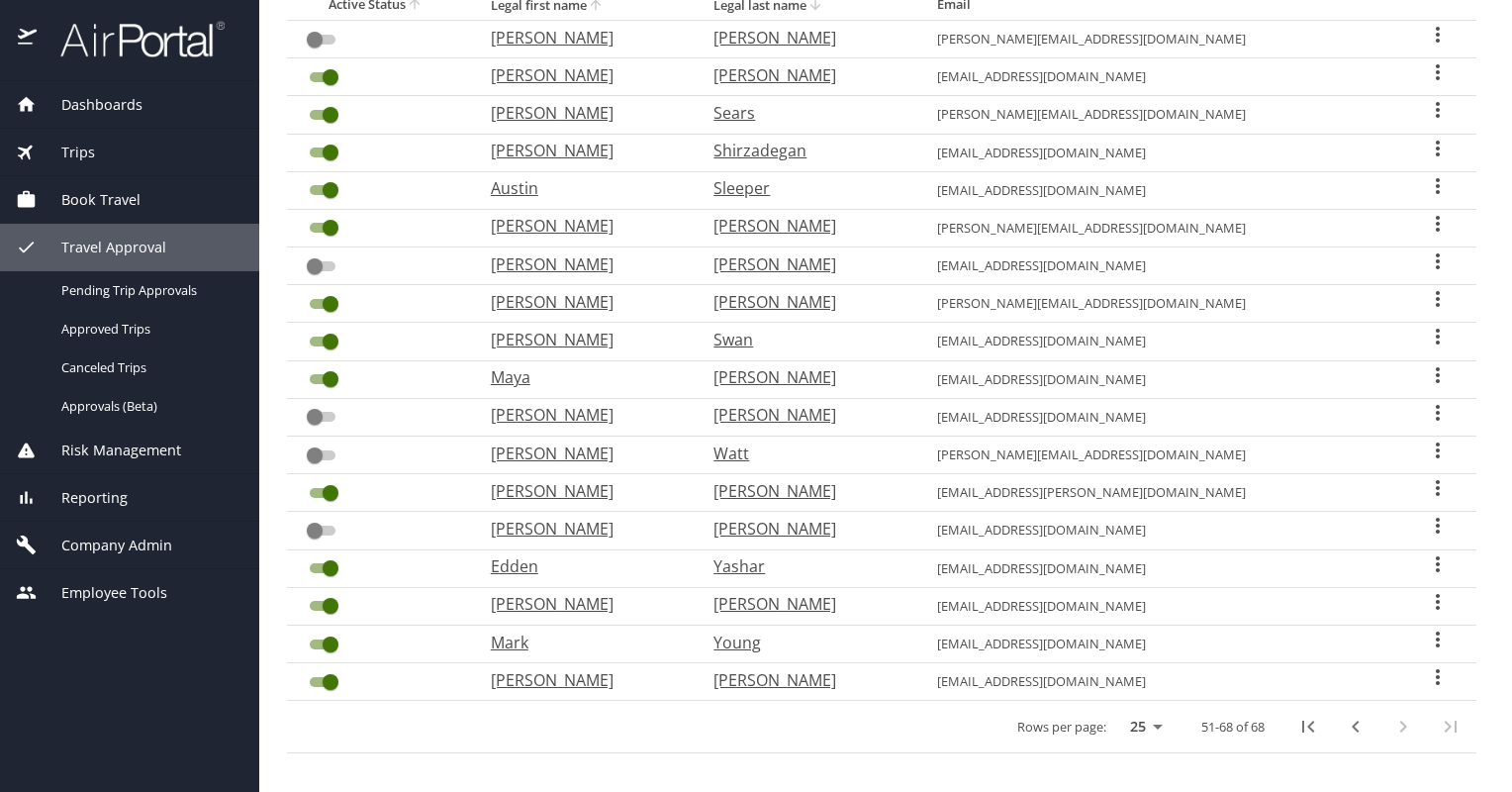 click on "Company Admin" at bounding box center (104, 545) 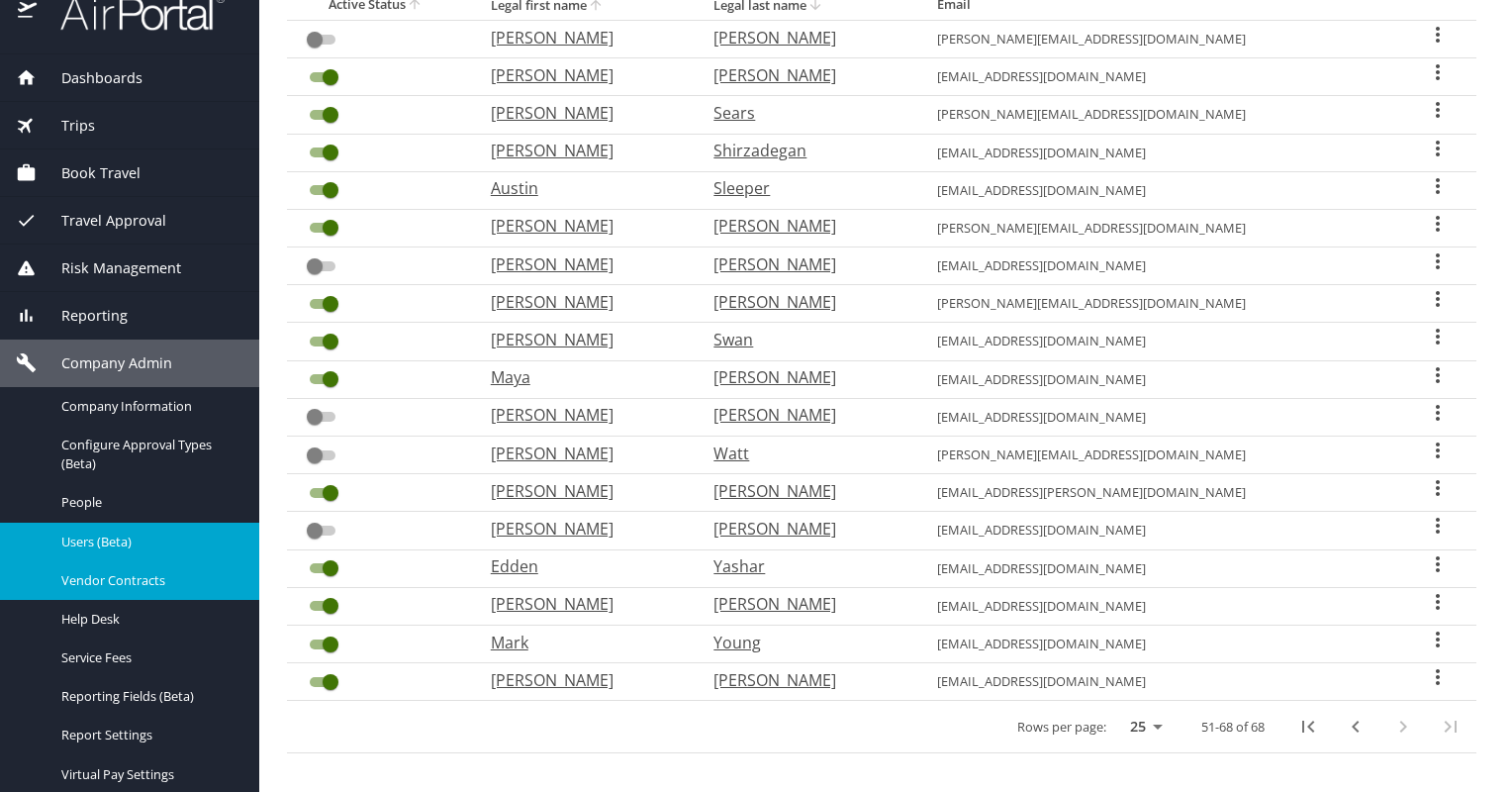 scroll, scrollTop: 0, scrollLeft: 0, axis: both 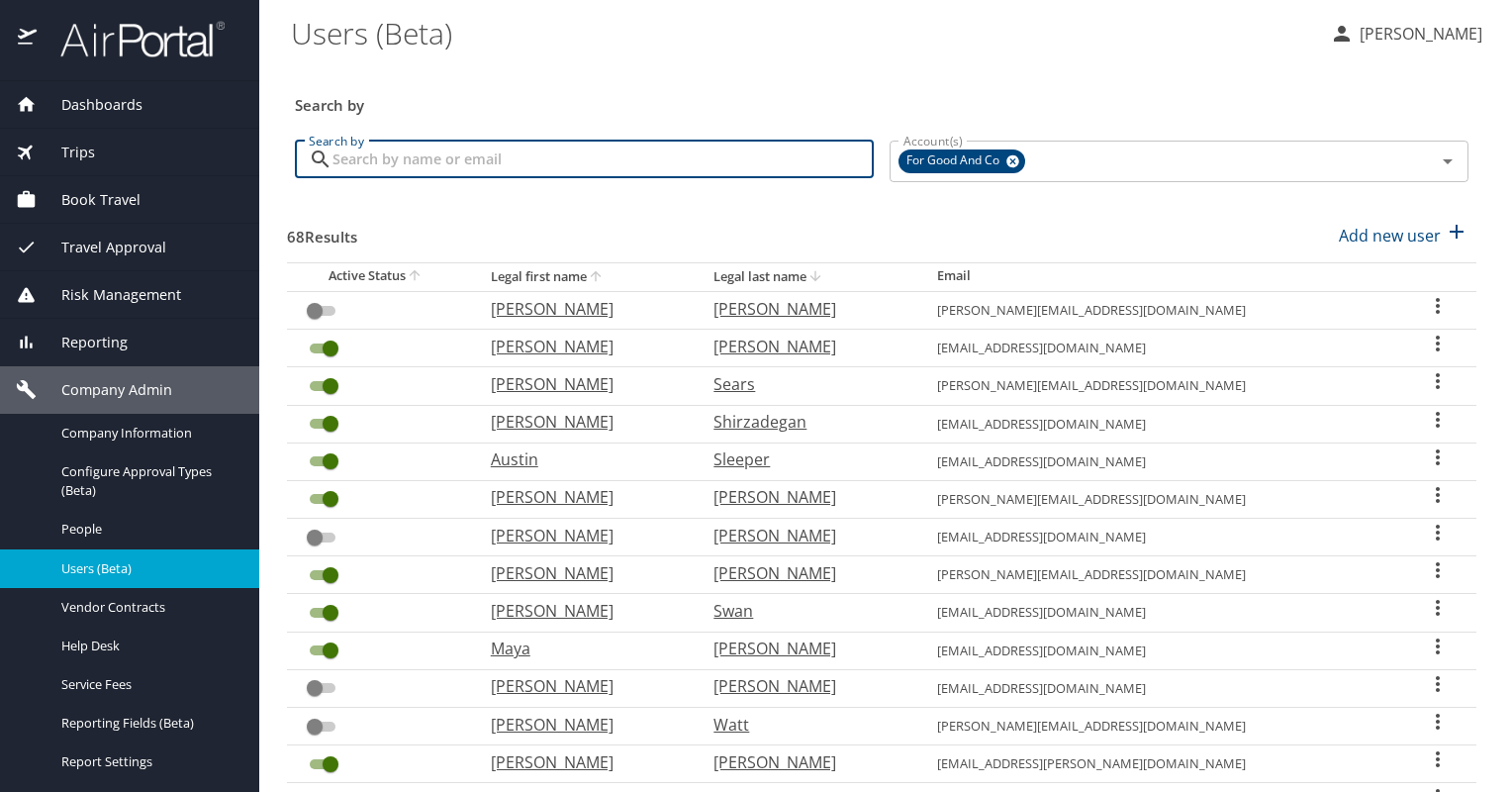 click on "Search by" at bounding box center (603, 159) 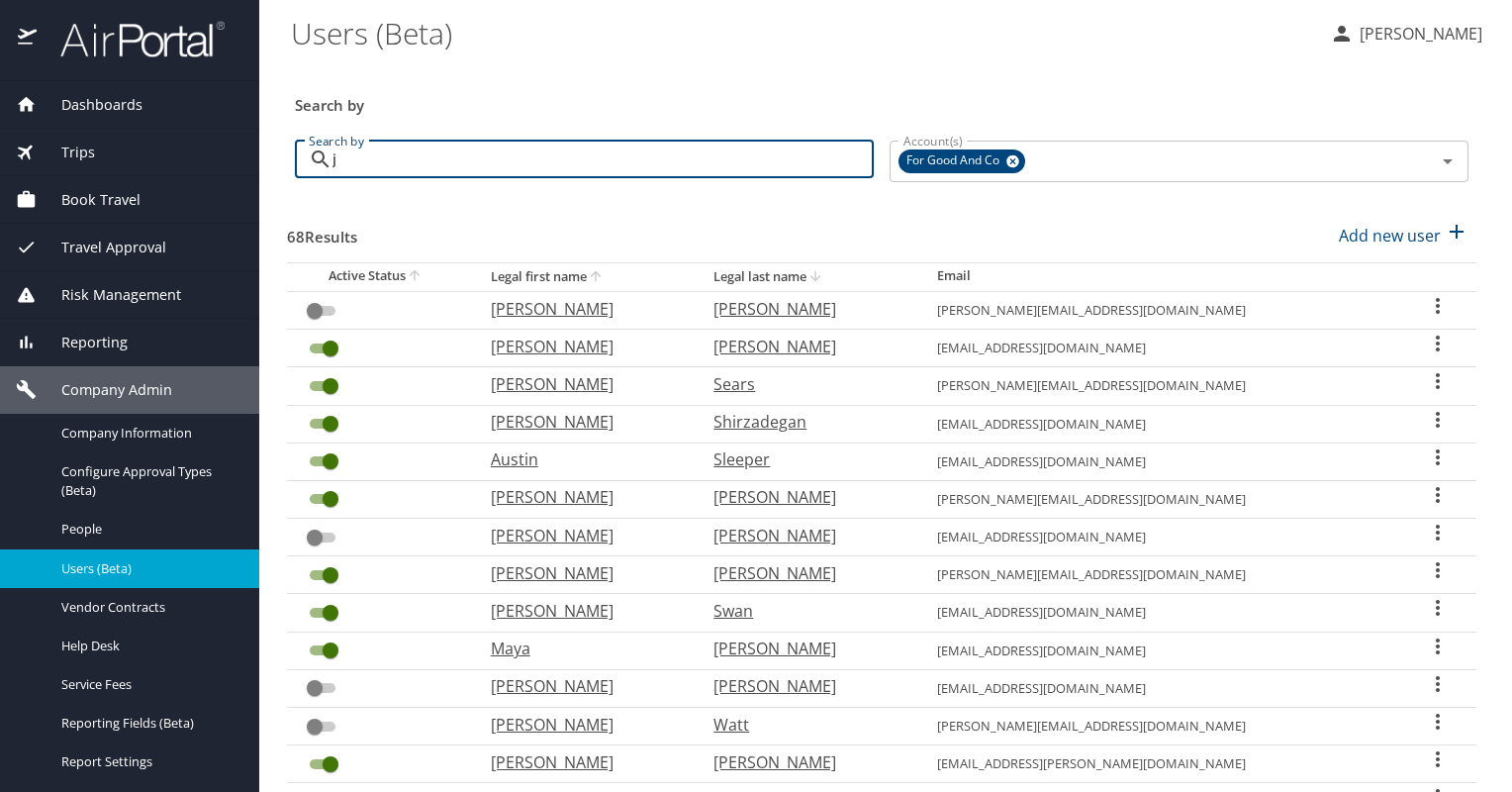 checkbox on "true" 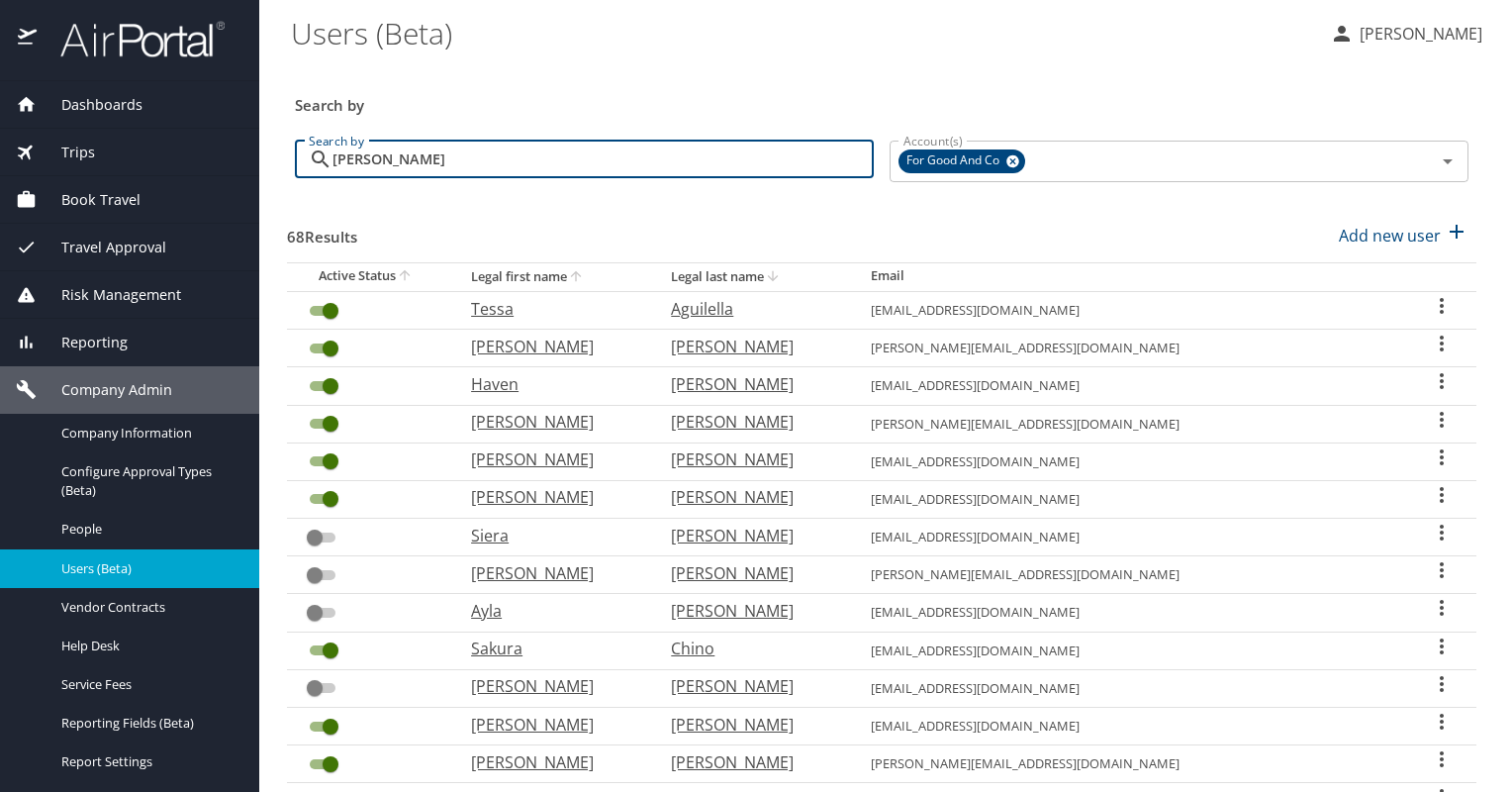 type on "jahns" 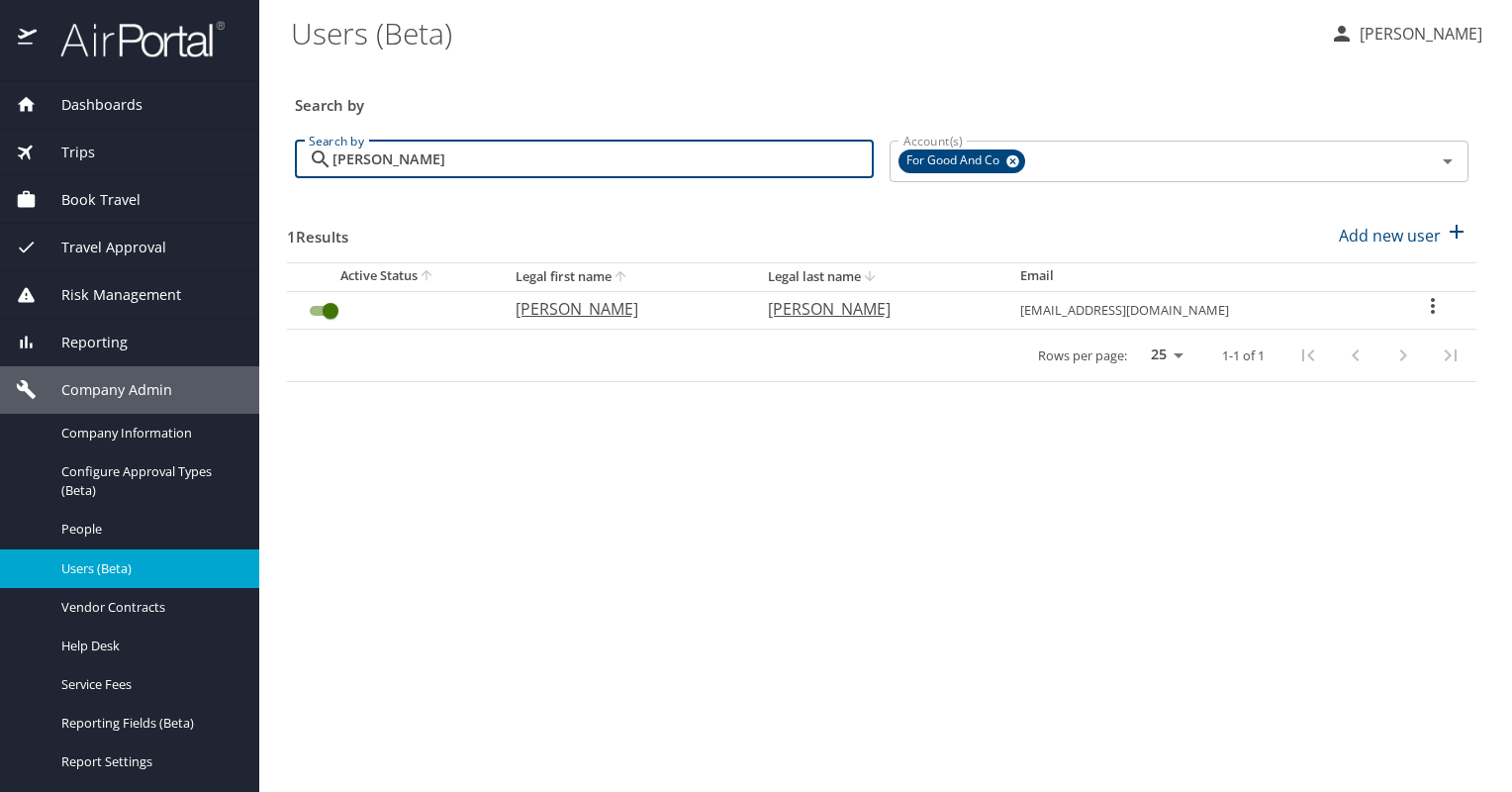 click on "Heather" at bounding box center [621, 309] 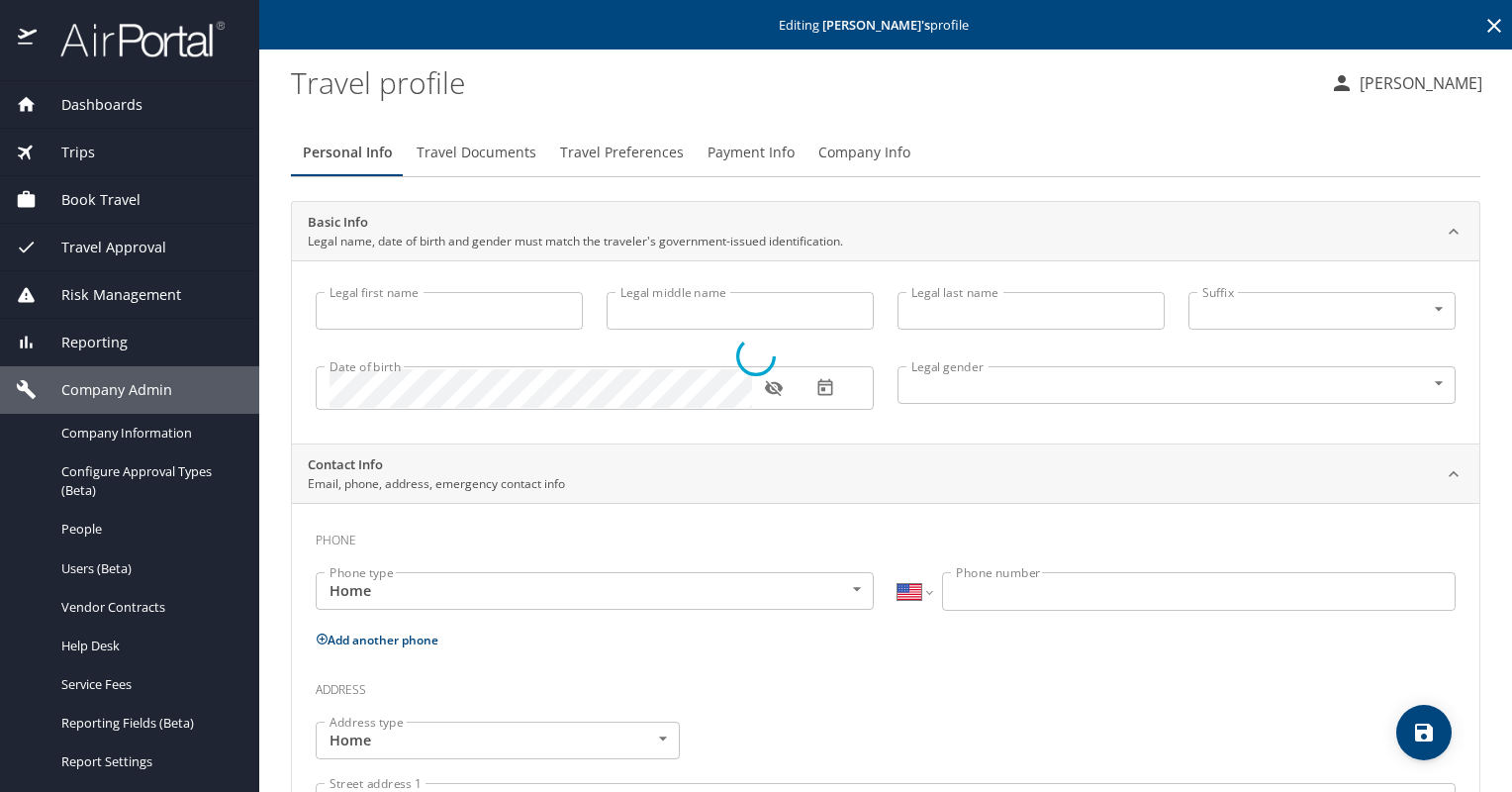 type on "Heather" 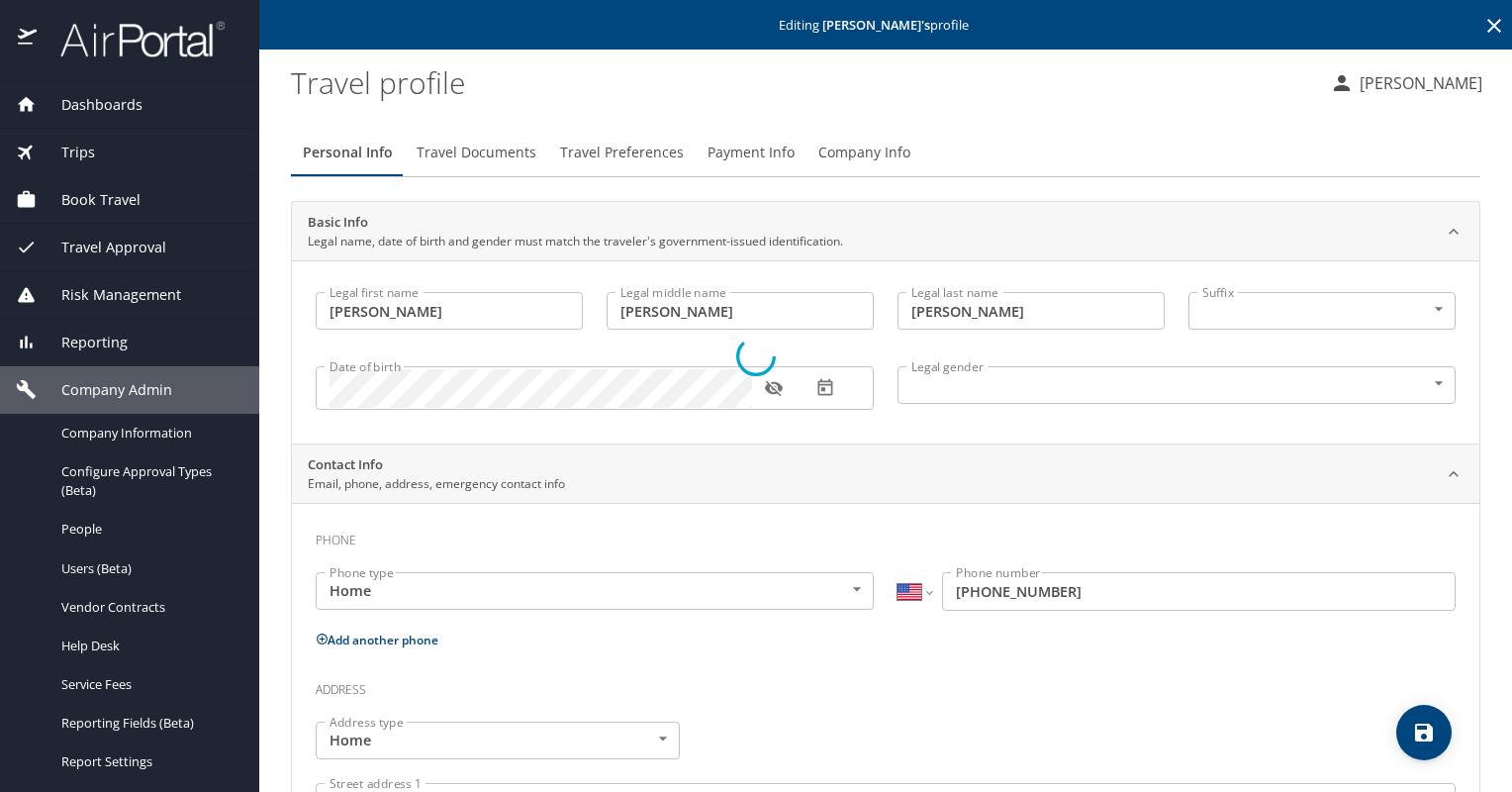 select on "US" 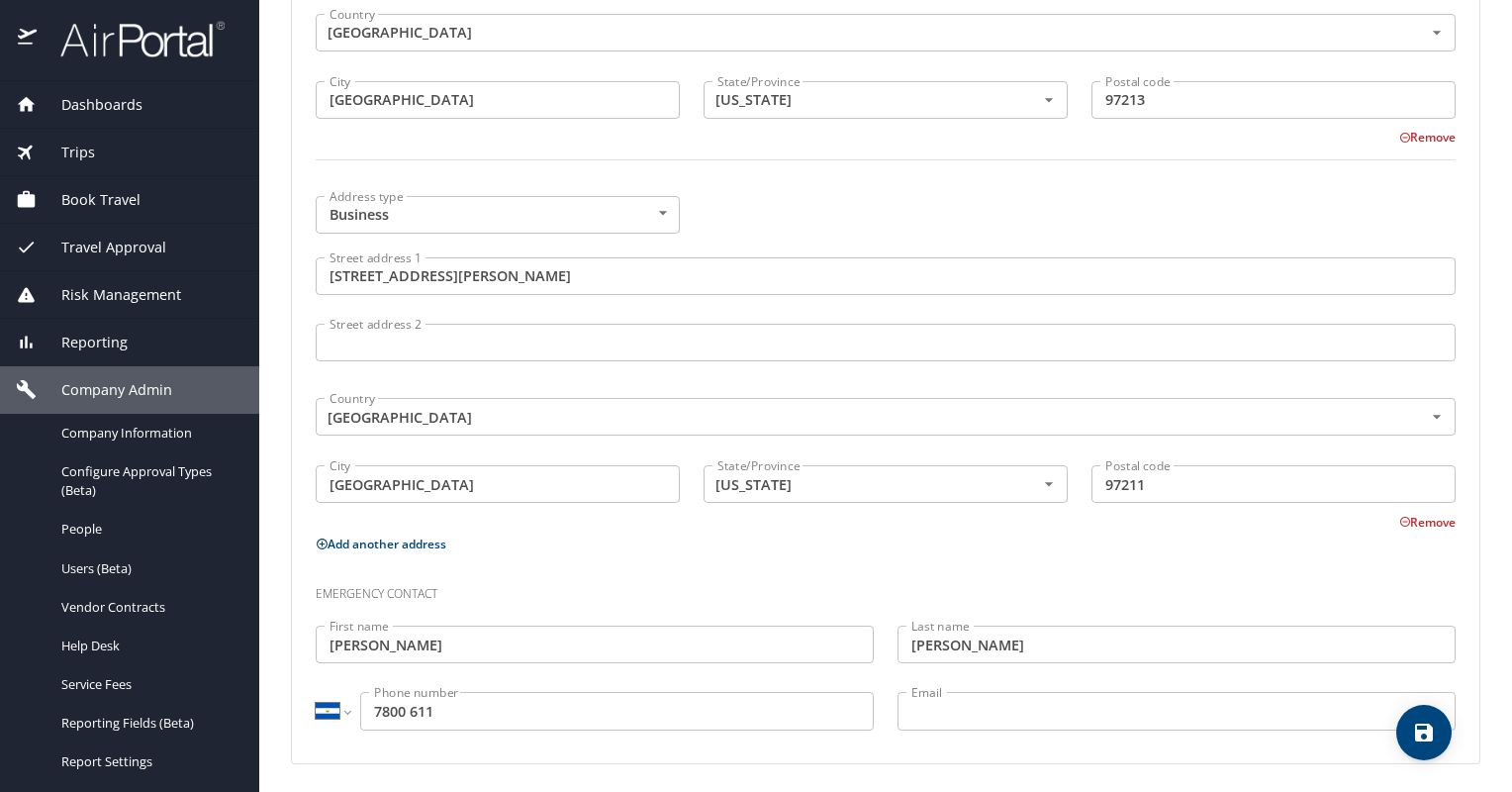 scroll, scrollTop: 1118, scrollLeft: 0, axis: vertical 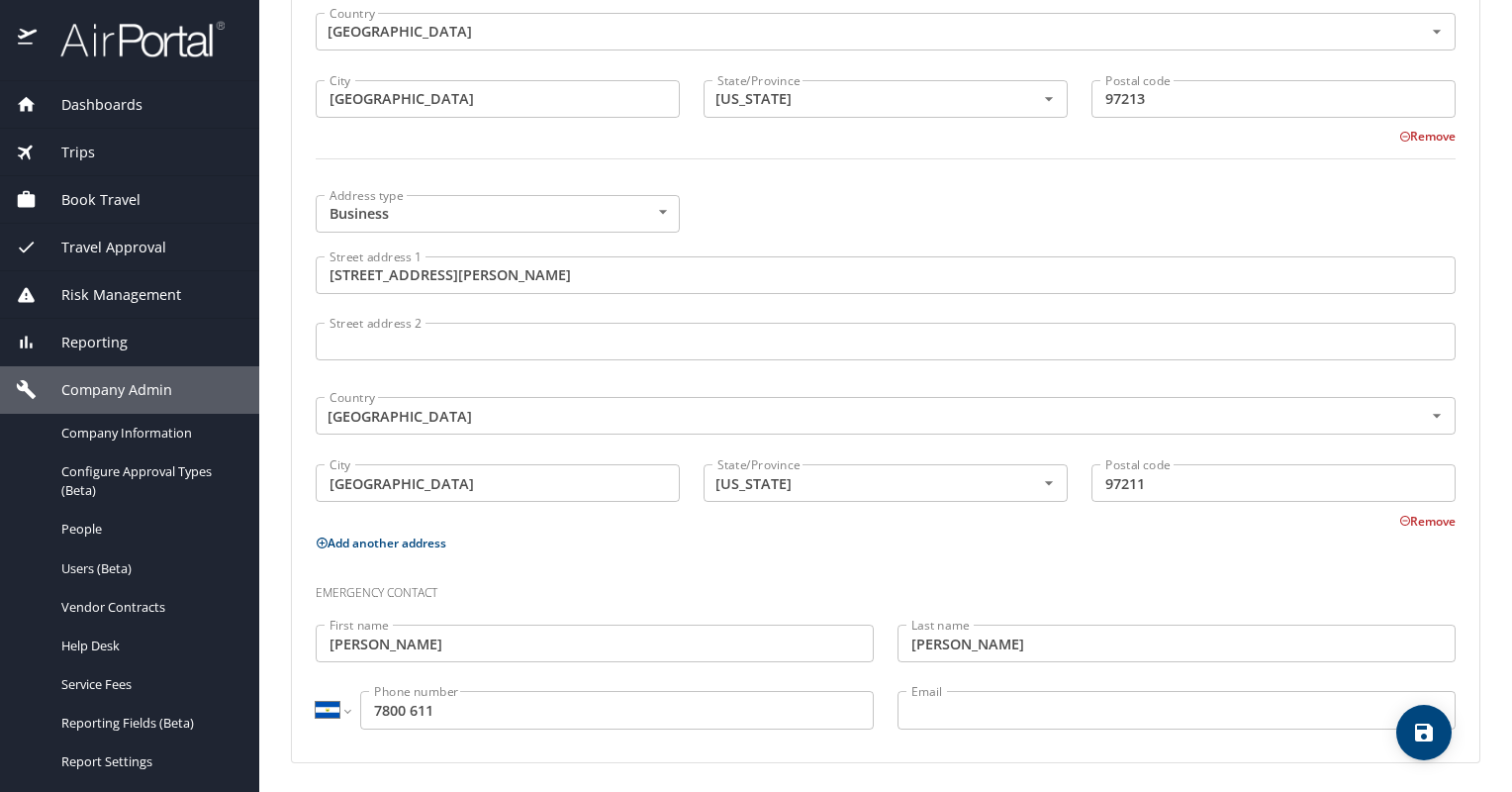 click on "7800 611" at bounding box center [616, 710] 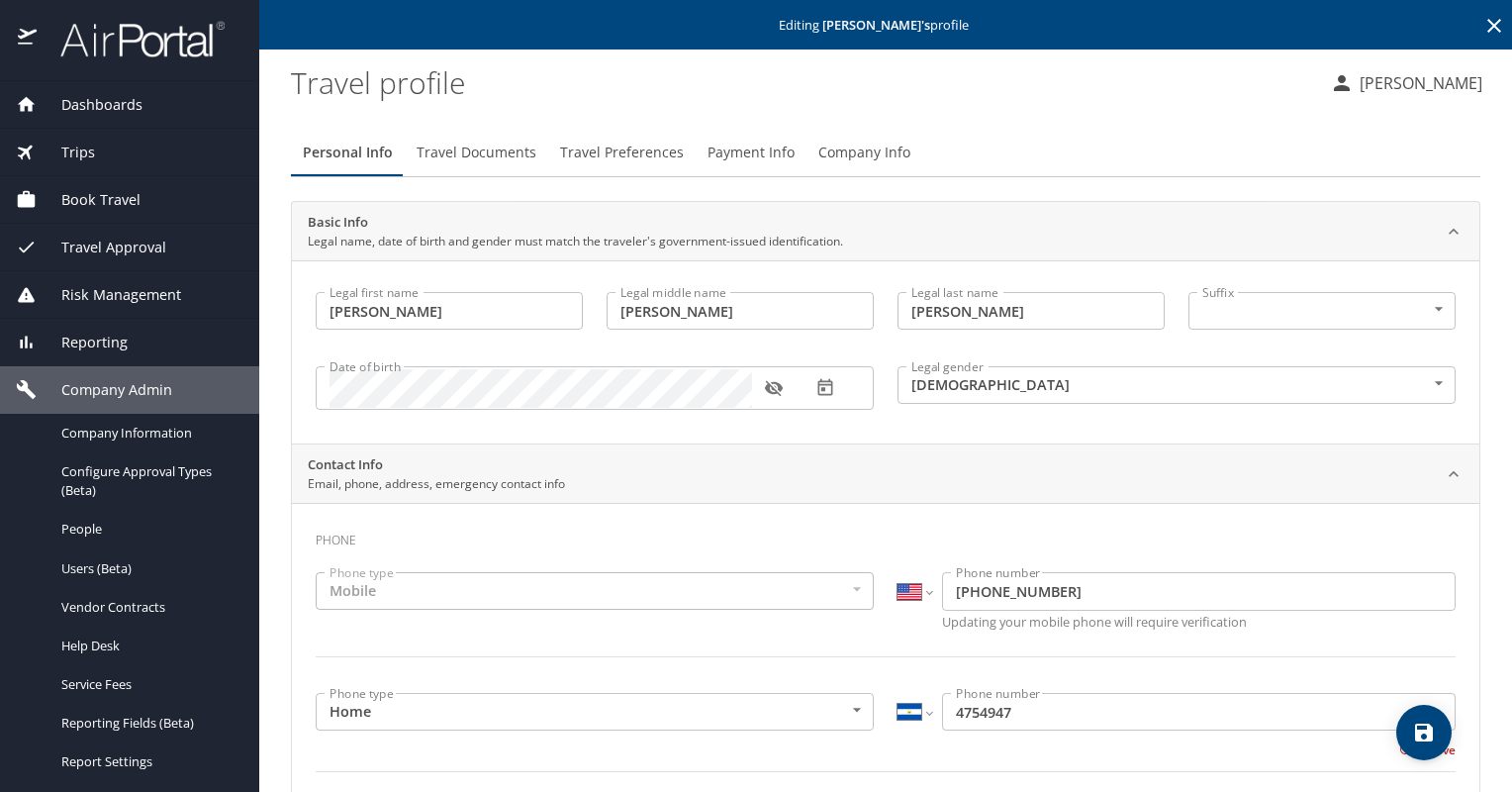 scroll, scrollTop: 99, scrollLeft: 0, axis: vertical 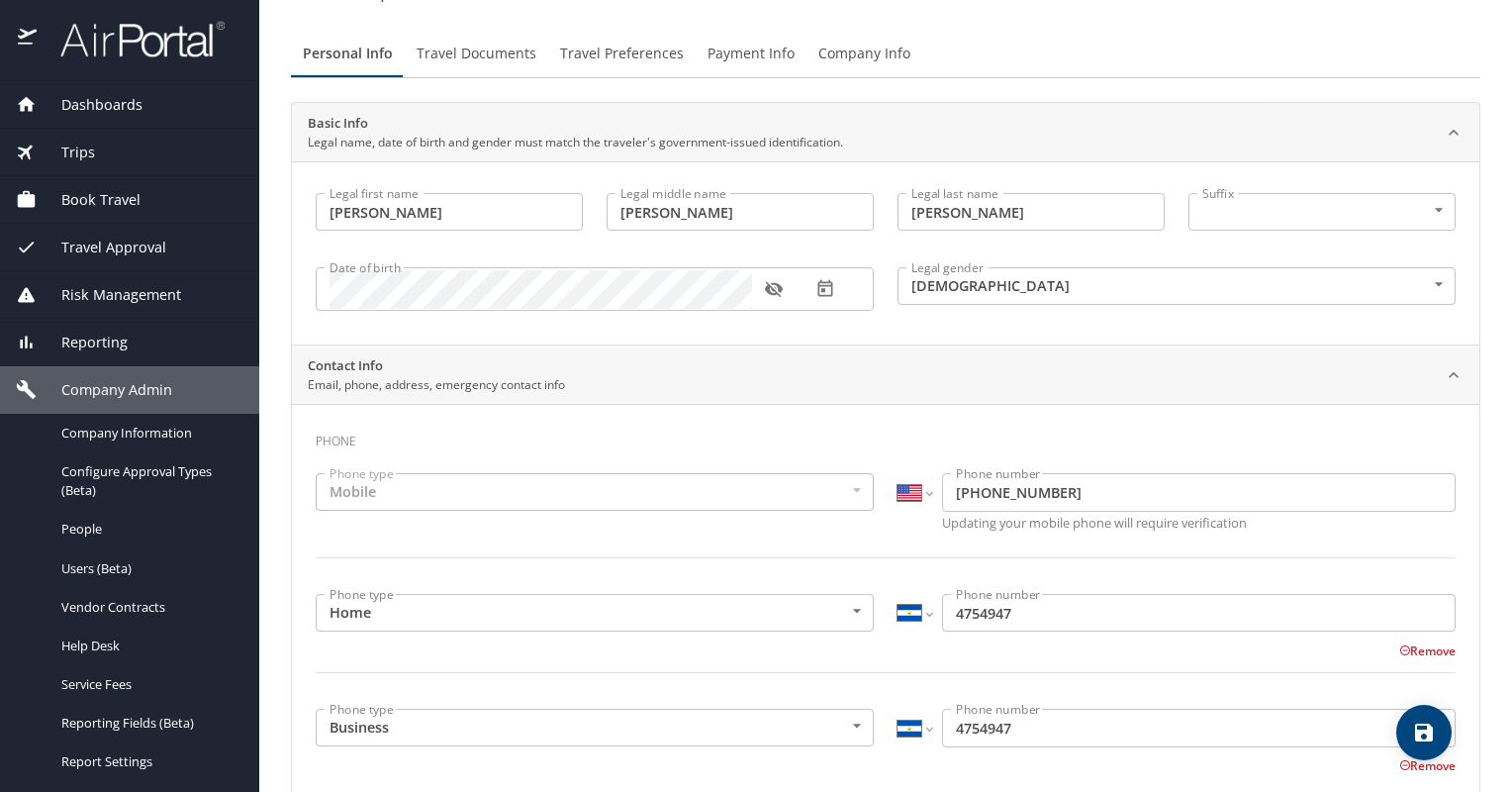 type on "5037800611" 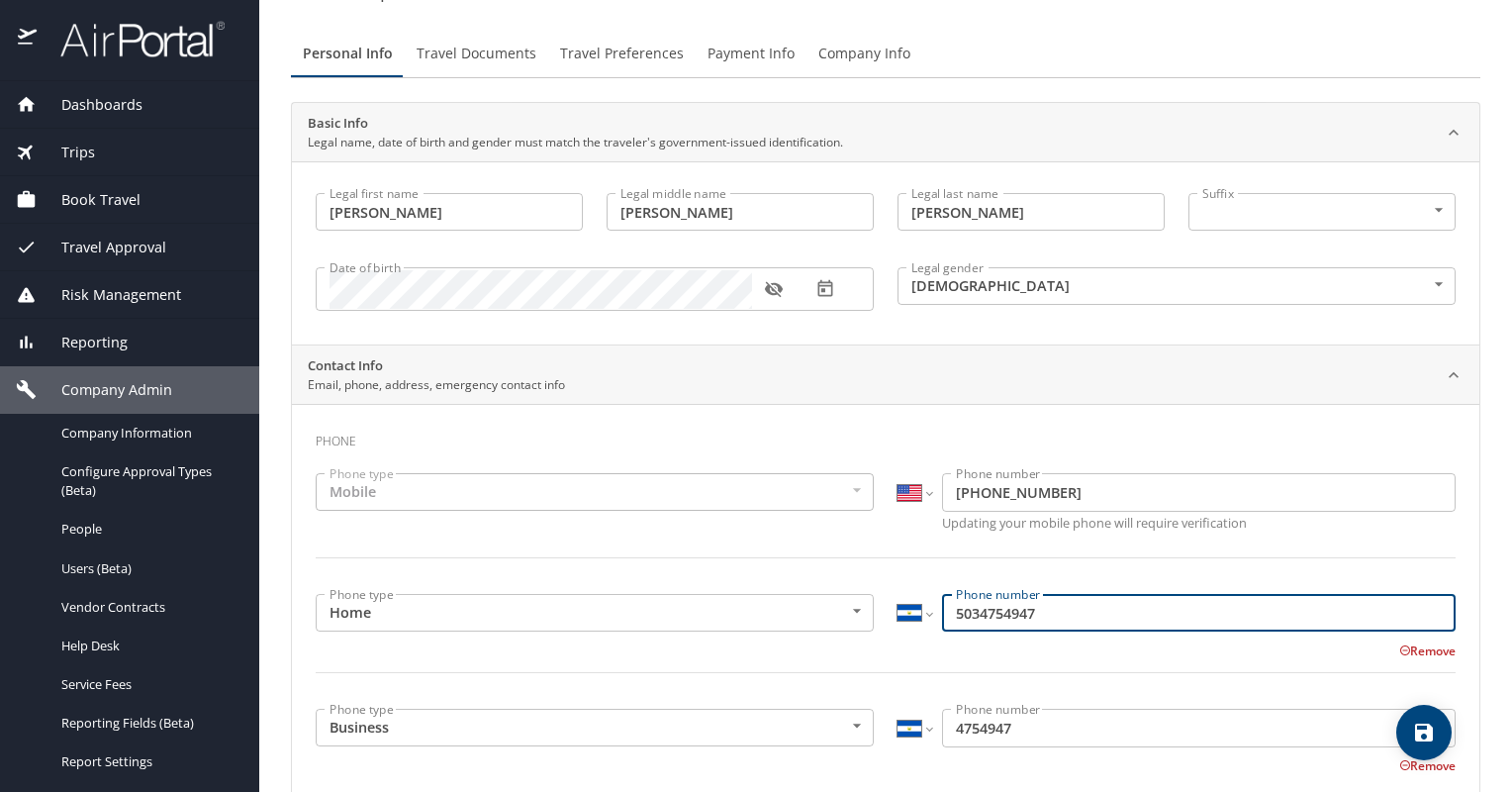type on "5034754947" 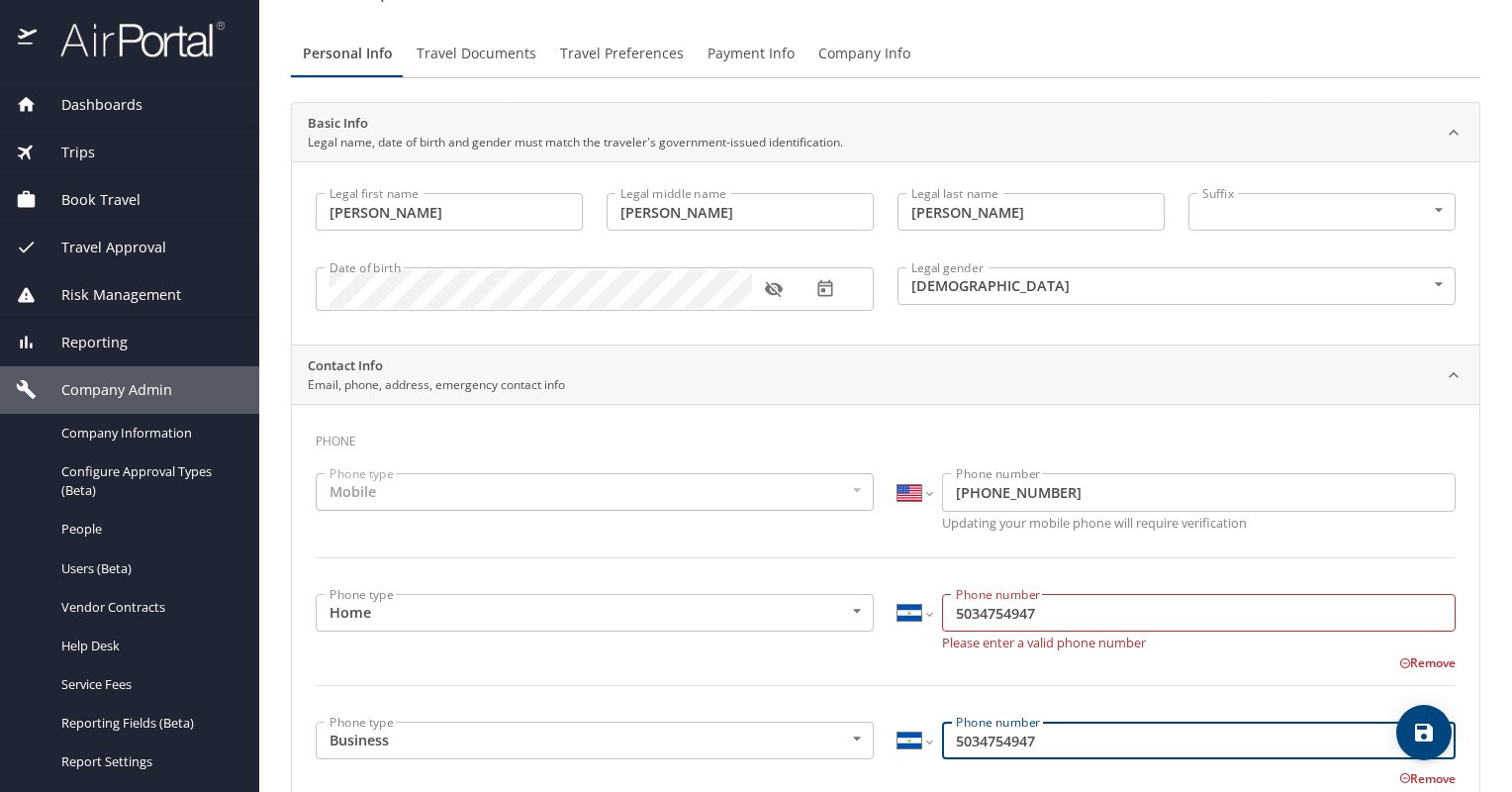 type on "5034754947" 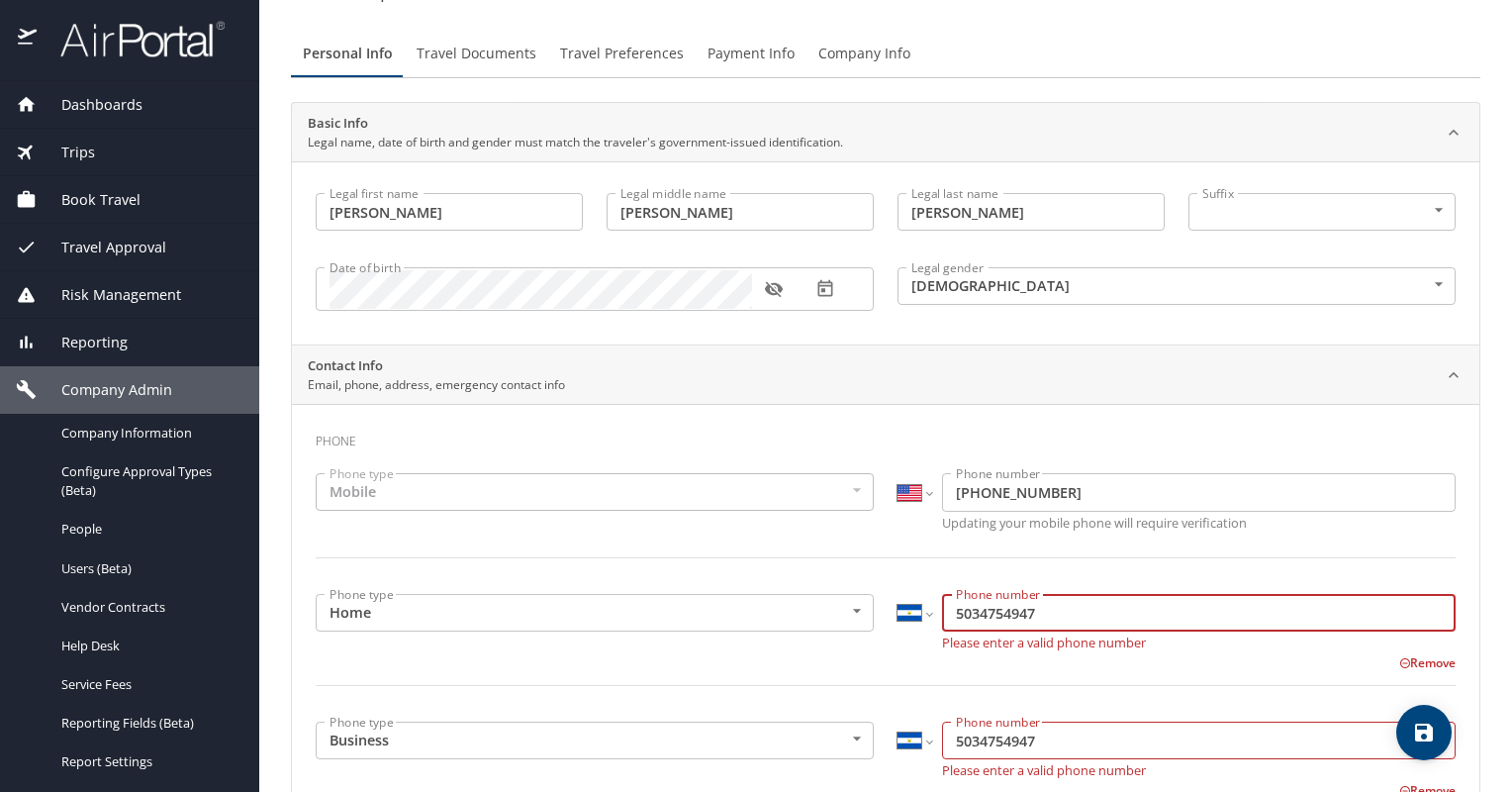 type on "5034754947" 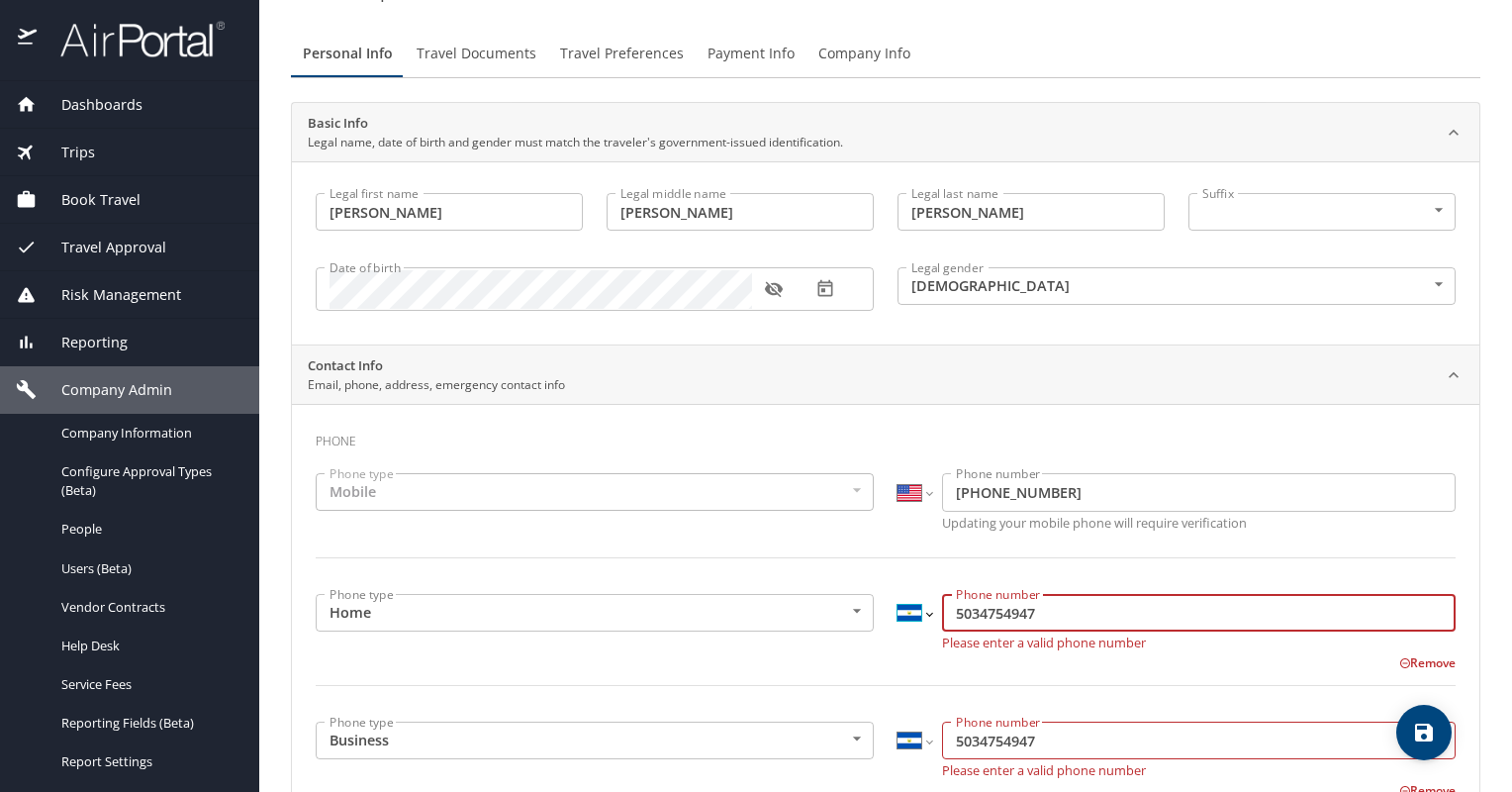 click on "International Afghanistan Åland Islands Albania Algeria American Samoa Andorra Angola Anguilla Antigua and Barbuda Argentina Armenia Aruba Ascension Island Australia Austria Azerbaijan Bahamas Bahrain Bangladesh Barbados Belarus Belgium Belize Benin Bermuda Bhutan Bolivia Bonaire, Sint Eustatius and Saba Bosnia and Herzegovina Botswana Brazil British Indian Ocean Territory Brunei Darussalam Bulgaria Burkina Faso Burma Burundi Cambodia Cameroon Canada Cape Verde Cayman Islands Central African Republic Chad Chile China Christmas Island Cocos (Keeling) Islands Colombia Comoros Congo Congo, Democratic Republic of the Cook Islands Costa Rica Cote d'Ivoire Croatia Cuba Curaçao Cyprus Czech Republic Denmark Djibouti Dominica Dominican Republic Ecuador Egypt El Salvador Equatorial Guinea Eritrea Estonia Ethiopia Falkland Islands Faroe Islands Federated States of Micronesia Fiji Finland France French Guiana French Polynesia Gabon Gambia Georgia Germany Ghana Gibraltar Greece Greenland Grenada Guadeloupe Guam Guinea" at bounding box center (914, 613) 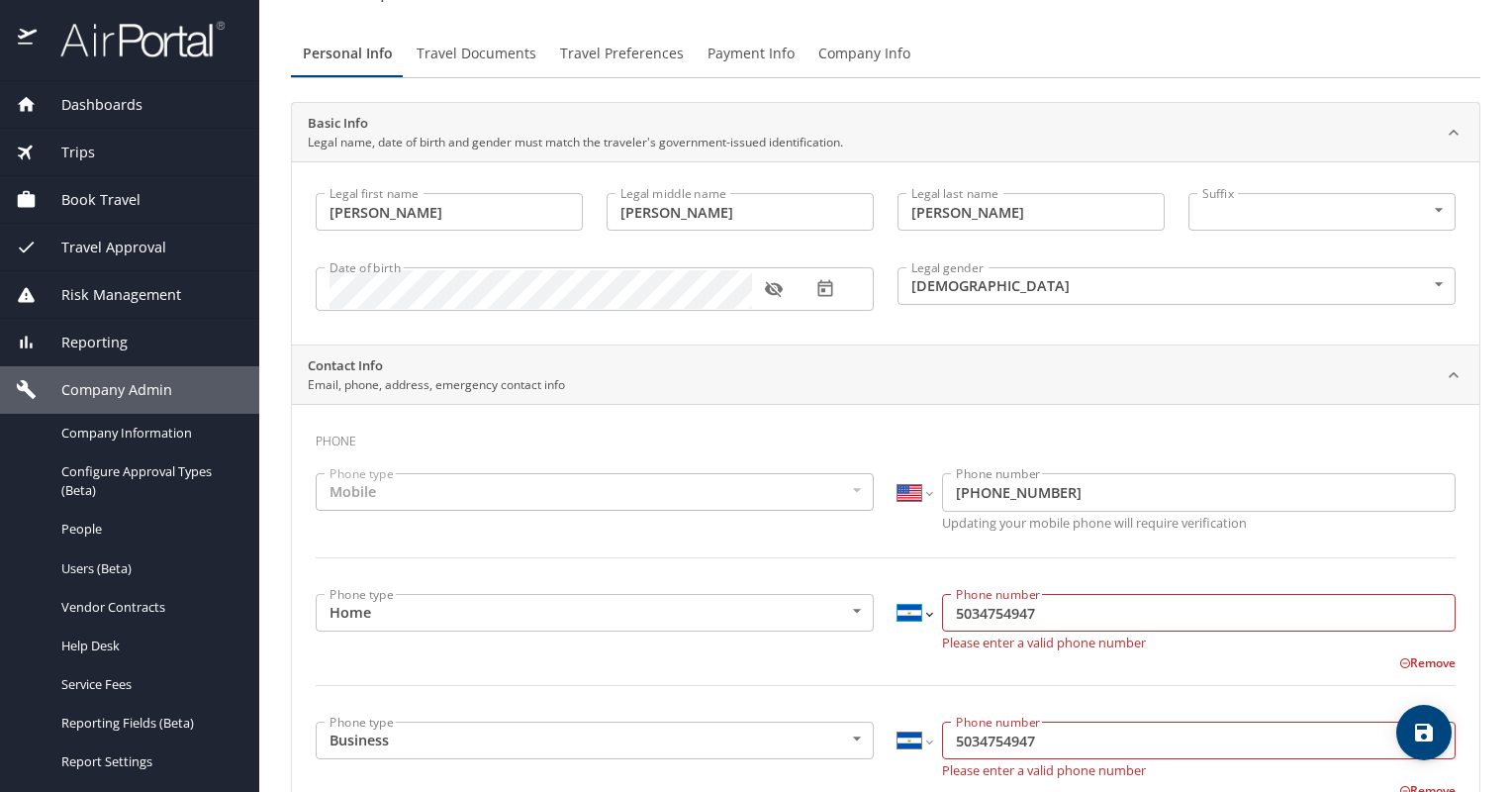 select on "US" 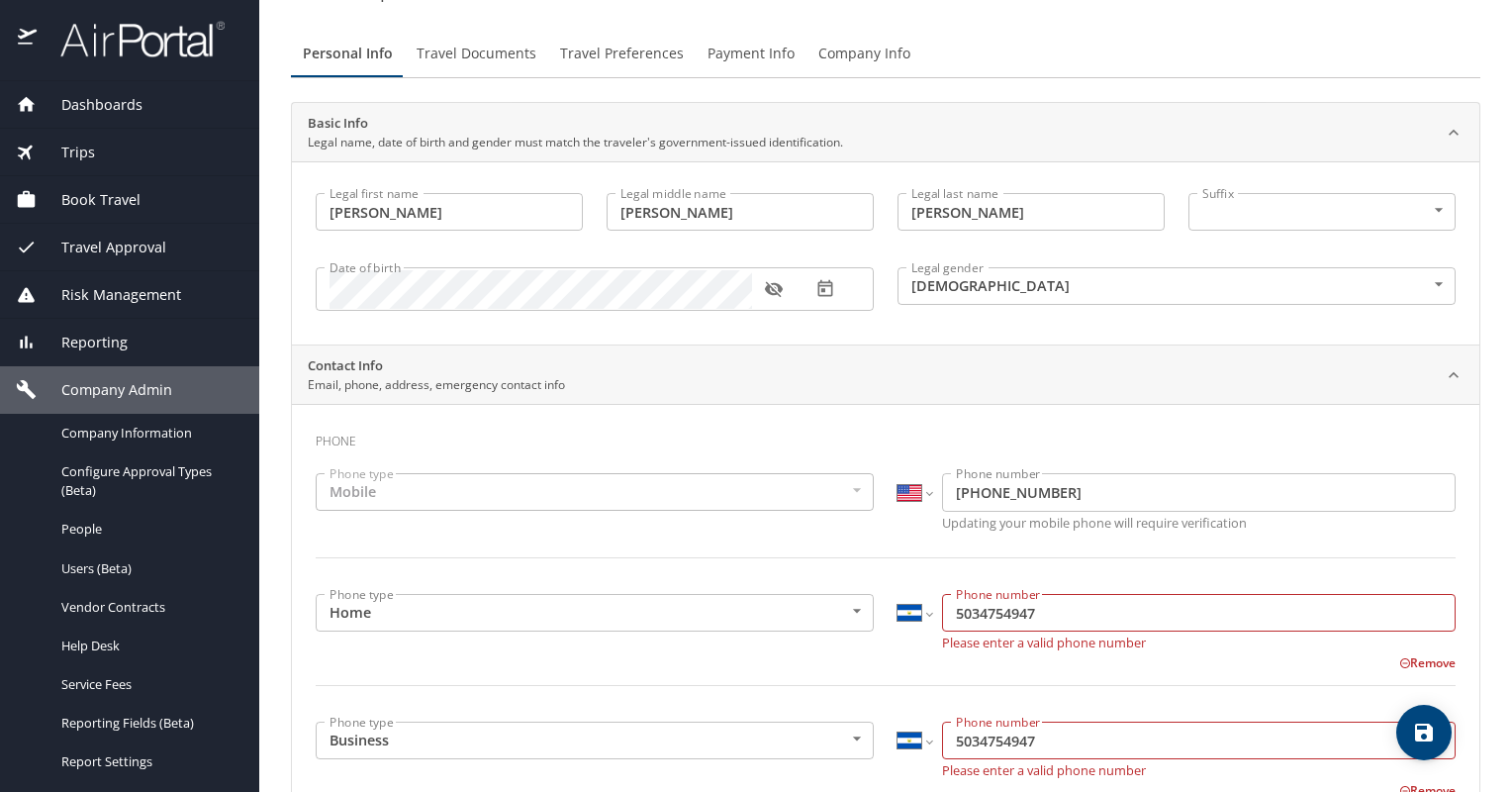 click on "International Afghanistan Åland Islands Albania Algeria American Samoa Andorra Angola Anguilla Antigua and Barbuda Argentina Armenia Aruba Ascension Island Australia Austria Azerbaijan Bahamas Bahrain Bangladesh Barbados Belarus Belgium Belize Benin Bermuda Bhutan Bolivia Bonaire, Sint Eustatius and Saba Bosnia and Herzegovina Botswana Brazil British Indian Ocean Territory Brunei Darussalam Bulgaria Burkina Faso Burma Burundi Cambodia Cameroon Canada Cape Verde Cayman Islands Central African Republic Chad Chile China Christmas Island Cocos (Keeling) Islands Colombia Comoros Congo Congo, Democratic Republic of the Cook Islands Costa Rica Cote d'Ivoire Croatia Cuba Curaçao Cyprus Czech Republic Denmark Djibouti Dominica Dominican Republic Ecuador Egypt El Salvador Equatorial Guinea Eritrea Estonia Ethiopia Falkland Islands Faroe Islands Federated States of Micronesia Fiji Finland France French Guiana French Polynesia Gabon Gambia Georgia Germany Ghana Gibraltar Greece Greenland Grenada Guadeloupe Guam Guinea" at bounding box center [914, 613] 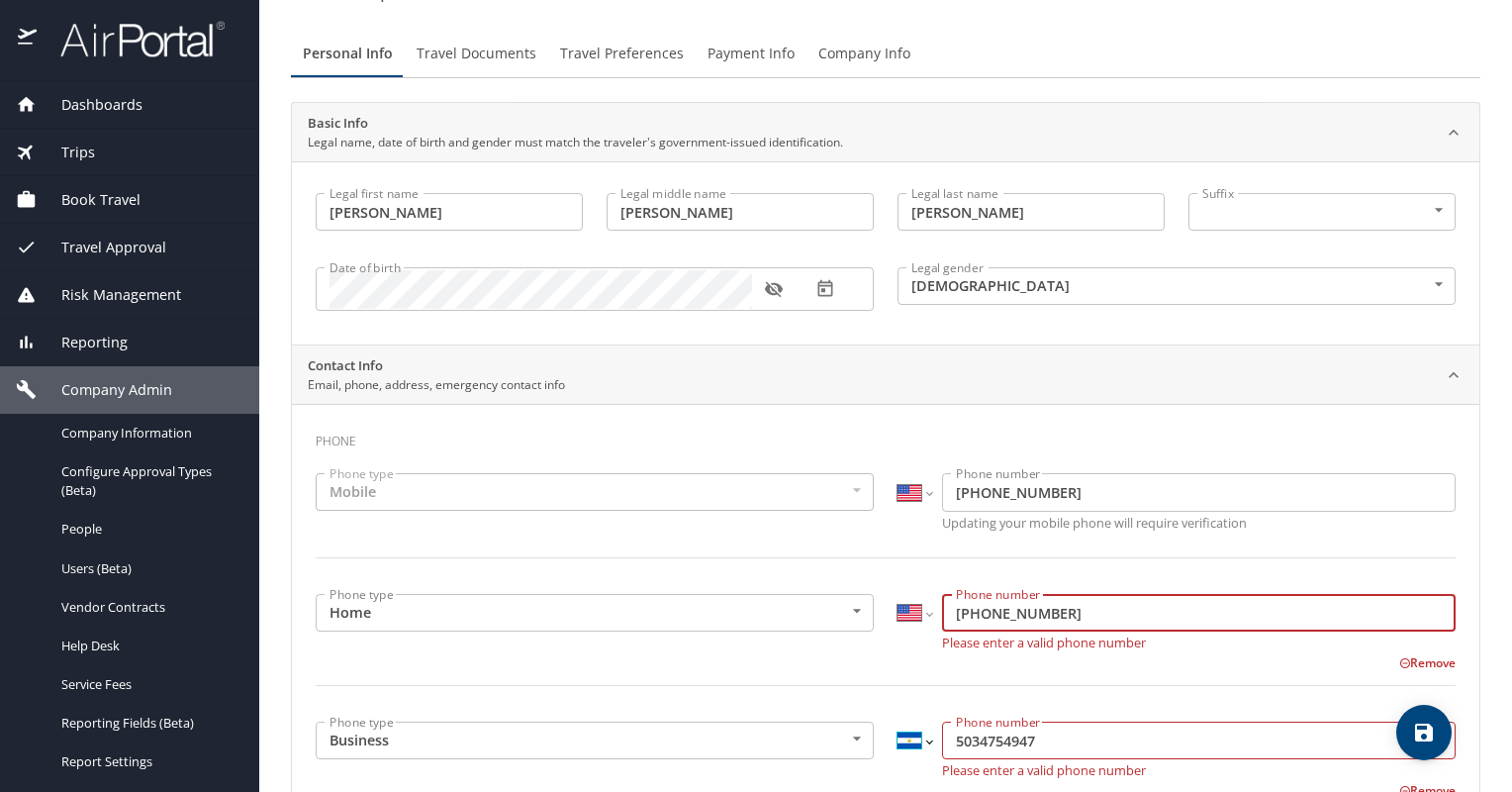 click on "International Afghanistan Åland Islands Albania Algeria American Samoa Andorra Angola Anguilla Antigua and Barbuda Argentina Armenia Aruba Ascension Island Australia Austria Azerbaijan Bahamas Bahrain Bangladesh Barbados Belarus Belgium Belize Benin Bermuda Bhutan Bolivia Bonaire, Sint Eustatius and Saba Bosnia and Herzegovina Botswana Brazil British Indian Ocean Territory Brunei Darussalam Bulgaria Burkina Faso Burma Burundi Cambodia Cameroon Canada Cape Verde Cayman Islands Central African Republic Chad Chile China Christmas Island Cocos (Keeling) Islands Colombia Comoros Congo Congo, Democratic Republic of the Cook Islands Costa Rica Cote d'Ivoire Croatia Cuba Curaçao Cyprus Czech Republic Denmark Djibouti Dominica Dominican Republic Ecuador Egypt El Salvador Equatorial Guinea Eritrea Estonia Ethiopia Falkland Islands Faroe Islands Federated States of Micronesia Fiji Finland France French Guiana French Polynesia Gabon Gambia Georgia Germany Ghana Gibraltar Greece Greenland Grenada Guadeloupe Guam Guinea" at bounding box center (914, 741) 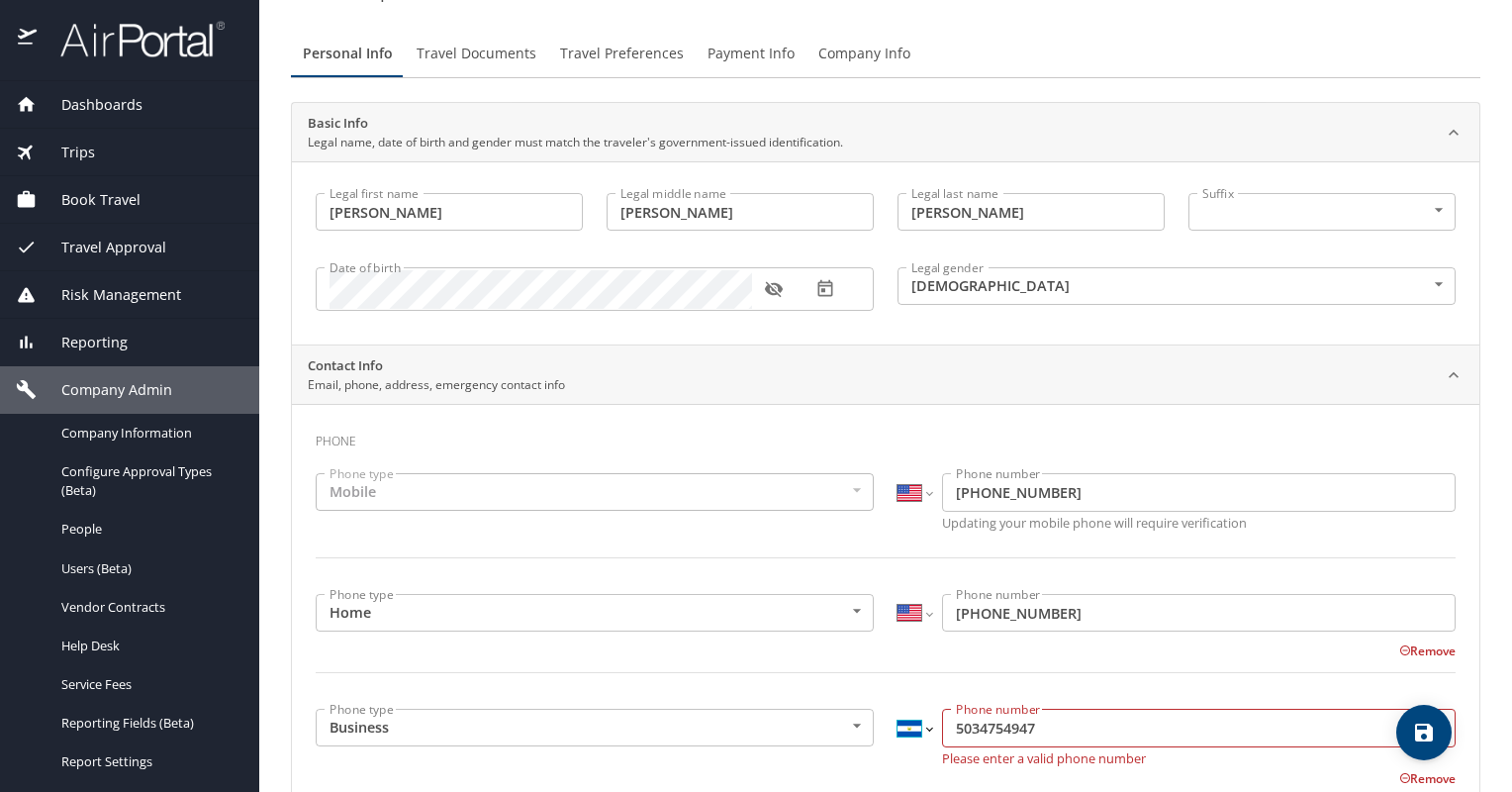 select on "US" 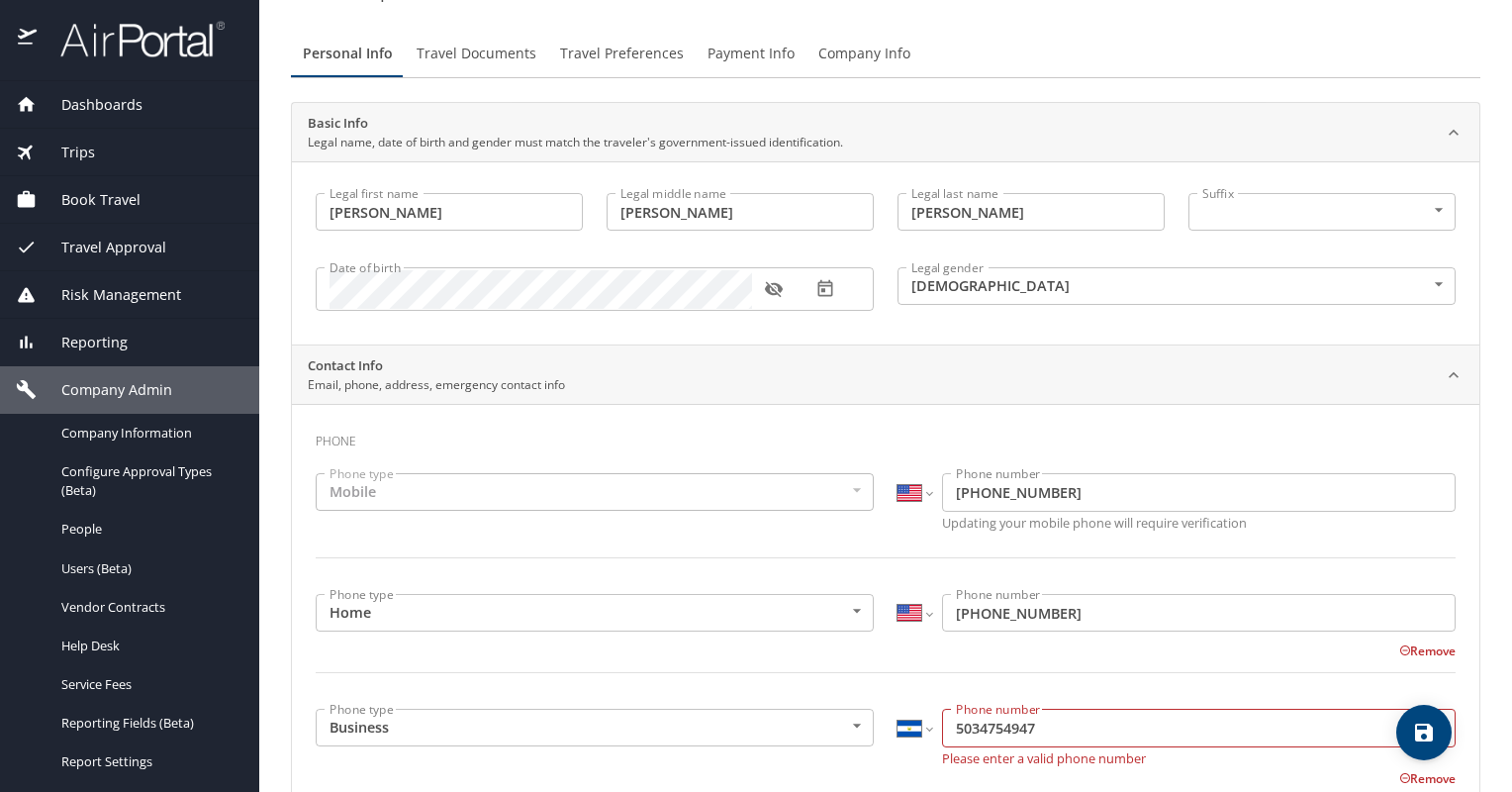 click on "International Afghanistan Åland Islands Albania Algeria American Samoa Andorra Angola Anguilla Antigua and Barbuda Argentina Armenia Aruba Ascension Island Australia Austria Azerbaijan Bahamas Bahrain Bangladesh Barbados Belarus Belgium Belize Benin Bermuda Bhutan Bolivia Bonaire, Sint Eustatius and Saba Bosnia and Herzegovina Botswana Brazil British Indian Ocean Territory Brunei Darussalam Bulgaria Burkina Faso Burma Burundi Cambodia Cameroon Canada Cape Verde Cayman Islands Central African Republic Chad Chile China Christmas Island Cocos (Keeling) Islands Colombia Comoros Congo Congo, Democratic Republic of the Cook Islands Costa Rica Cote d'Ivoire Croatia Cuba Curaçao Cyprus Czech Republic Denmark Djibouti Dominica Dominican Republic Ecuador Egypt El Salvador Equatorial Guinea Eritrea Estonia Ethiopia Falkland Islands Faroe Islands Federated States of Micronesia Fiji Finland France French Guiana French Polynesia Gabon Gambia Georgia Germany Ghana Gibraltar Greece Greenland Grenada Guadeloupe Guam Guinea" at bounding box center (914, 728) 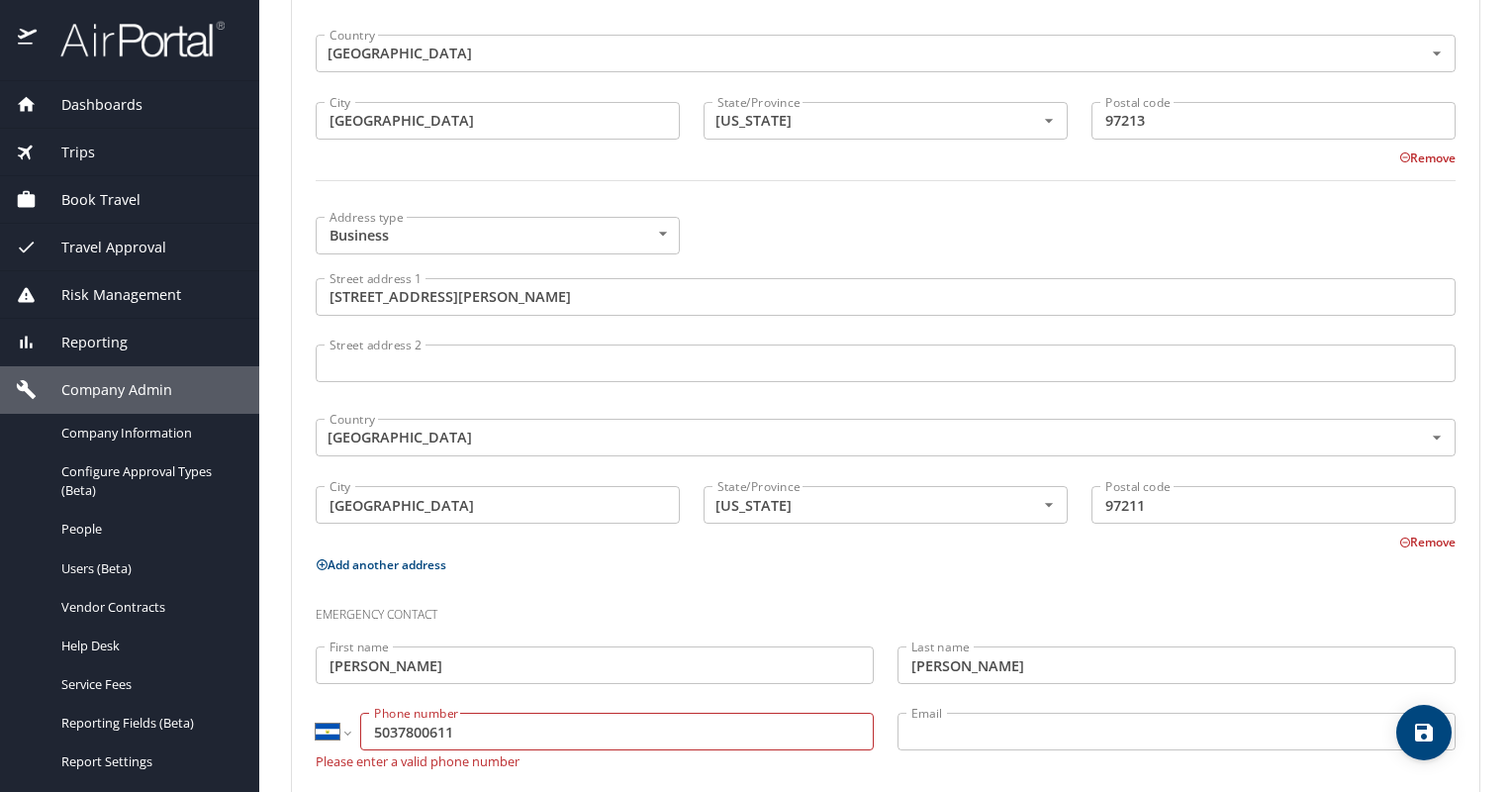 scroll, scrollTop: 1143, scrollLeft: 0, axis: vertical 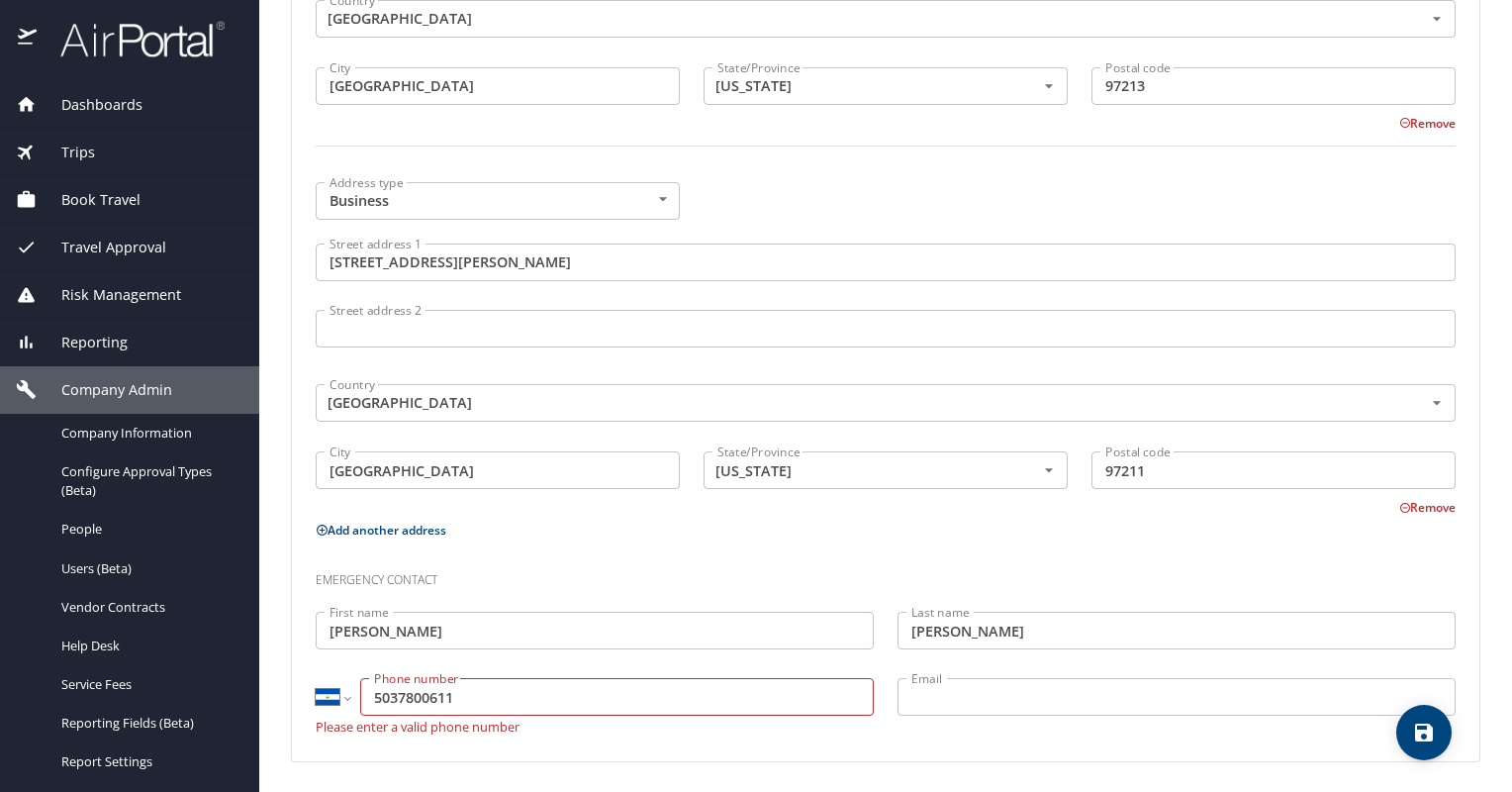 click at bounding box center [347, 697] 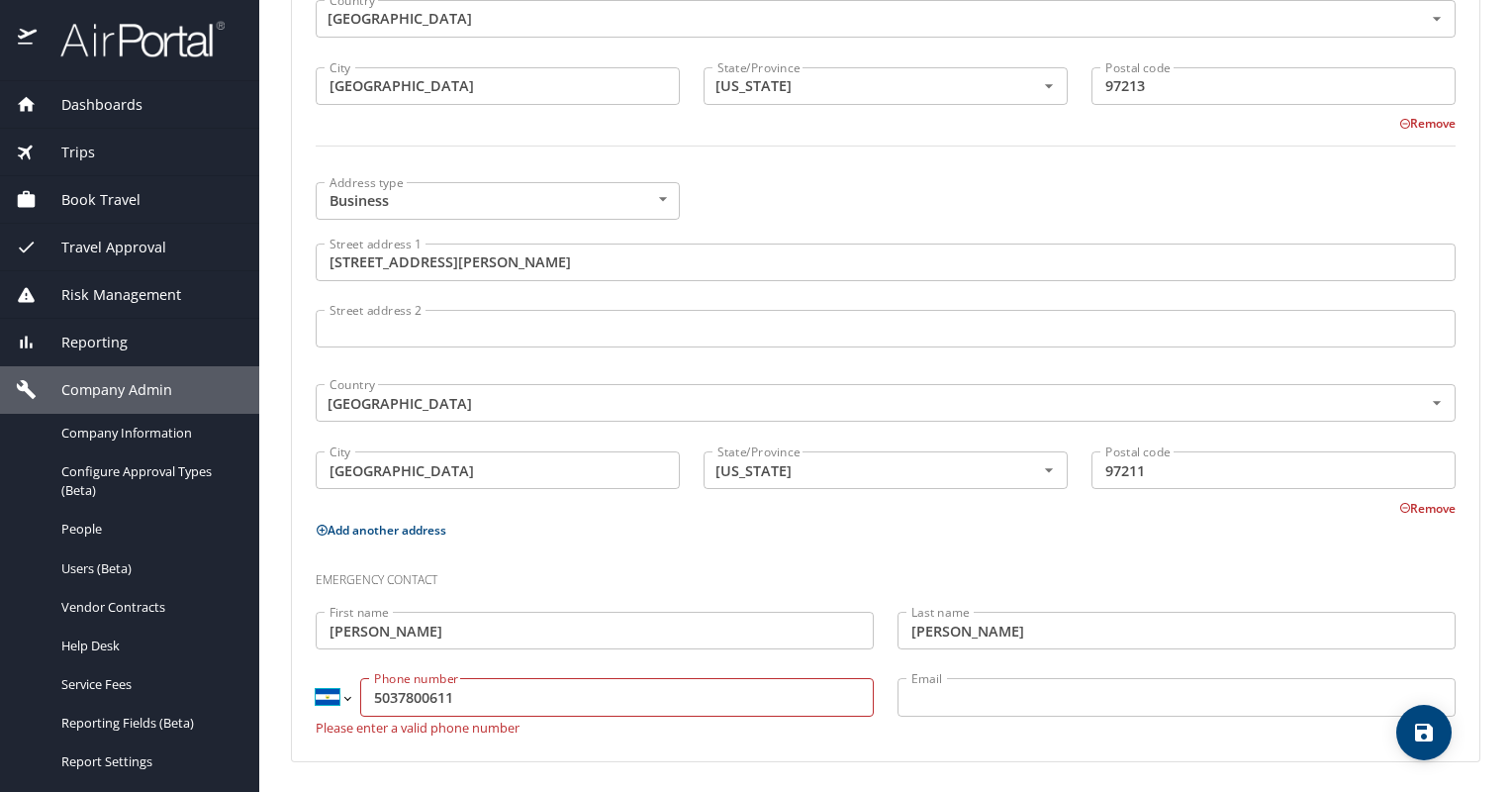 click on "International Afghanistan Åland Islands Albania Algeria American Samoa Andorra Angola Anguilla Antigua and Barbuda Argentina Armenia Aruba Ascension Island Australia Austria Azerbaijan Bahamas Bahrain Bangladesh Barbados Belarus Belgium Belize Benin Bermuda Bhutan Bolivia Bonaire, Sint Eustatius and Saba Bosnia and Herzegovina Botswana Brazil British Indian Ocean Territory Brunei Darussalam Bulgaria Burkina Faso Burma Burundi Cambodia Cameroon Canada Cape Verde Cayman Islands Central African Republic Chad Chile China Christmas Island Cocos (Keeling) Islands Colombia Comoros Congo Congo, Democratic Republic of the Cook Islands Costa Rica Cote d'Ivoire Croatia Cuba Curaçao Cyprus Czech Republic Denmark Djibouti Dominica Dominican Republic Ecuador Egypt El Salvador Equatorial Guinea Eritrea Estonia Ethiopia Falkland Islands Faroe Islands Federated States of Micronesia Fiji Finland France French Guiana French Polynesia Gabon Gambia Georgia Germany Ghana Gibraltar Greece Greenland Grenada Guadeloupe Guam Guinea" at bounding box center (332, 697) 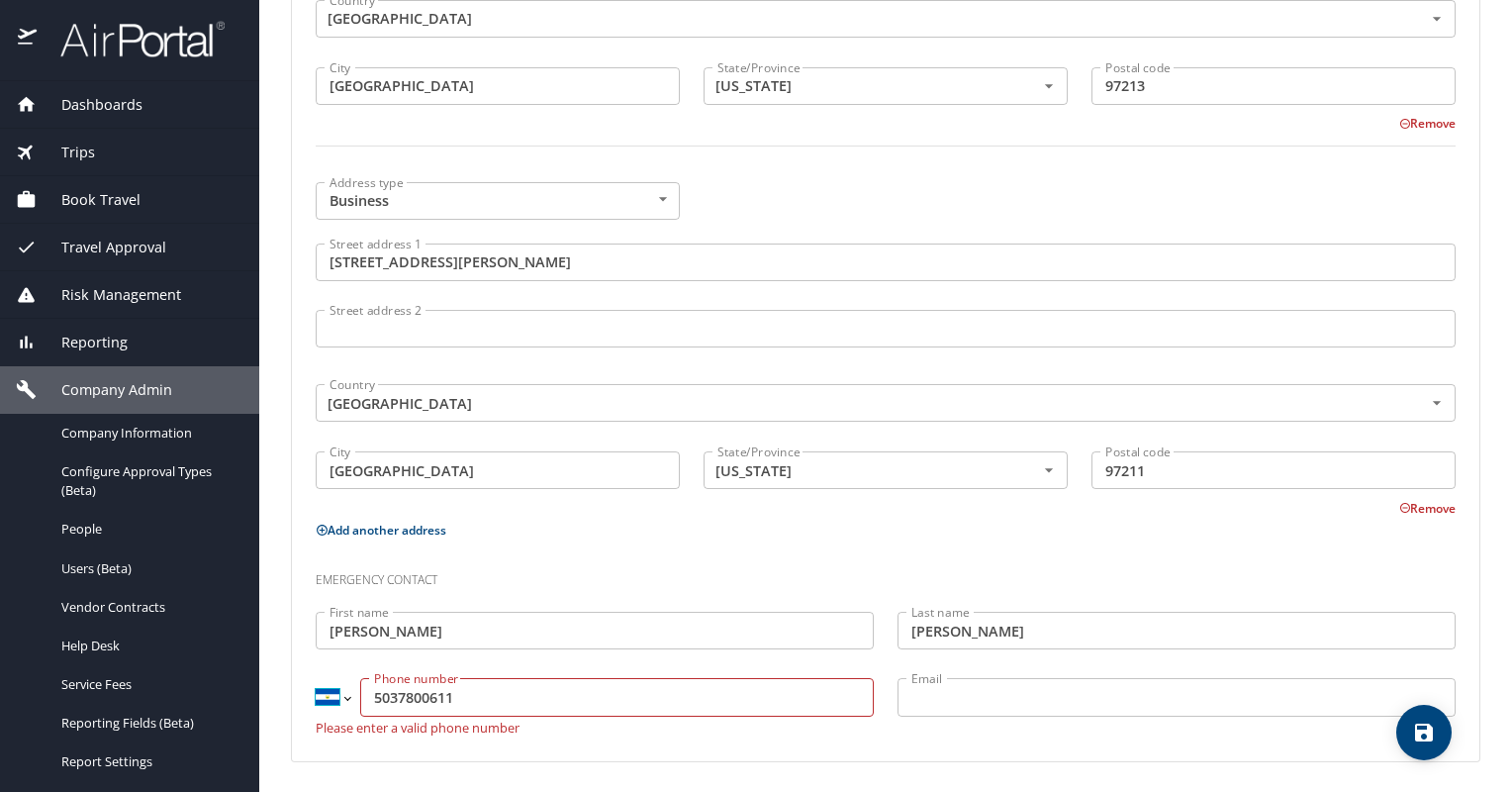 select on "US" 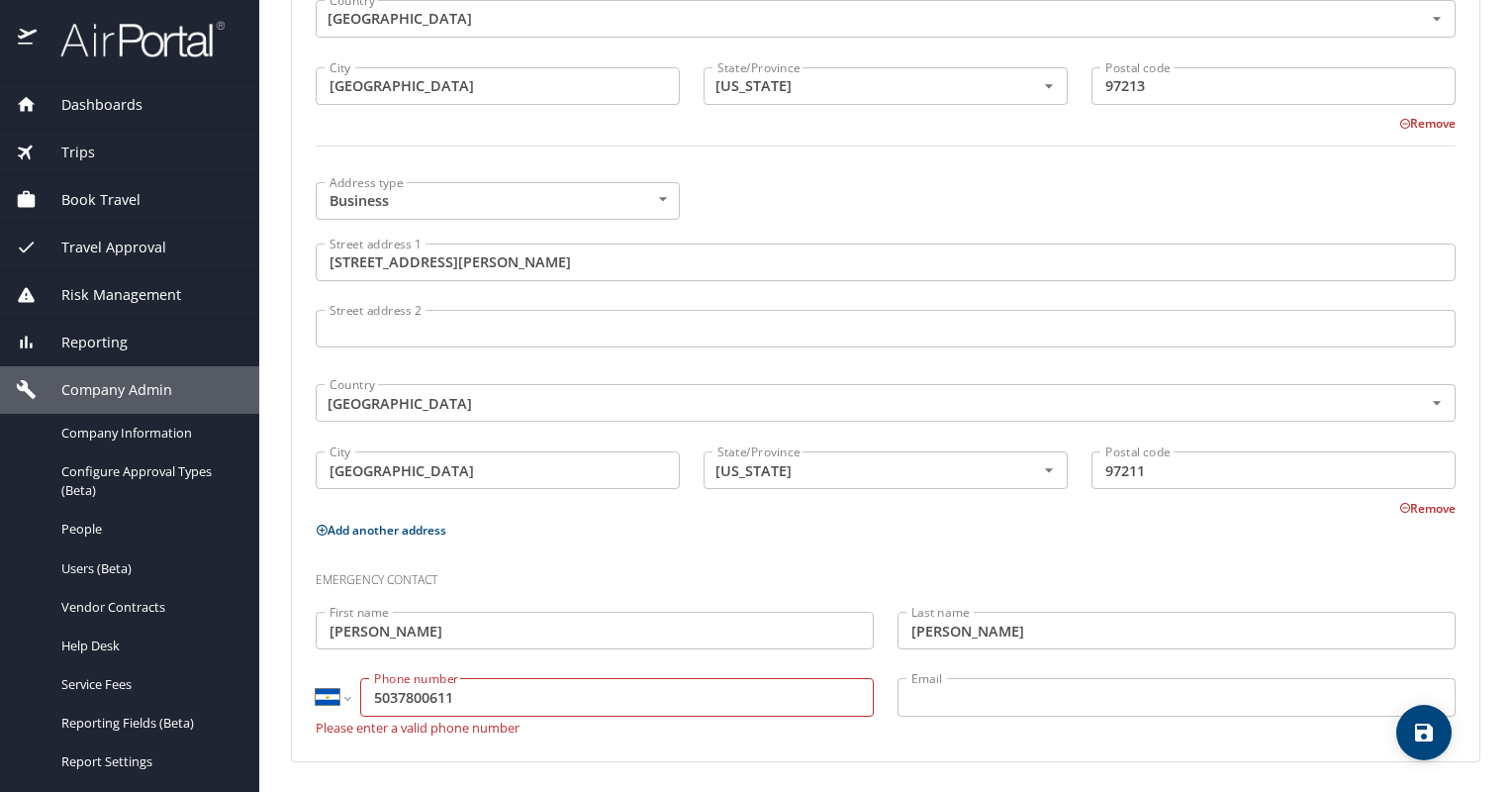 click on "International Afghanistan Åland Islands Albania Algeria American Samoa Andorra Angola Anguilla Antigua and Barbuda Argentina Armenia Aruba Ascension Island Australia Austria Azerbaijan Bahamas Bahrain Bangladesh Barbados Belarus Belgium Belize Benin Bermuda Bhutan Bolivia Bonaire, Sint Eustatius and Saba Bosnia and Herzegovina Botswana Brazil British Indian Ocean Territory Brunei Darussalam Bulgaria Burkina Faso Burma Burundi Cambodia Cameroon Canada Cape Verde Cayman Islands Central African Republic Chad Chile China Christmas Island Cocos (Keeling) Islands Colombia Comoros Congo Congo, Democratic Republic of the Cook Islands Costa Rica Cote d'Ivoire Croatia Cuba Curaçao Cyprus Czech Republic Denmark Djibouti Dominica Dominican Republic Ecuador Egypt El Salvador Equatorial Guinea Eritrea Estonia Ethiopia Falkland Islands Faroe Islands Federated States of Micronesia Fiji Finland France French Guiana French Polynesia Gabon Gambia Georgia Germany Ghana Gibraltar Greece Greenland Grenada Guadeloupe Guam Guinea" at bounding box center (332, 697) 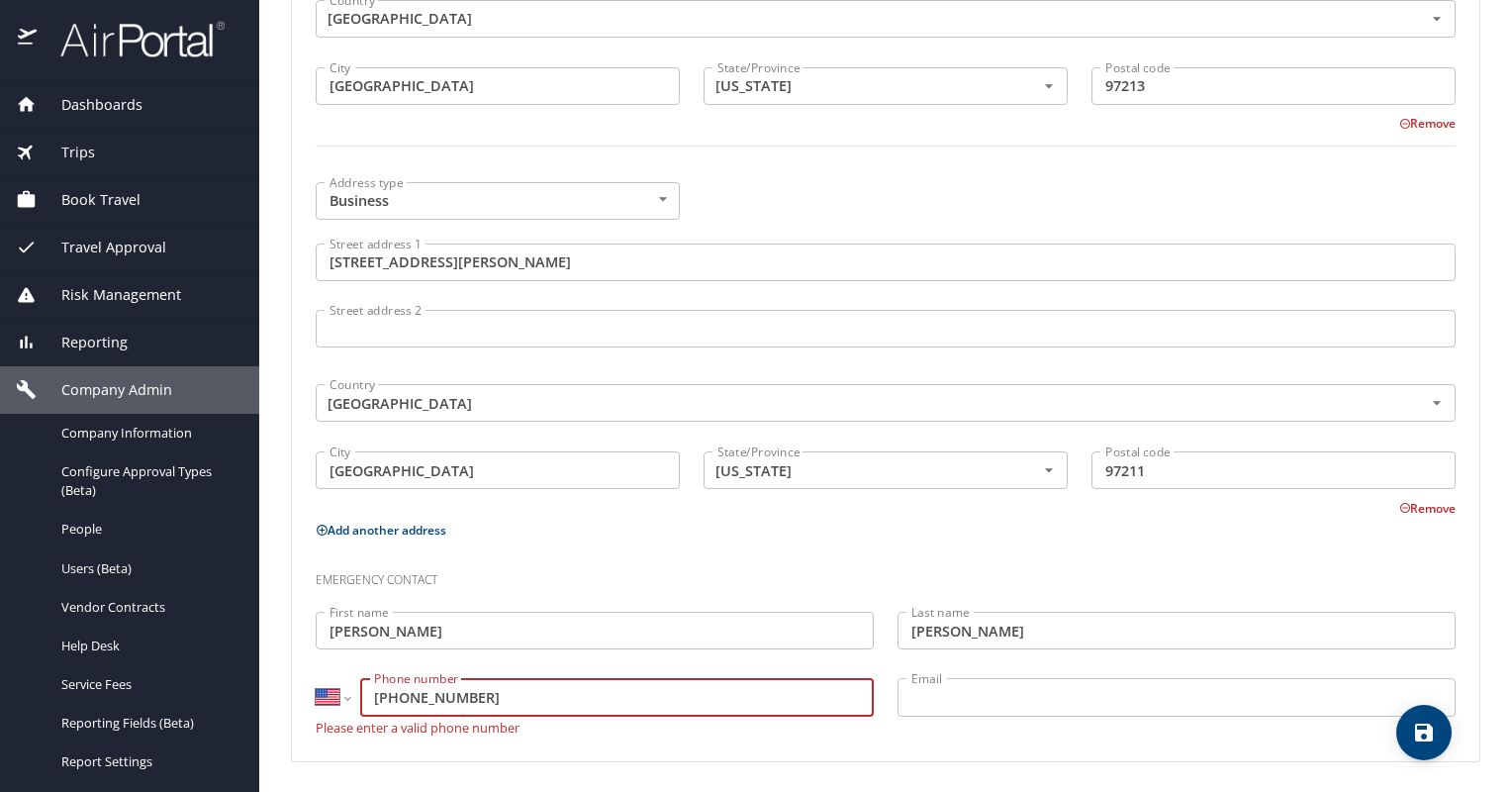 click on "Email" at bounding box center (1177, 697) 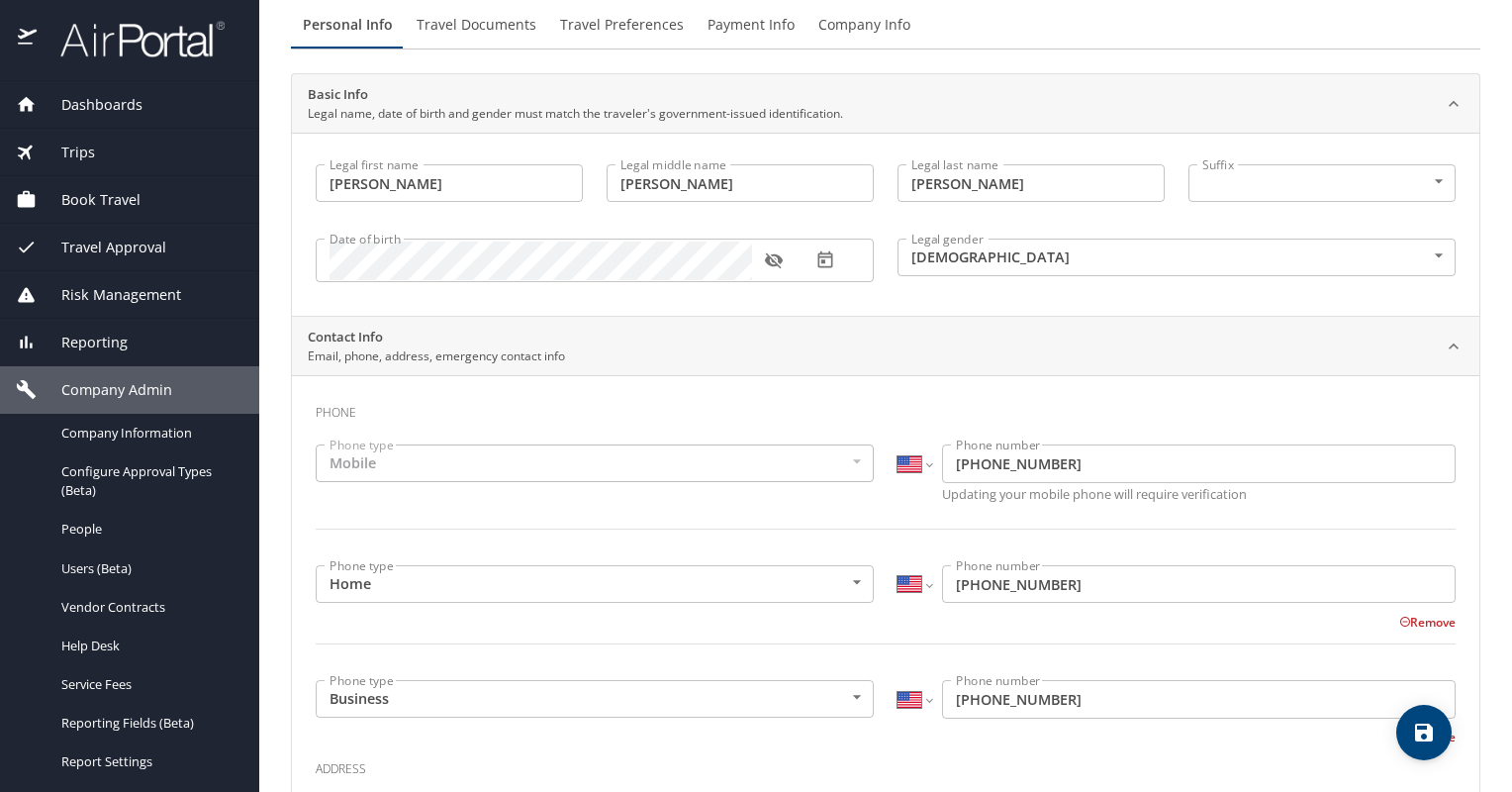 scroll, scrollTop: 0, scrollLeft: 0, axis: both 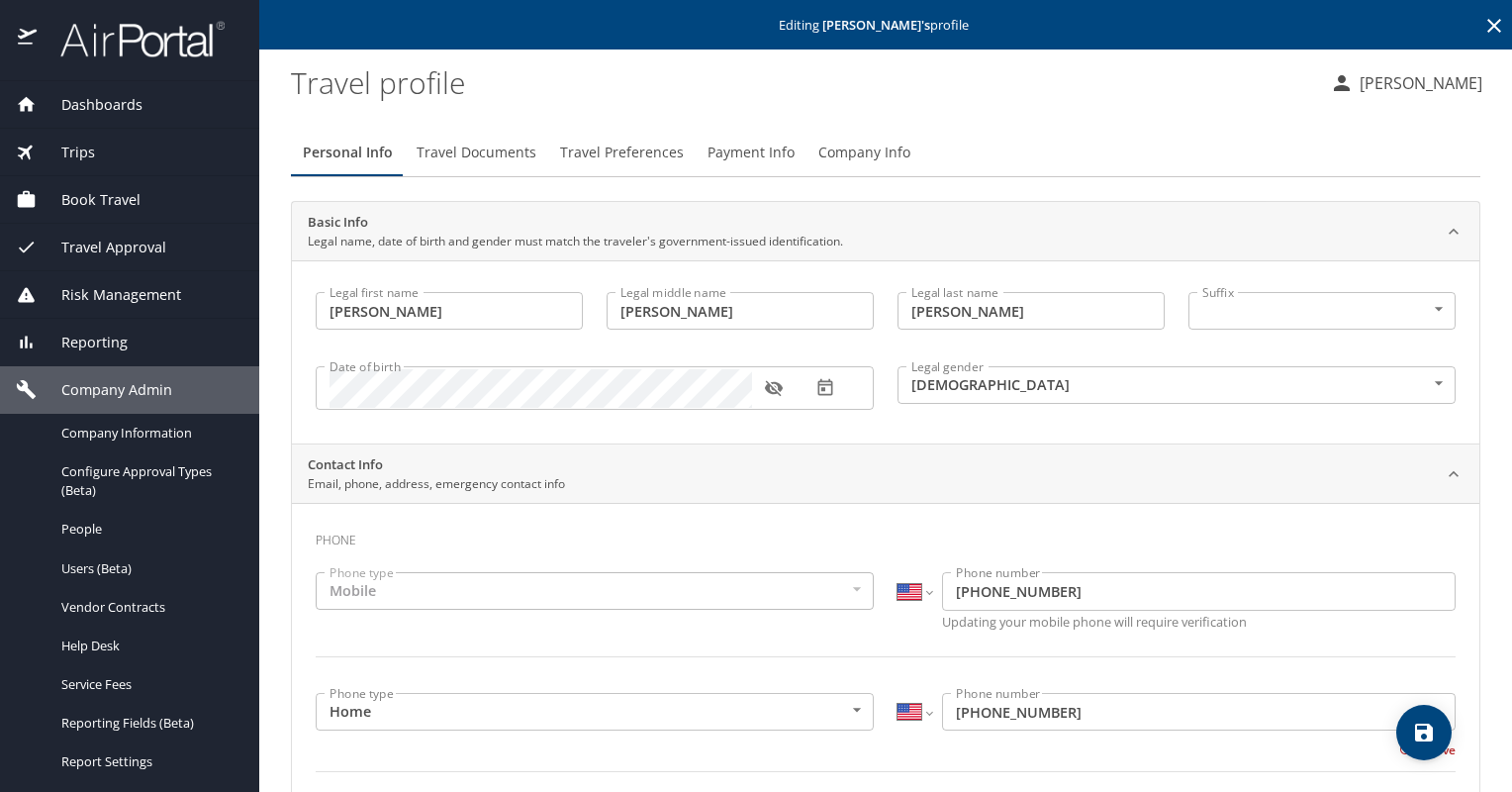 type on "scottymapes@yahoo.com" 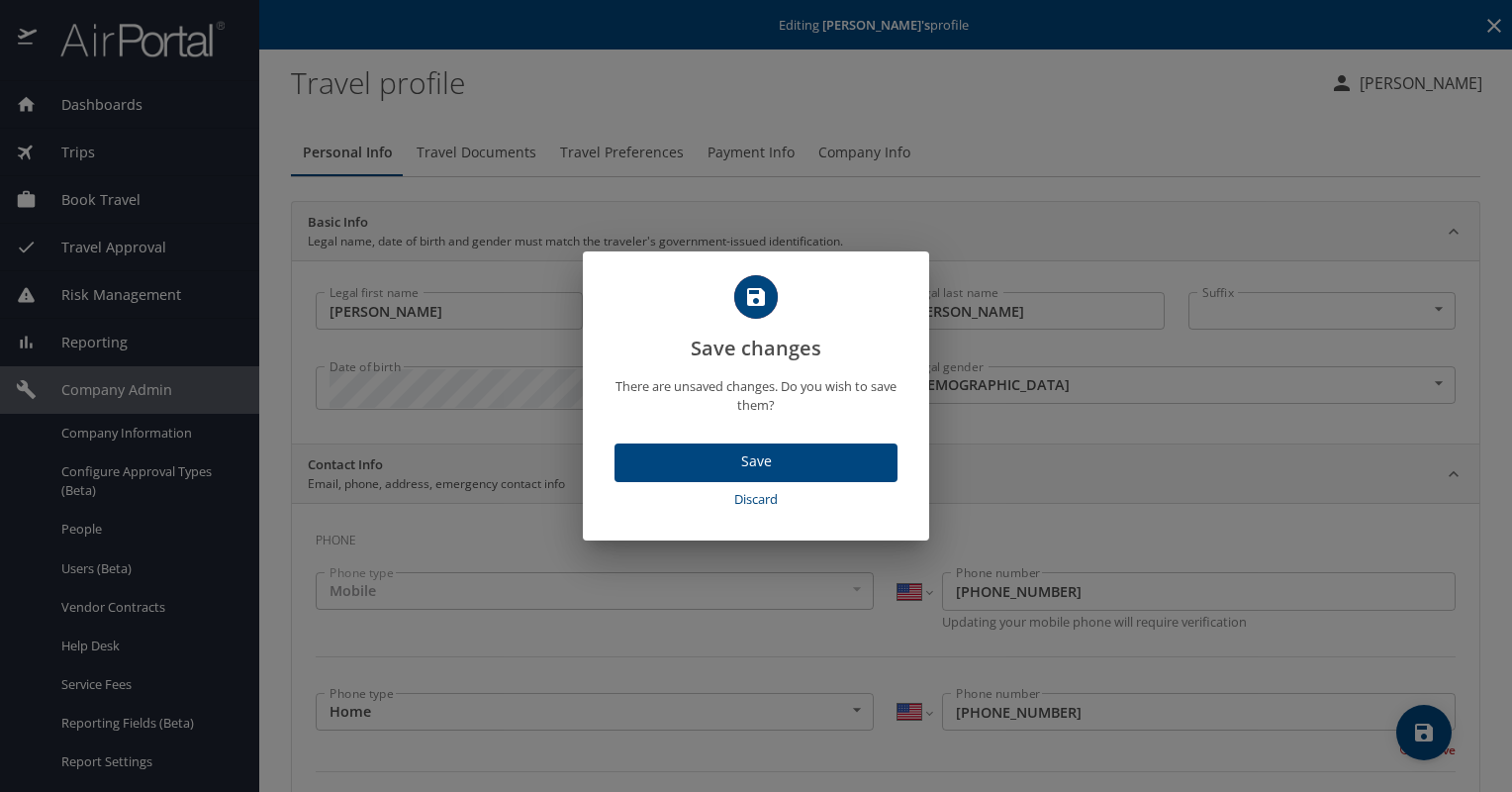 click on "Save" at bounding box center [756, 461] 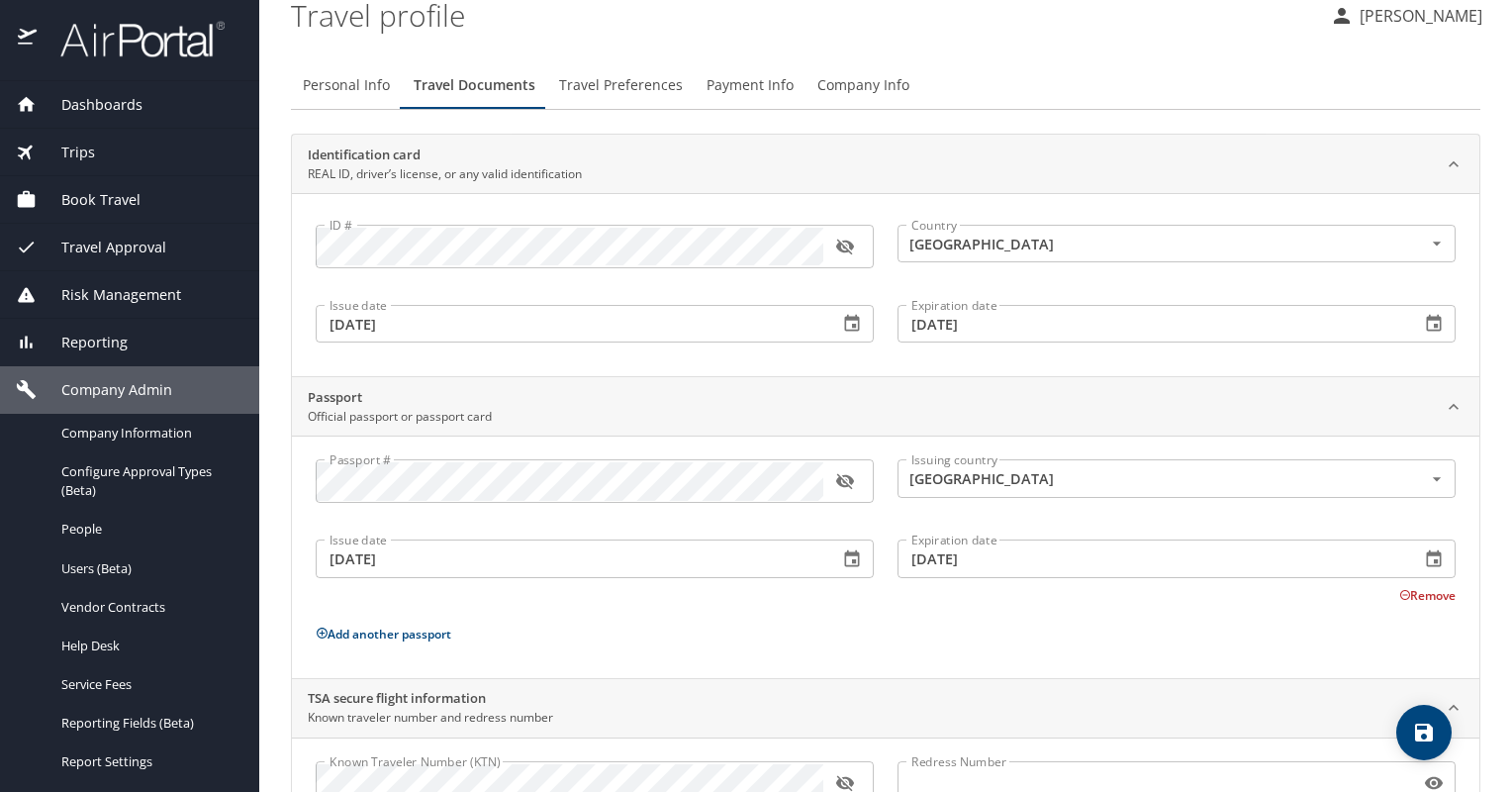 scroll, scrollTop: 0, scrollLeft: 0, axis: both 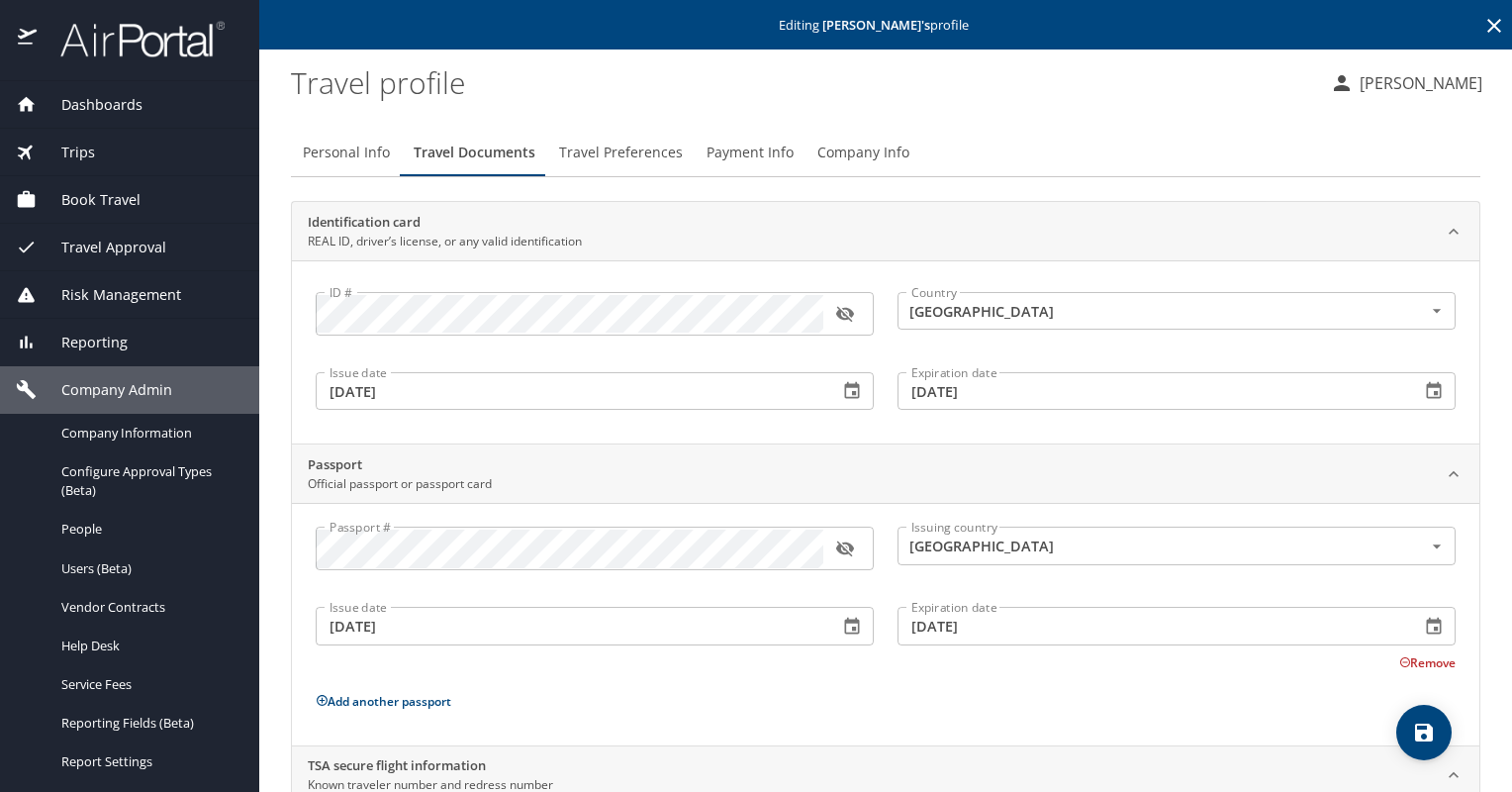 click on "Travel Preferences" at bounding box center (620, 152) 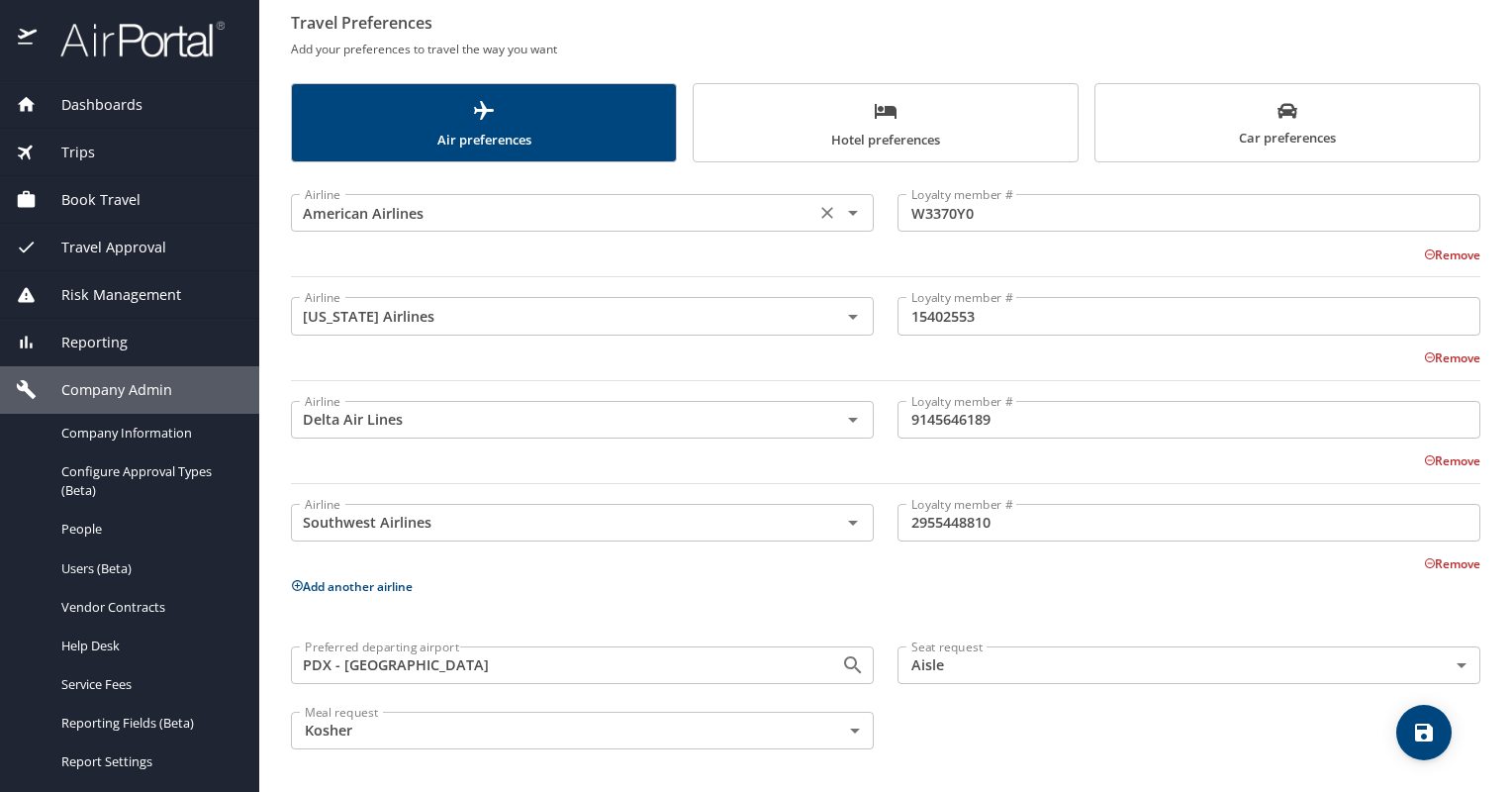 scroll, scrollTop: 0, scrollLeft: 0, axis: both 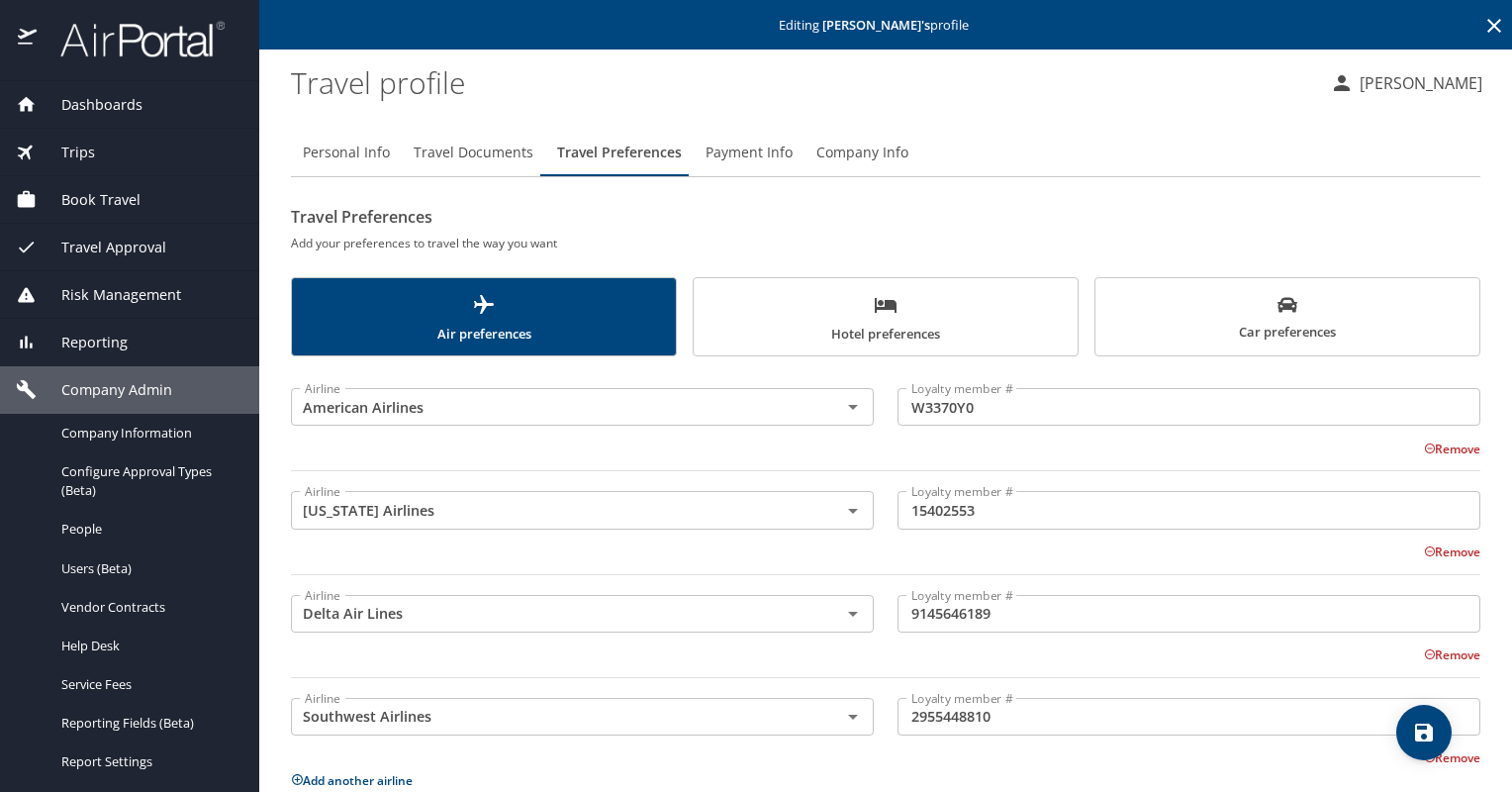 click on "Payment Info" at bounding box center [749, 152] 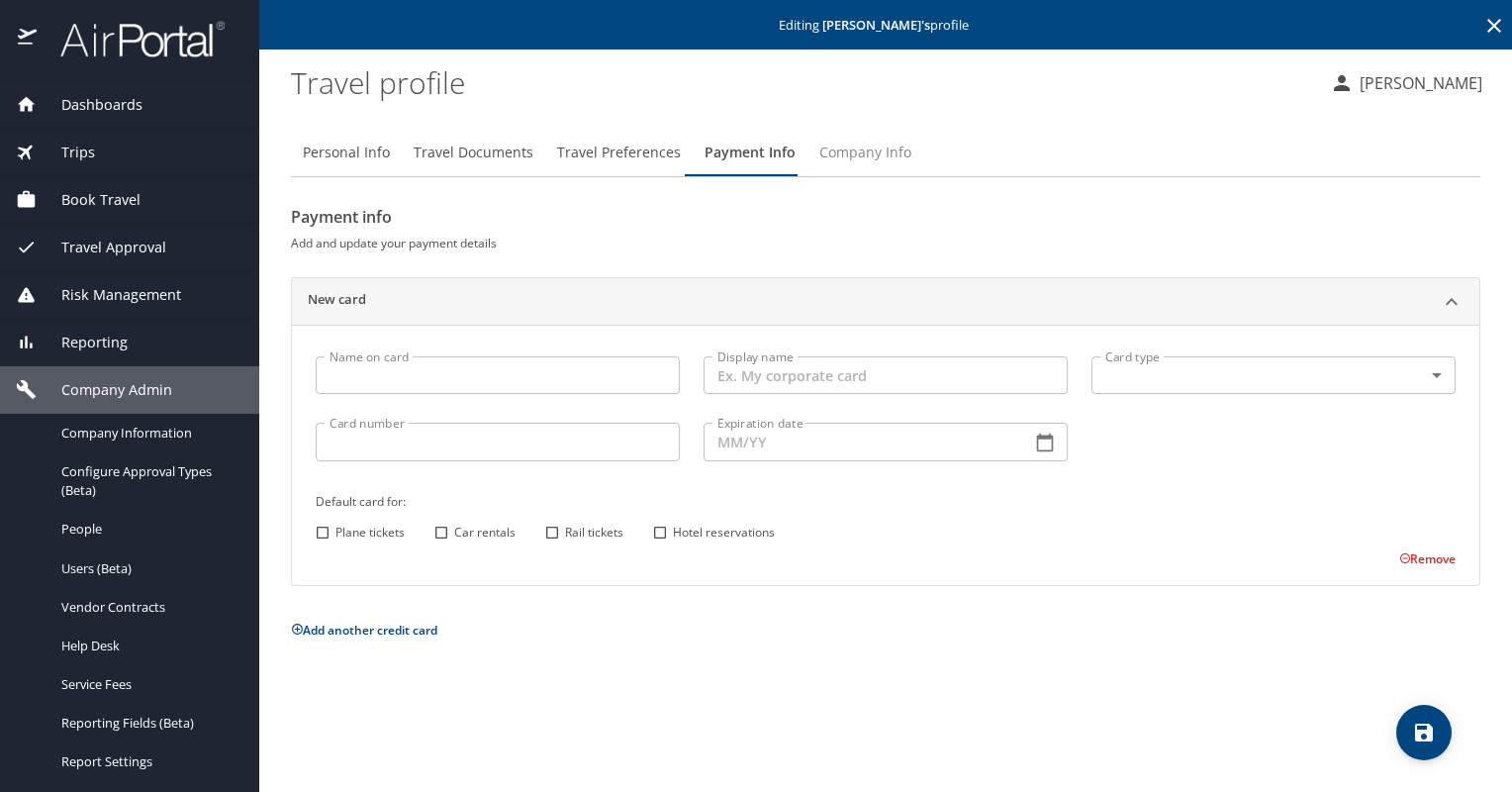 click on "Company Info" at bounding box center [865, 152] 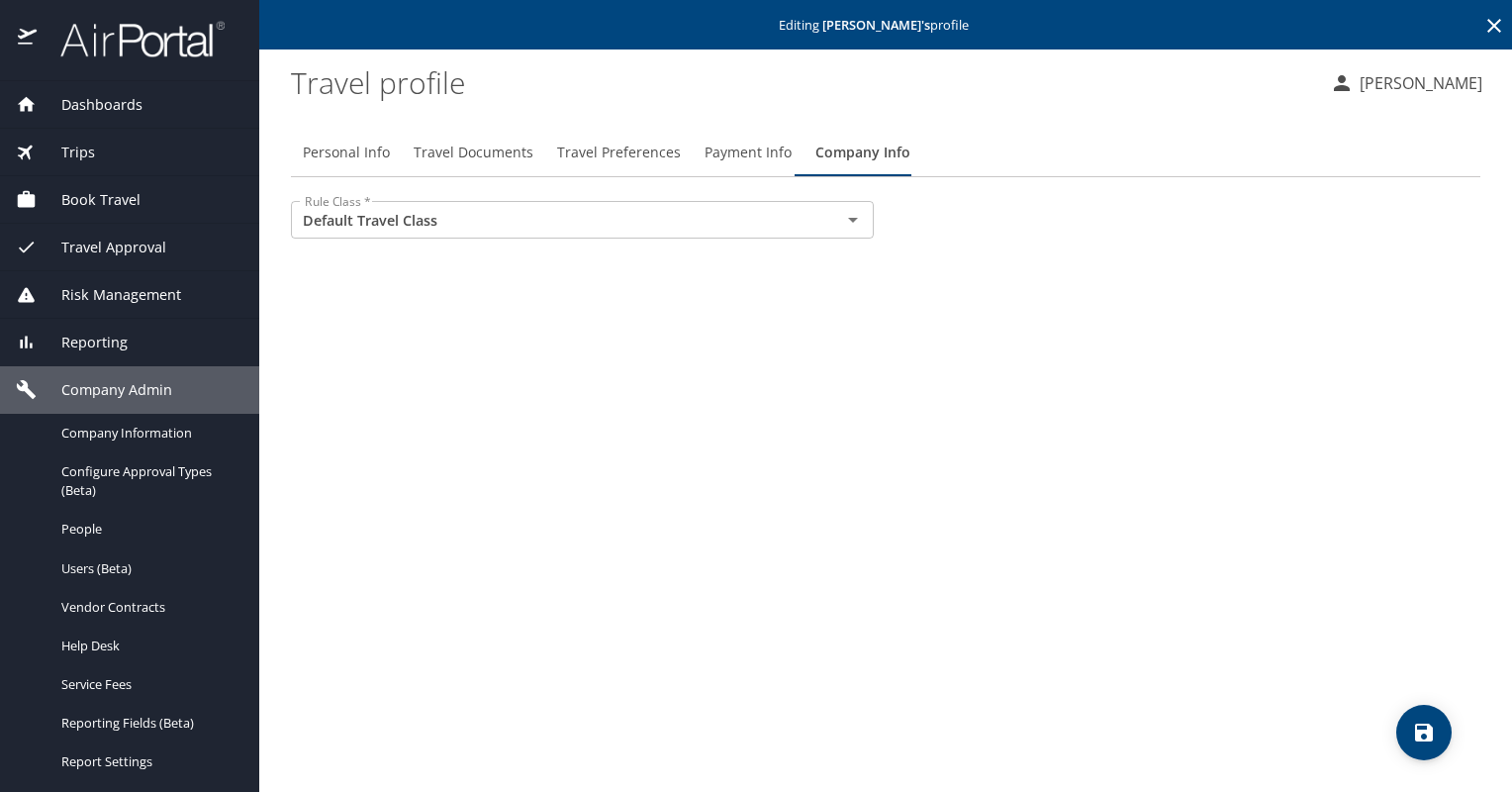 click on "Personal Info" at bounding box center [346, 152] 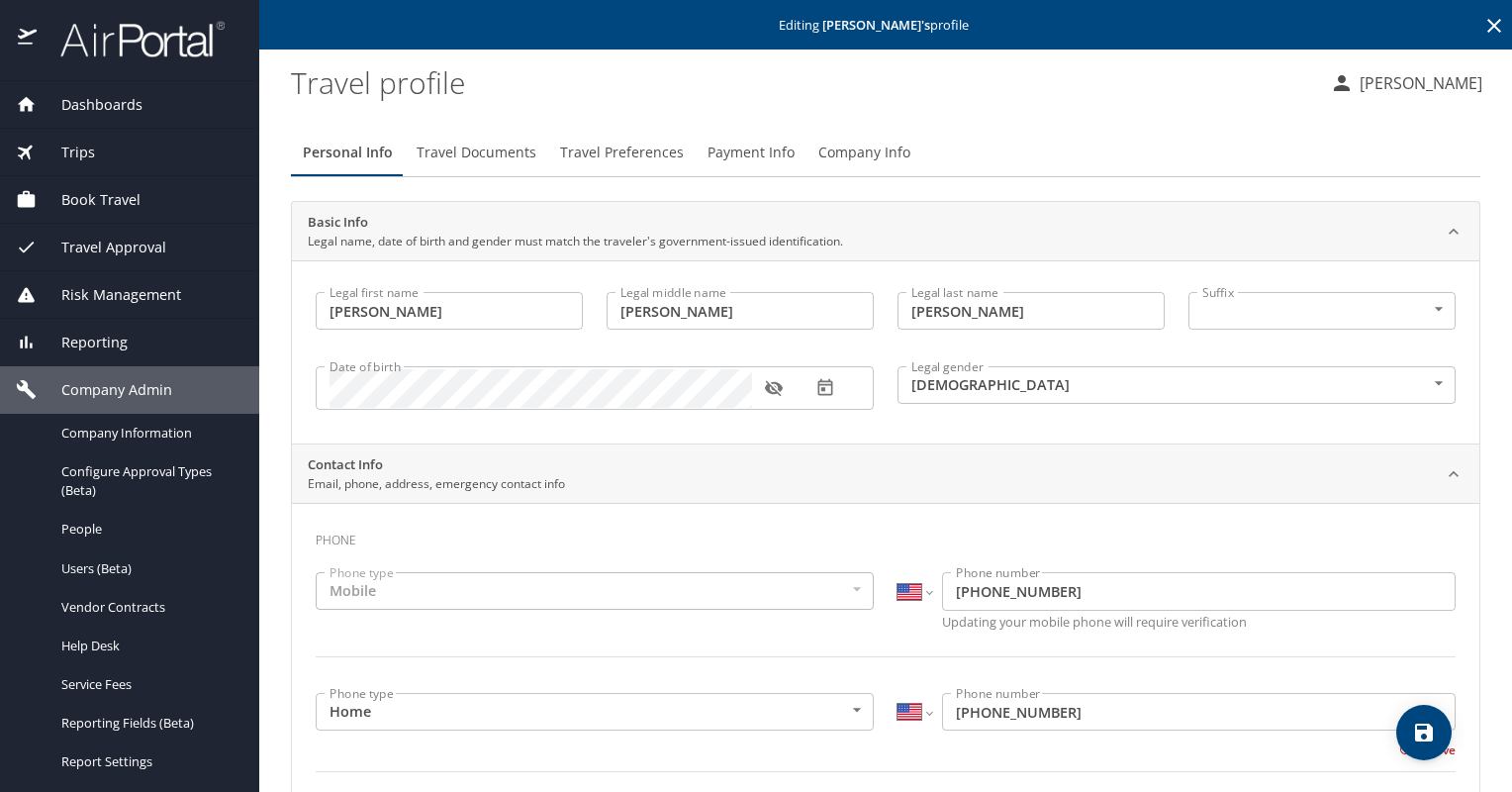 click on "[PERSON_NAME]" at bounding box center [1418, 83] 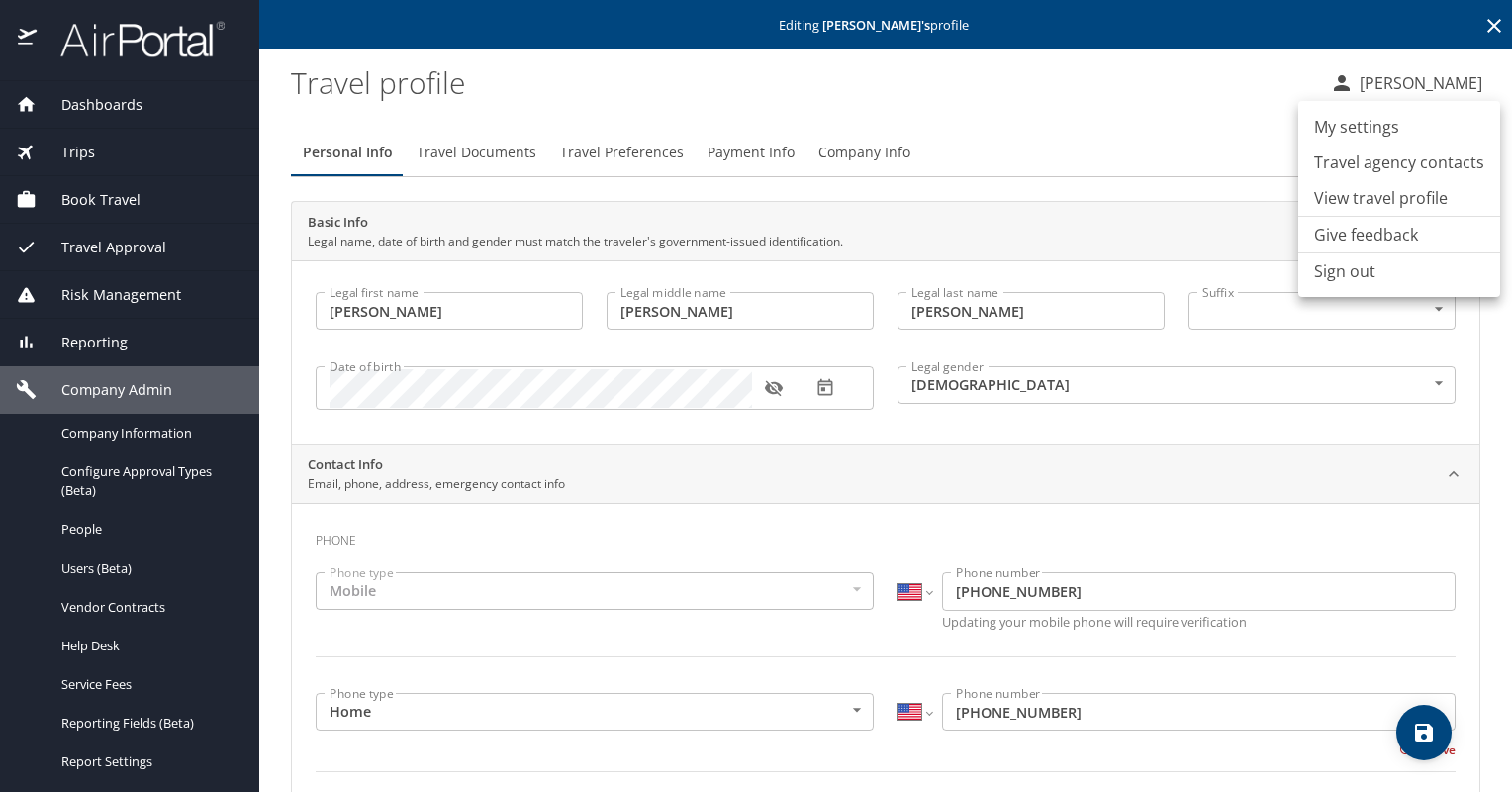 click on "My settings" at bounding box center [1399, 127] 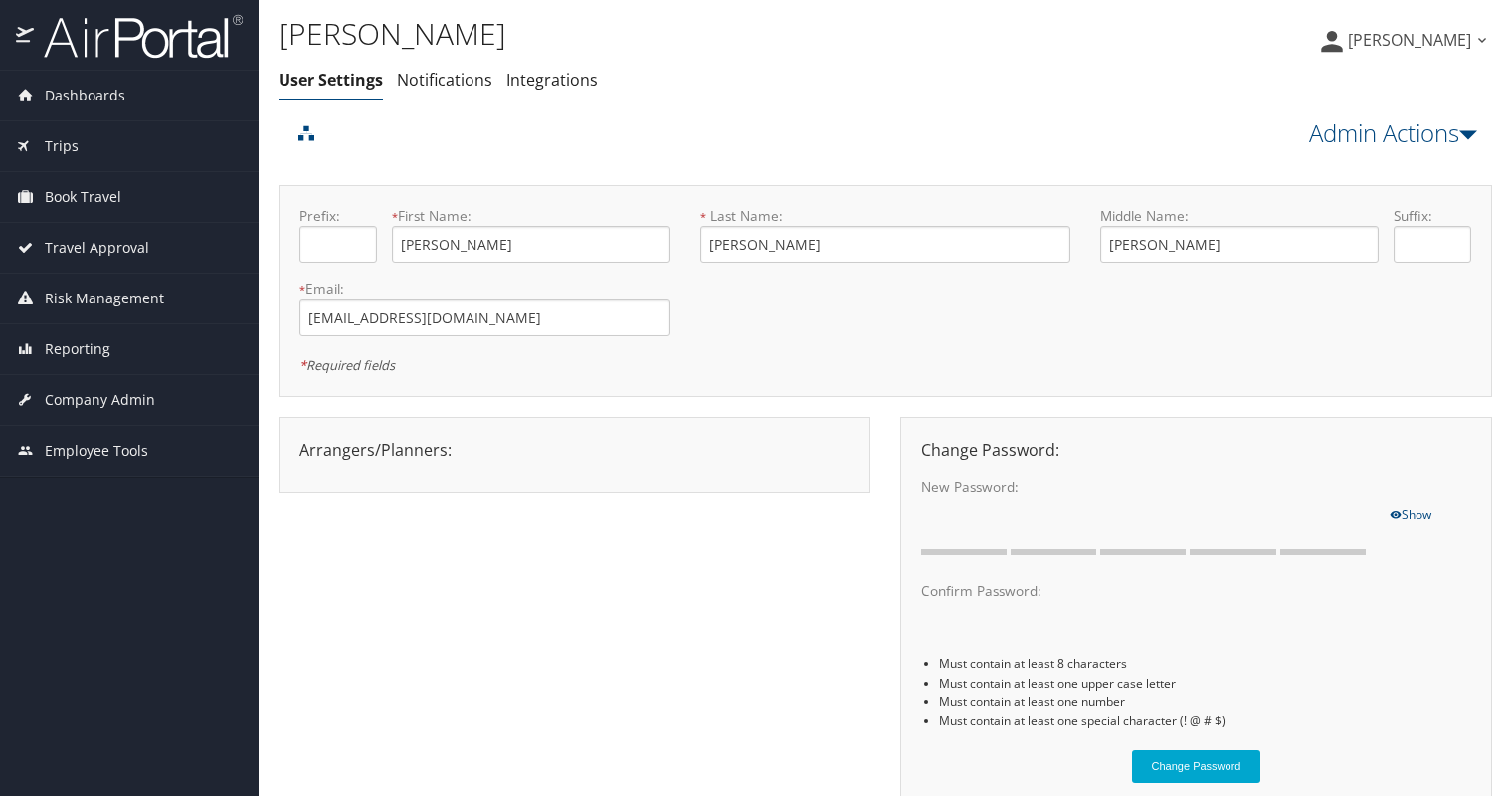 scroll, scrollTop: 0, scrollLeft: 0, axis: both 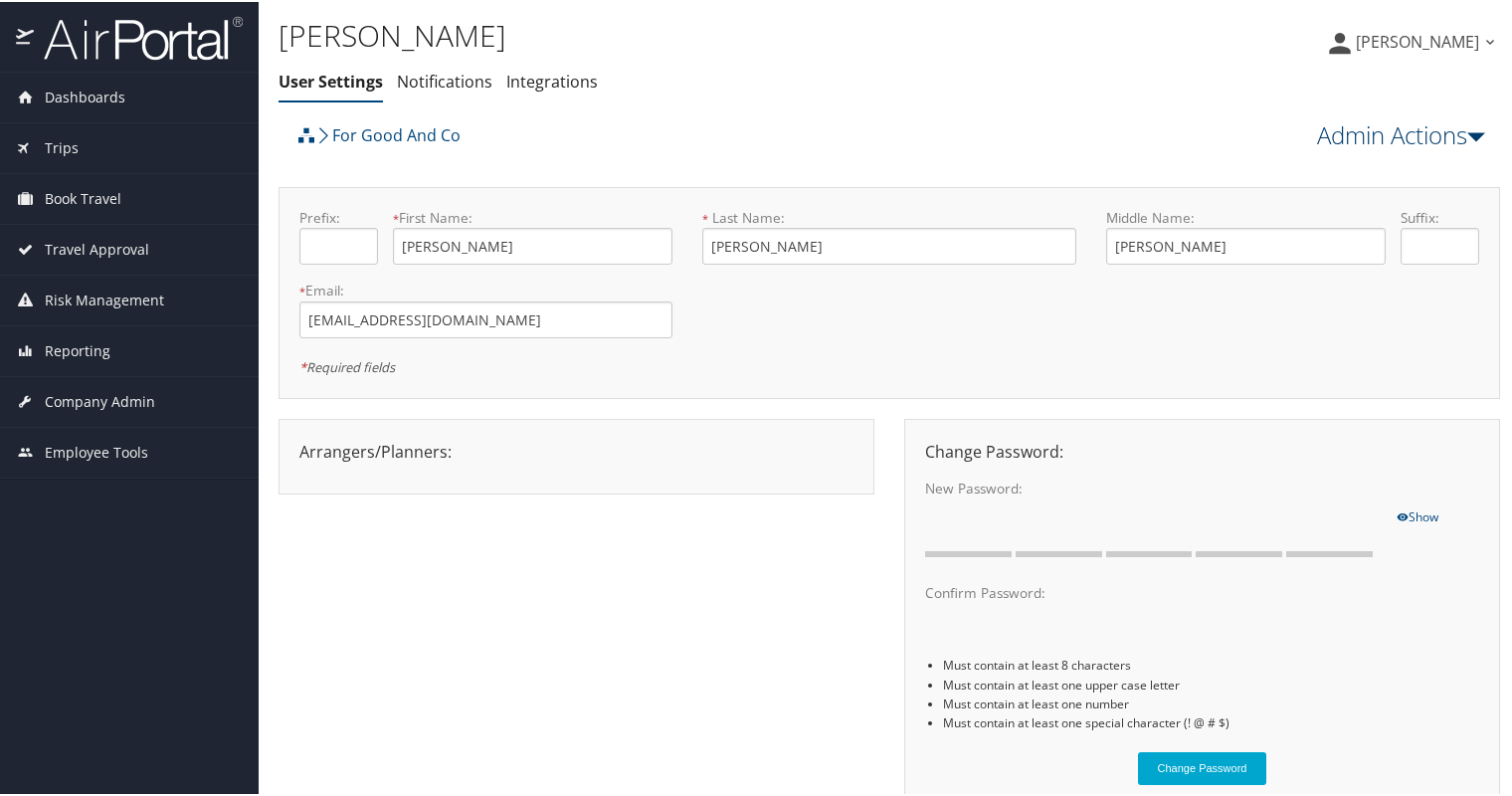 click at bounding box center [1476, 133] 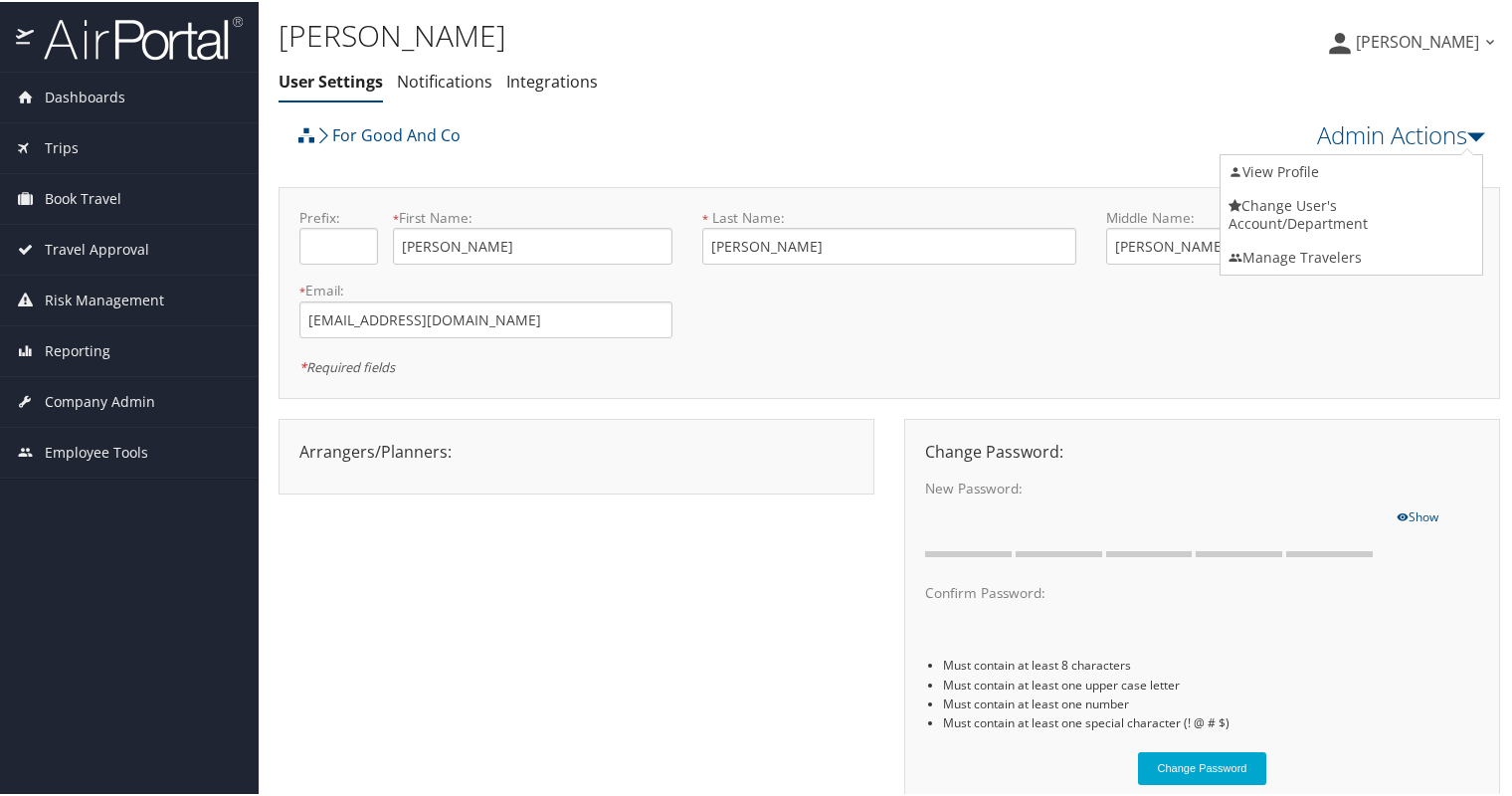 click on "[PERSON_NAME]" at bounding box center (685, 34) 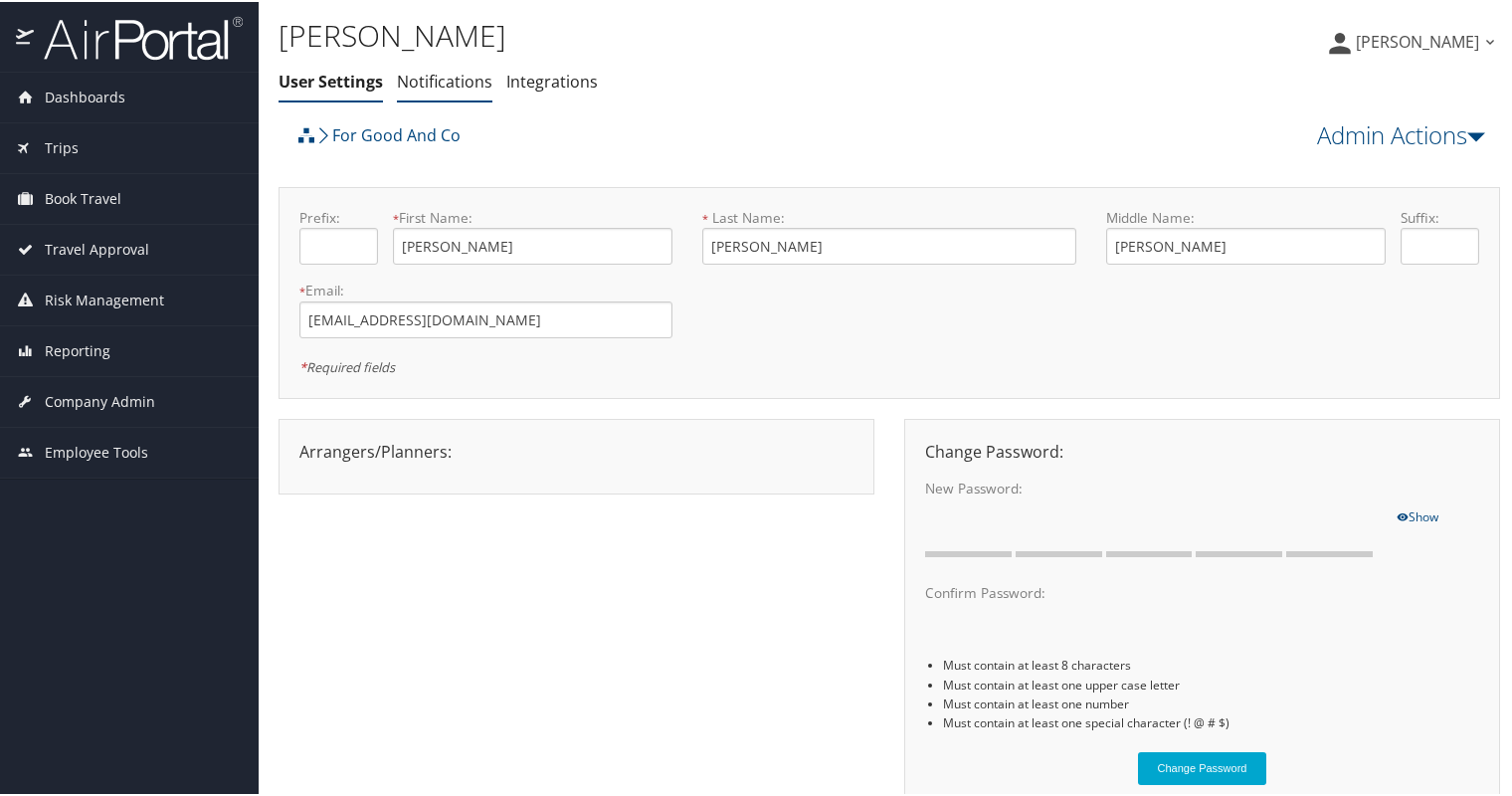 click on "Notifications" at bounding box center (445, 80) 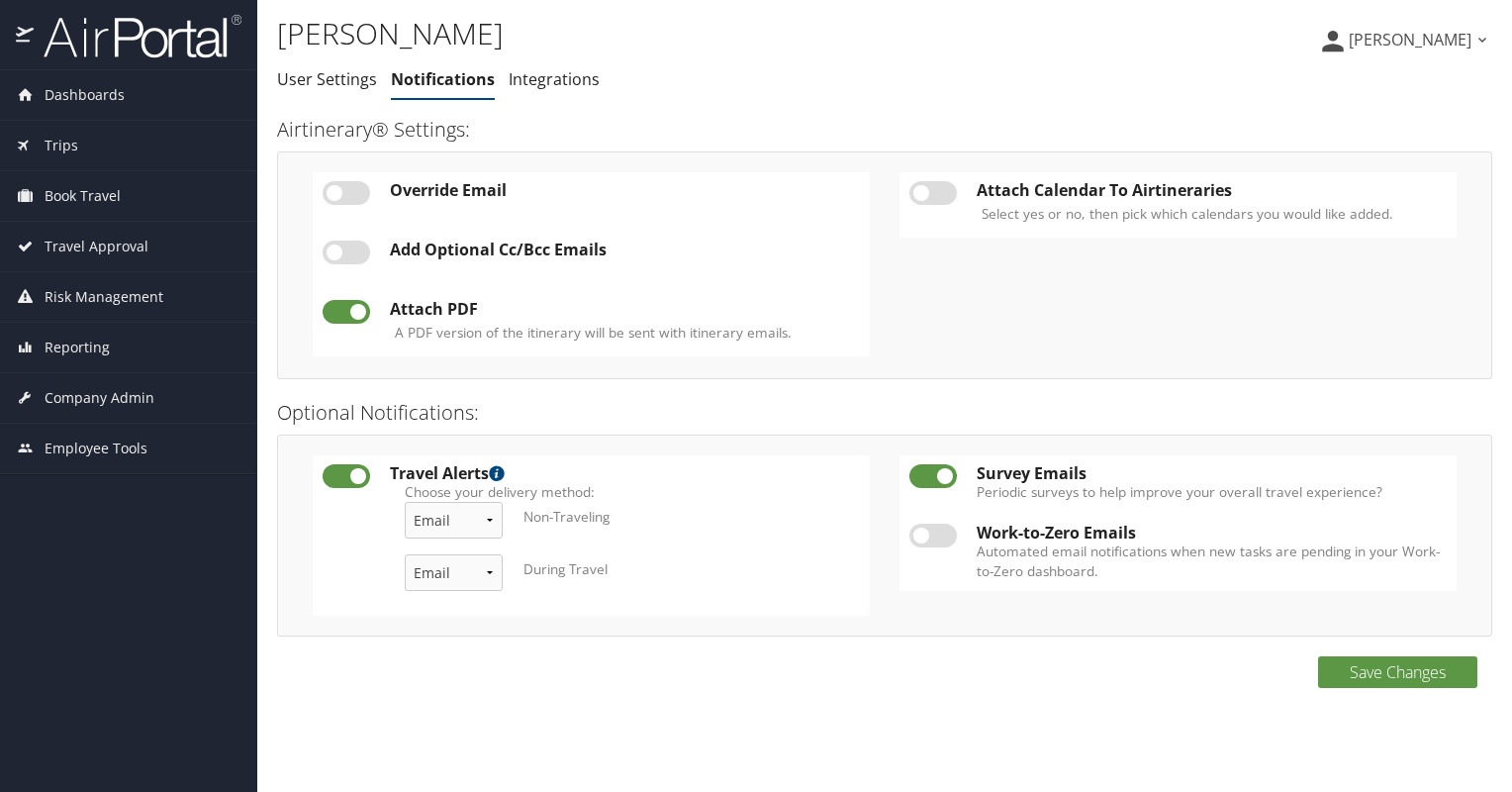 scroll, scrollTop: 0, scrollLeft: 0, axis: both 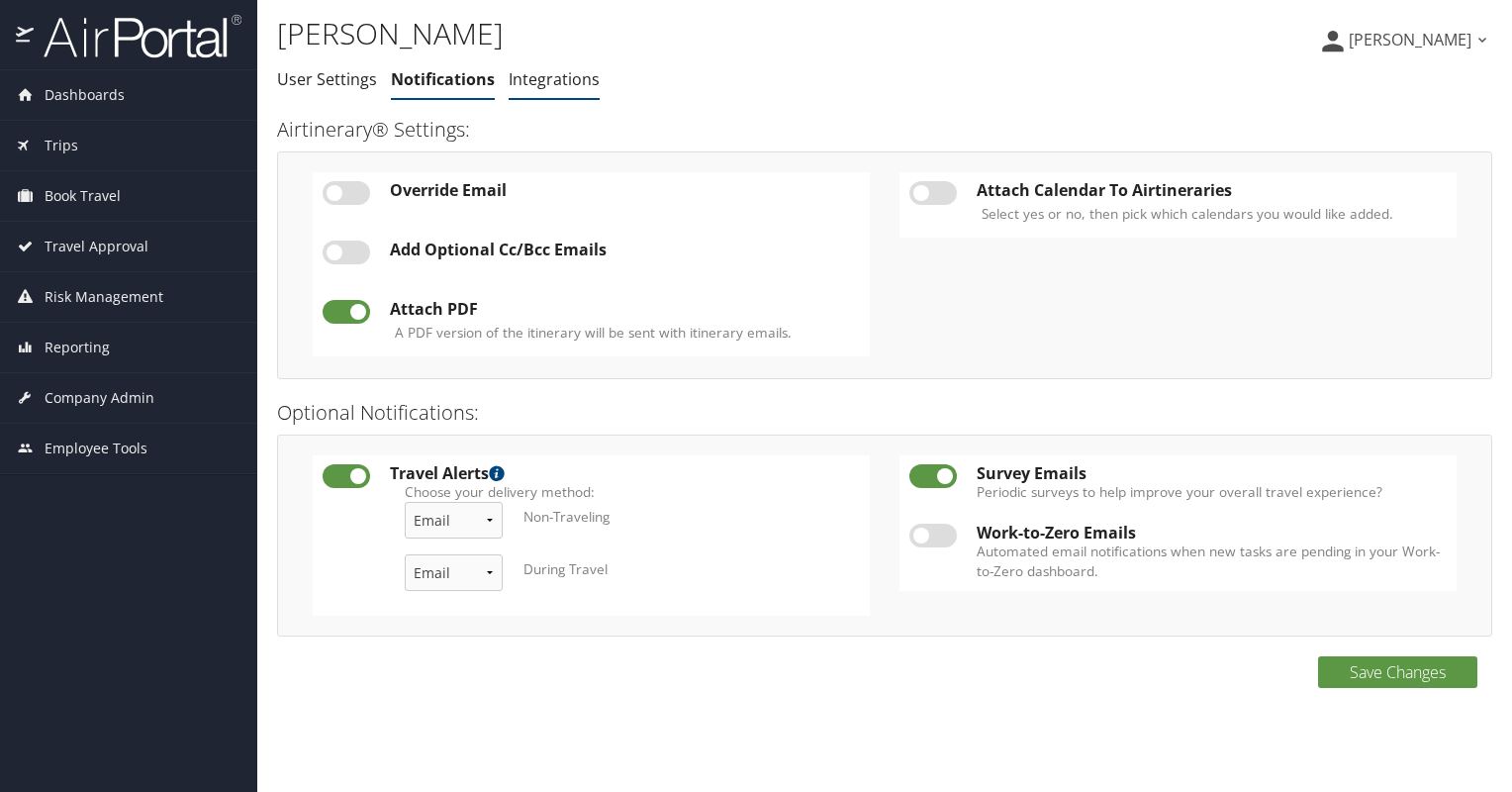 click on "Integrations" at bounding box center [554, 79] 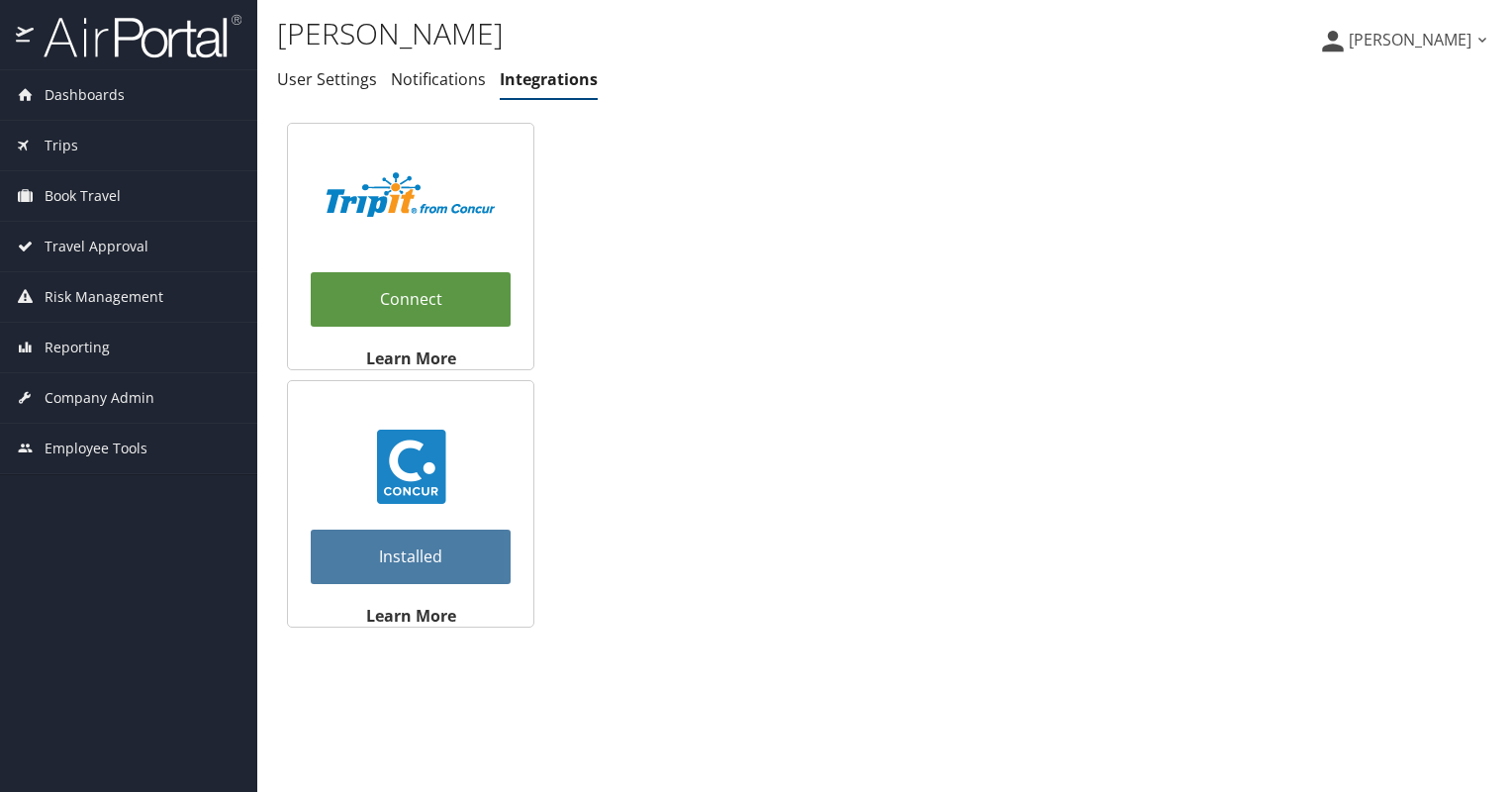 scroll, scrollTop: 0, scrollLeft: 0, axis: both 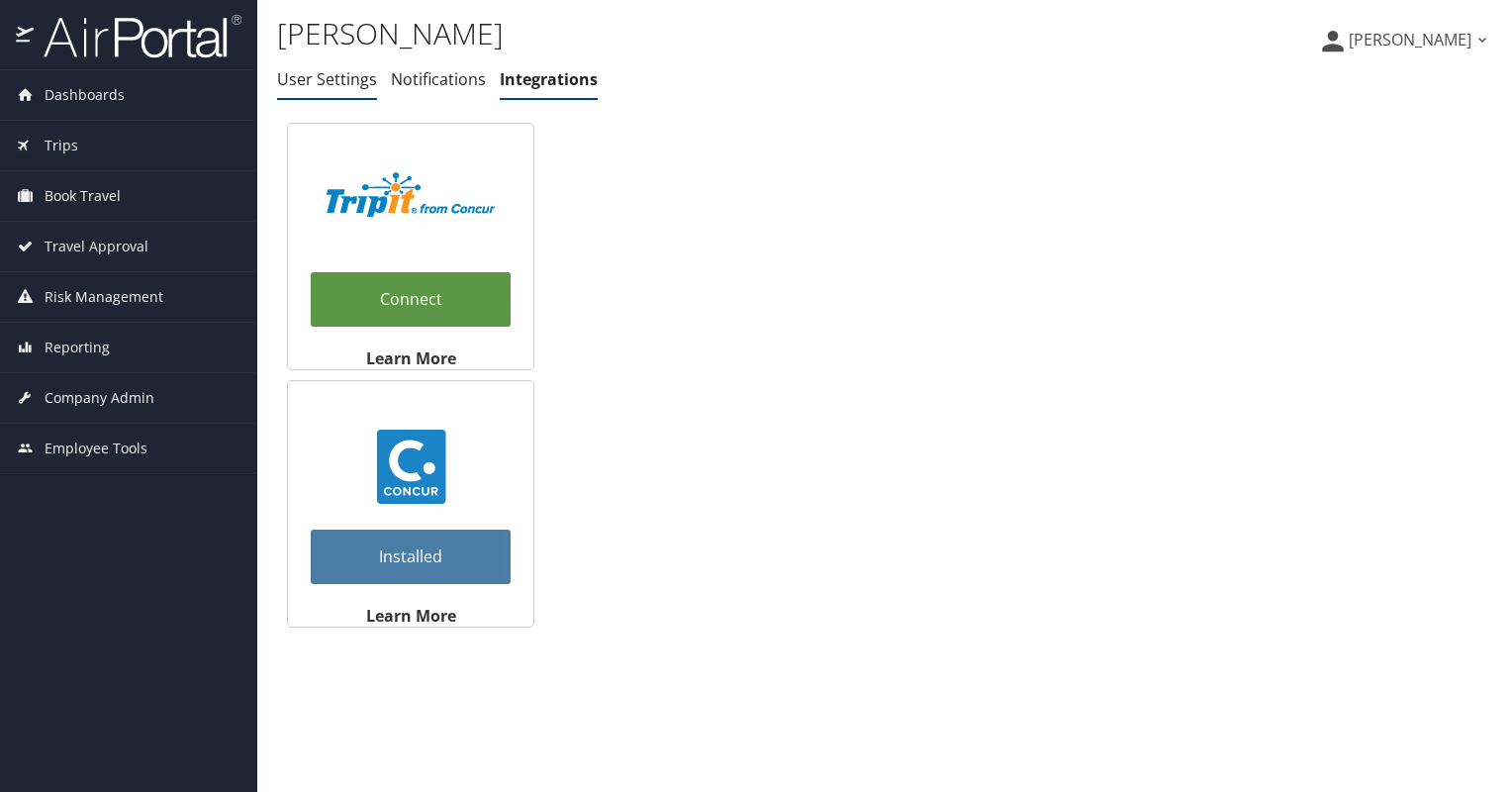 click on "User Settings" at bounding box center (327, 79) 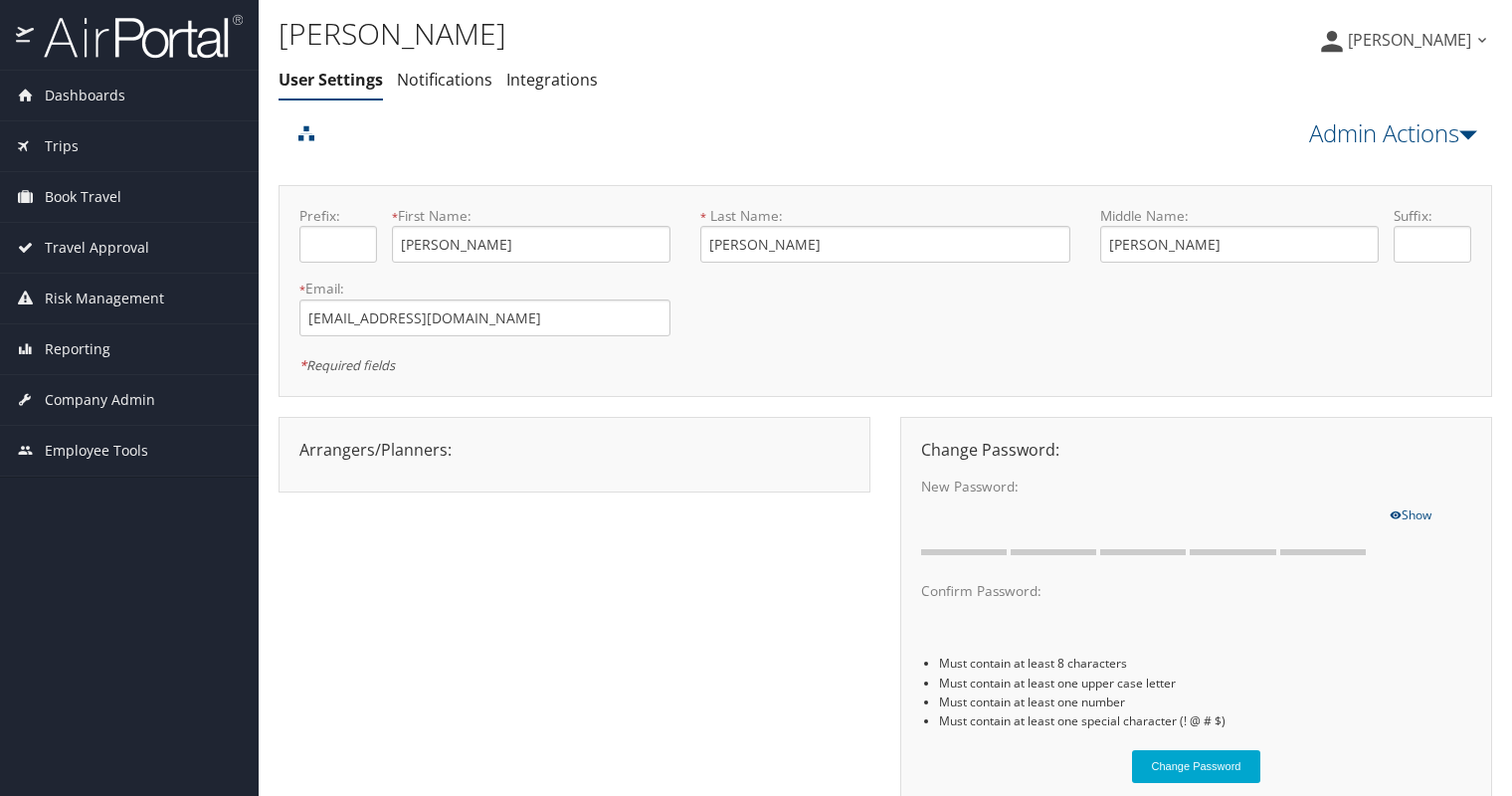 scroll, scrollTop: 0, scrollLeft: 0, axis: both 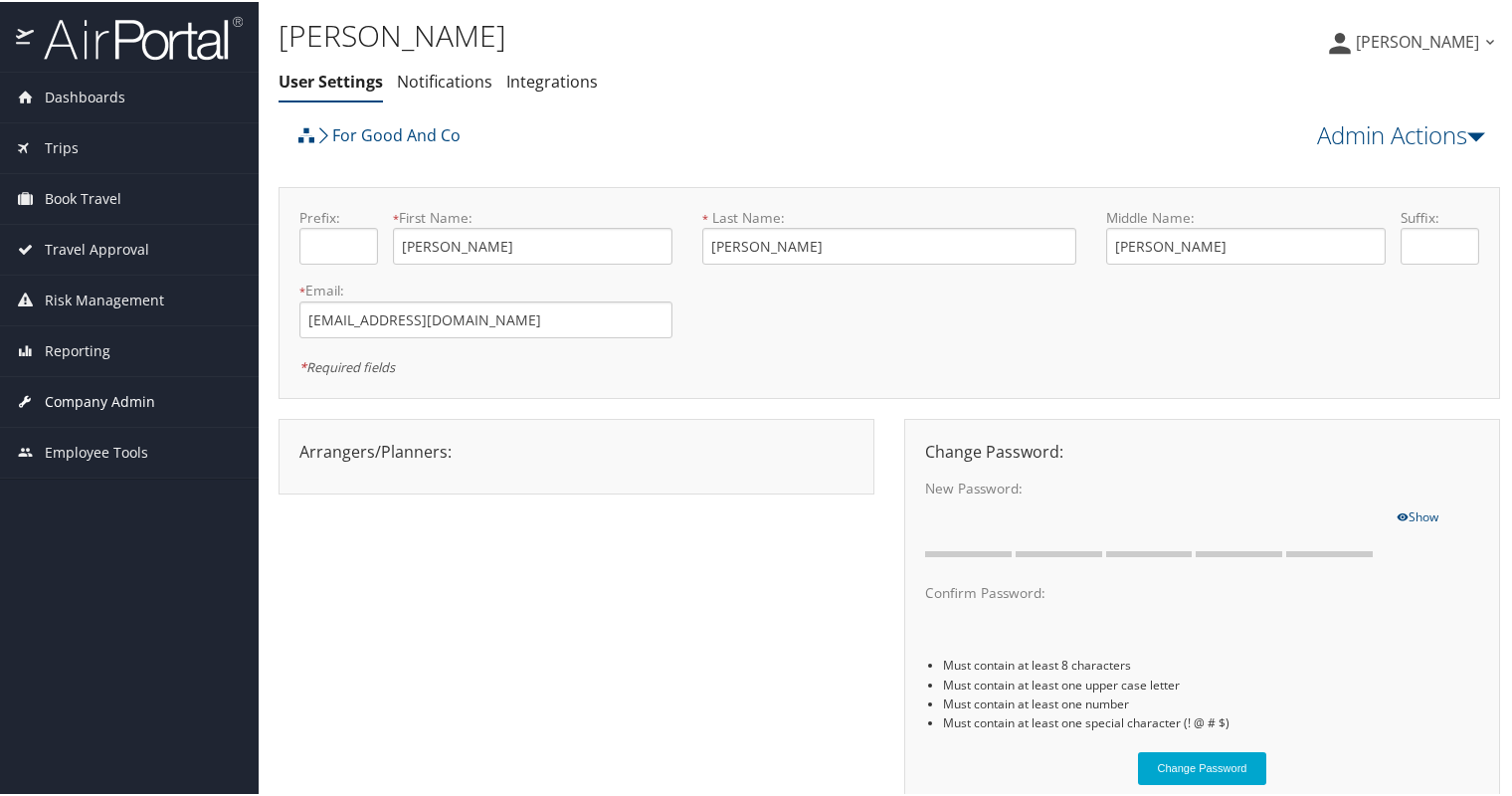 click on "Company Admin" at bounding box center (99, 400) 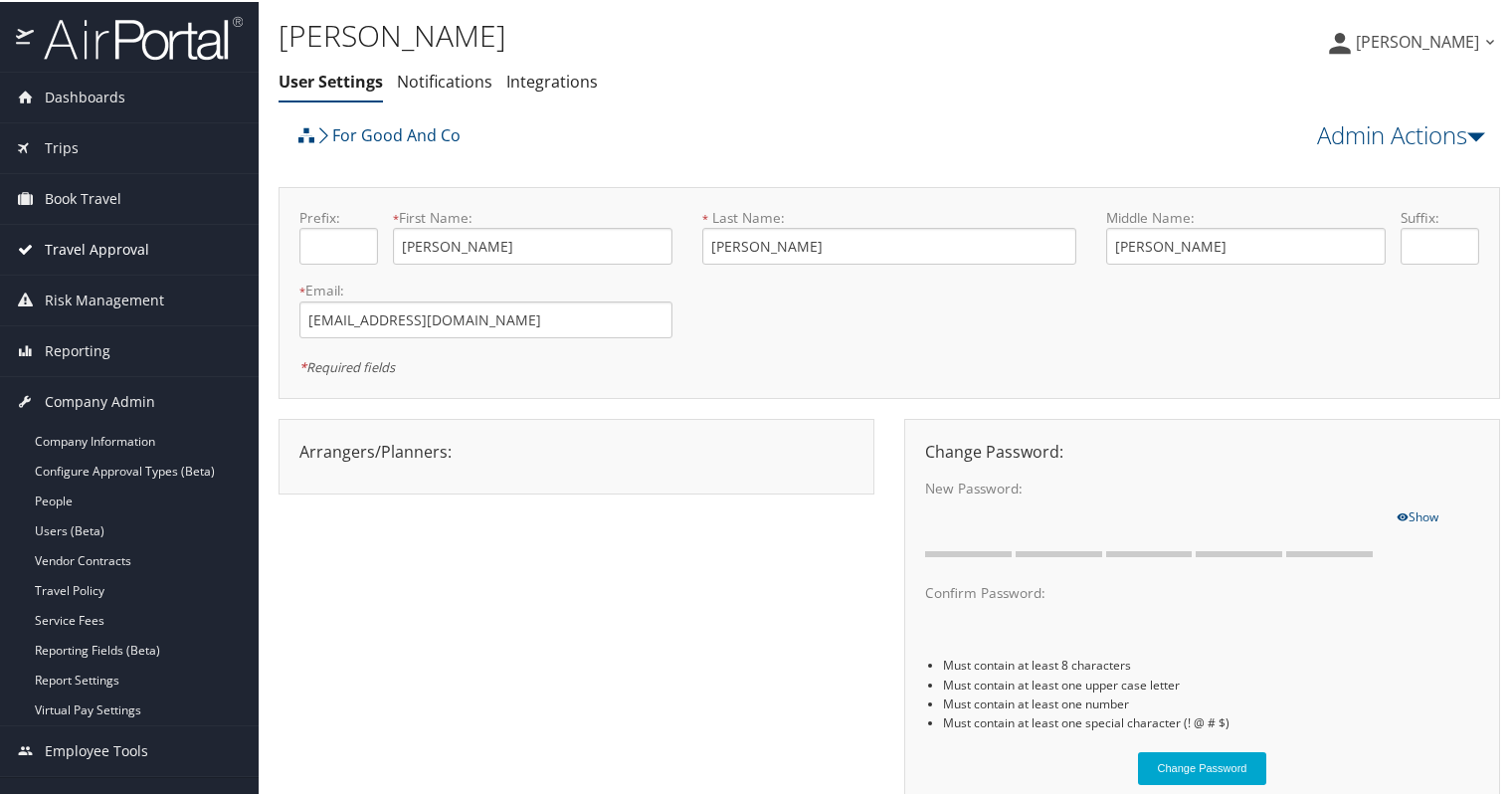 click on "Travel Approval" at bounding box center [96, 248] 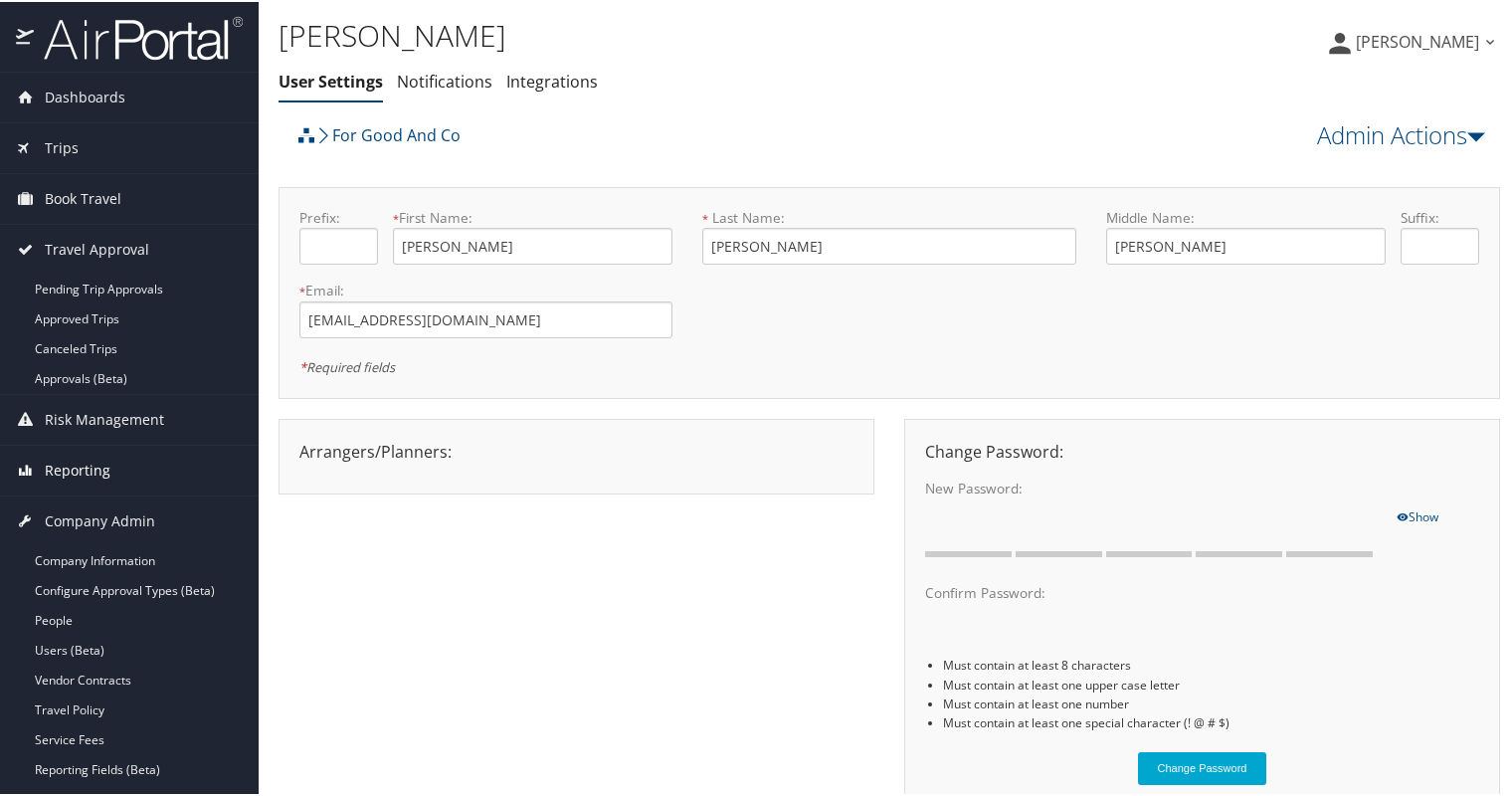 scroll, scrollTop: 97, scrollLeft: 0, axis: vertical 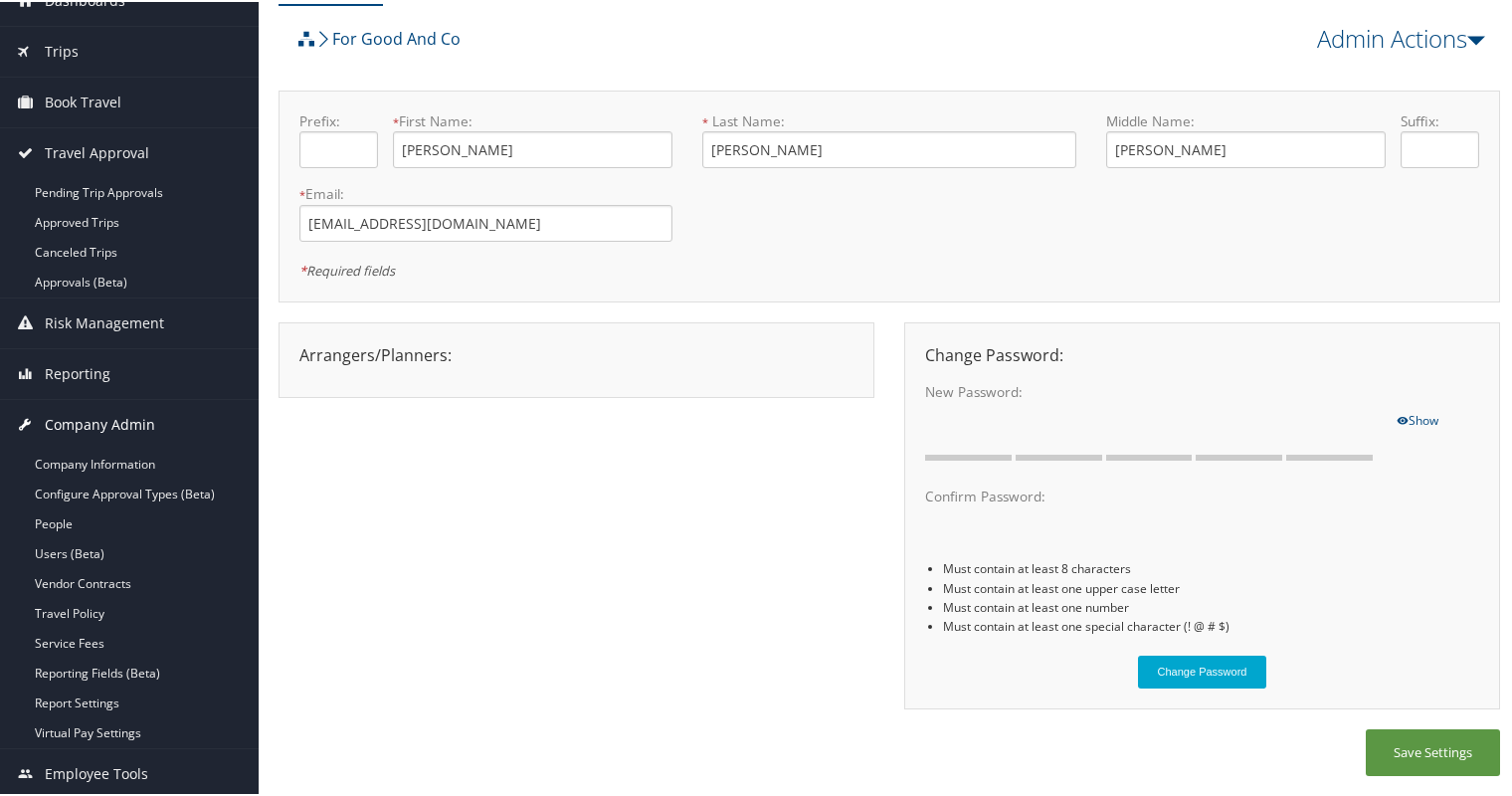 click on "Company Admin" at bounding box center (99, 423) 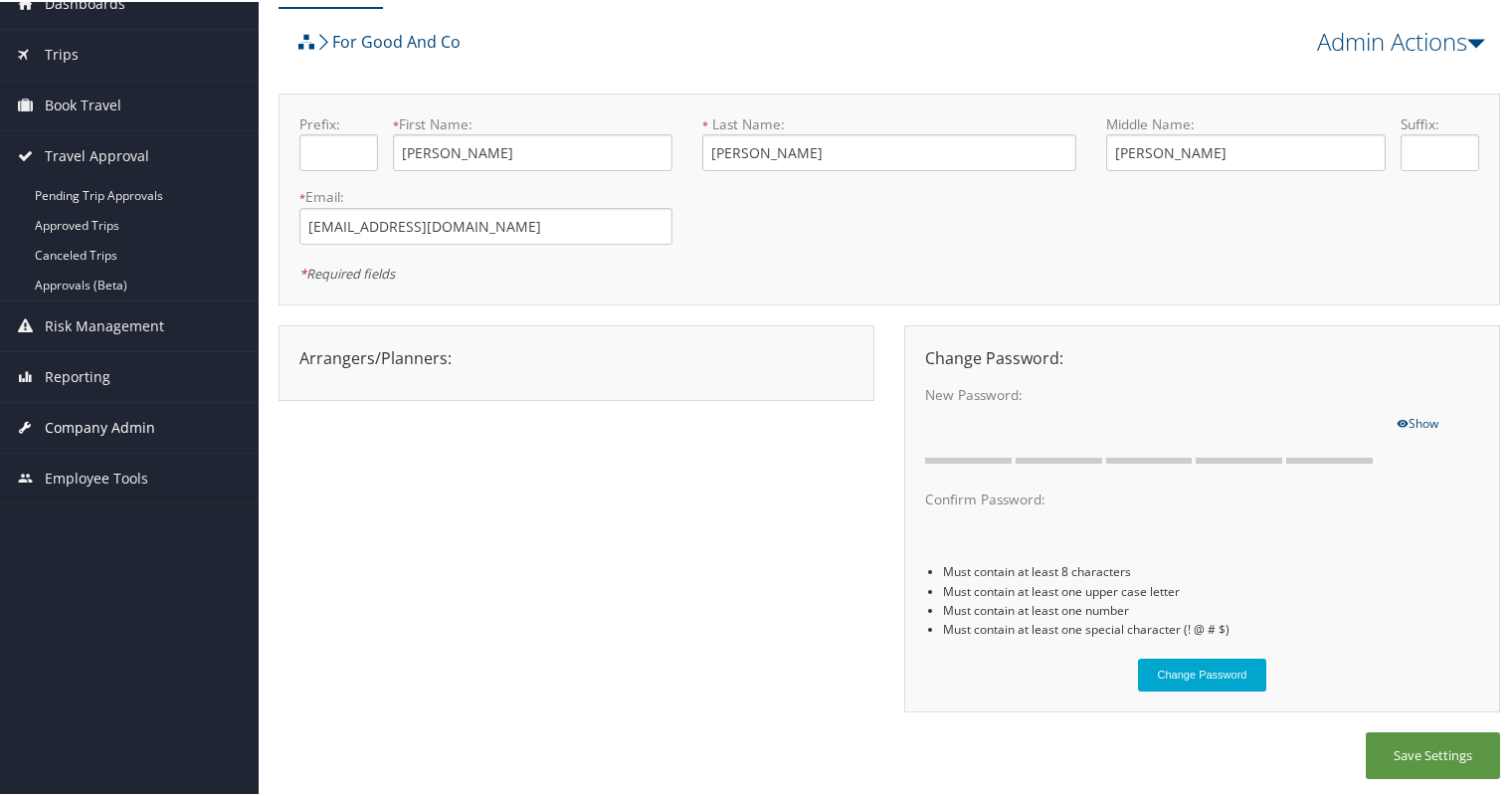click on "Company Admin" at bounding box center (99, 426) 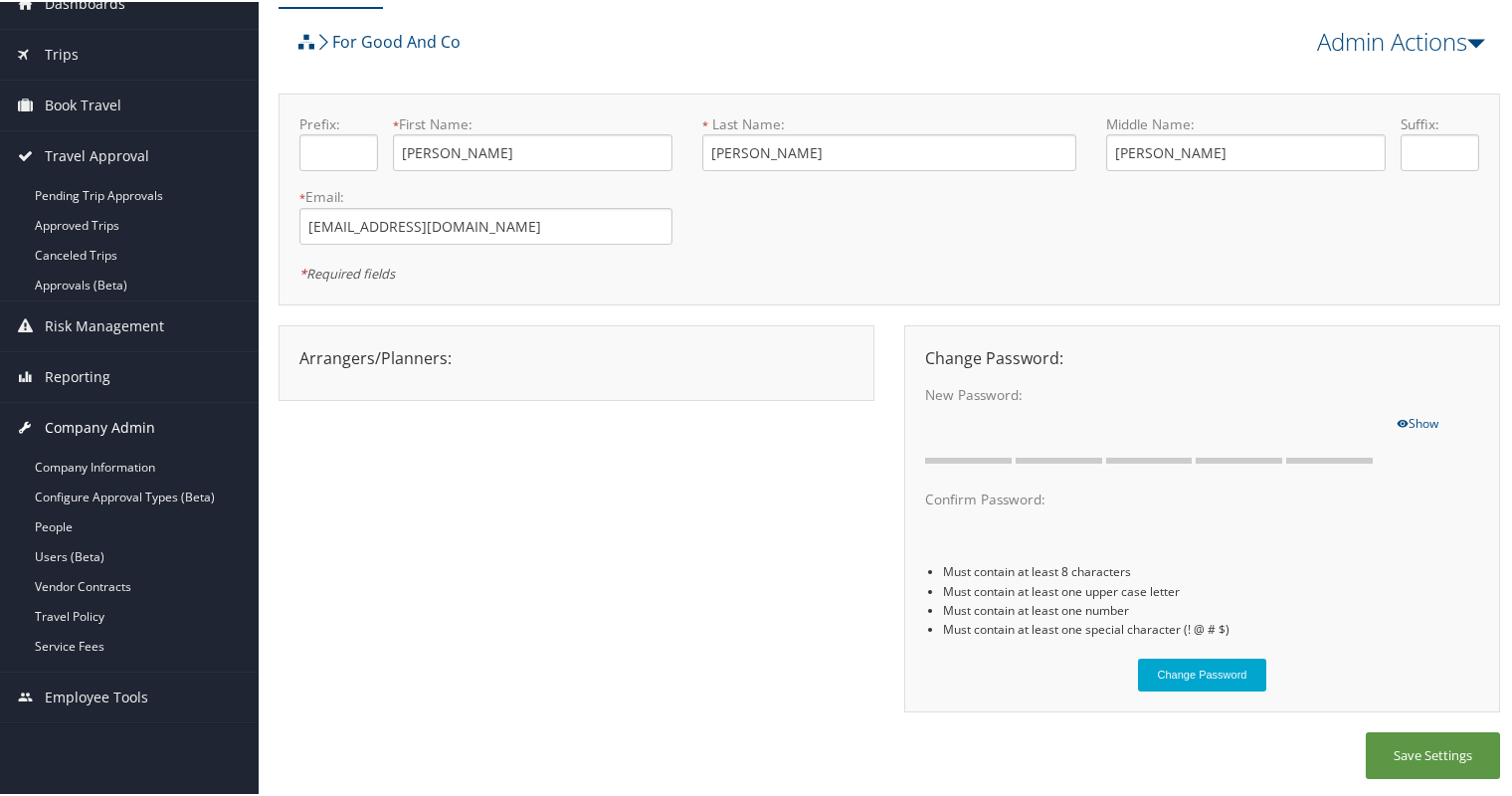 scroll, scrollTop: 97, scrollLeft: 0, axis: vertical 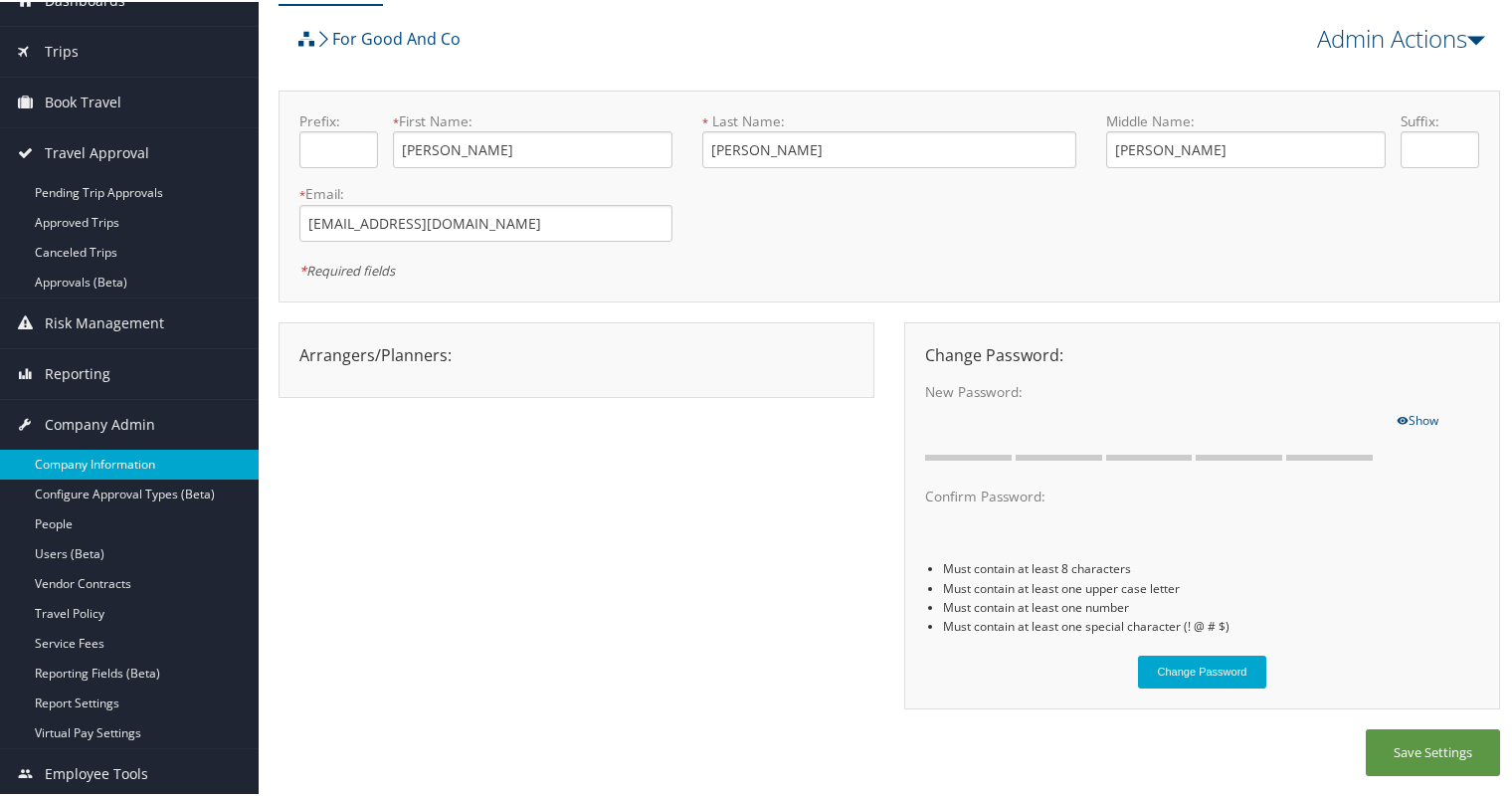 click on "Company Information" at bounding box center [129, 463] 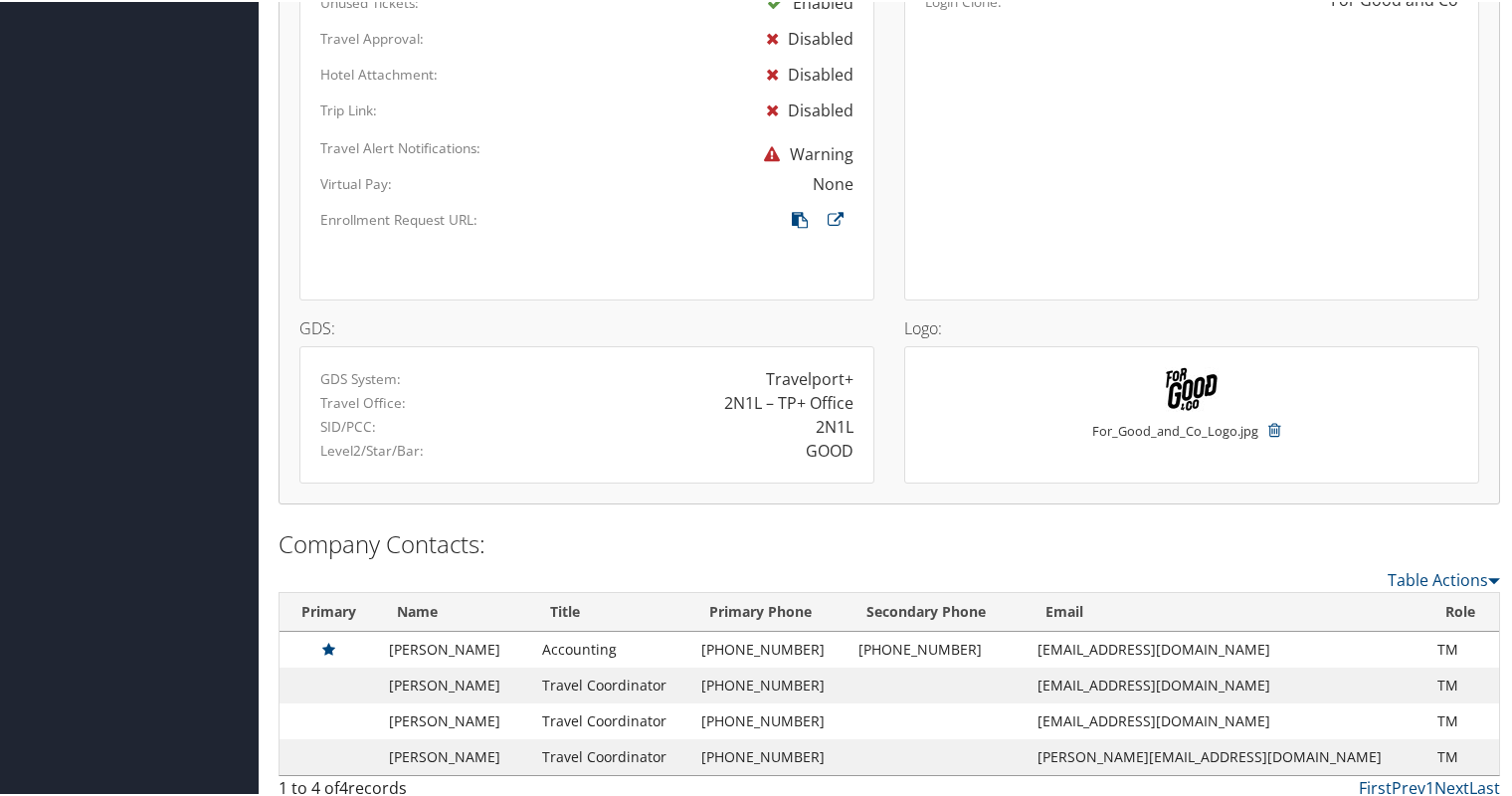 scroll, scrollTop: 1194, scrollLeft: 0, axis: vertical 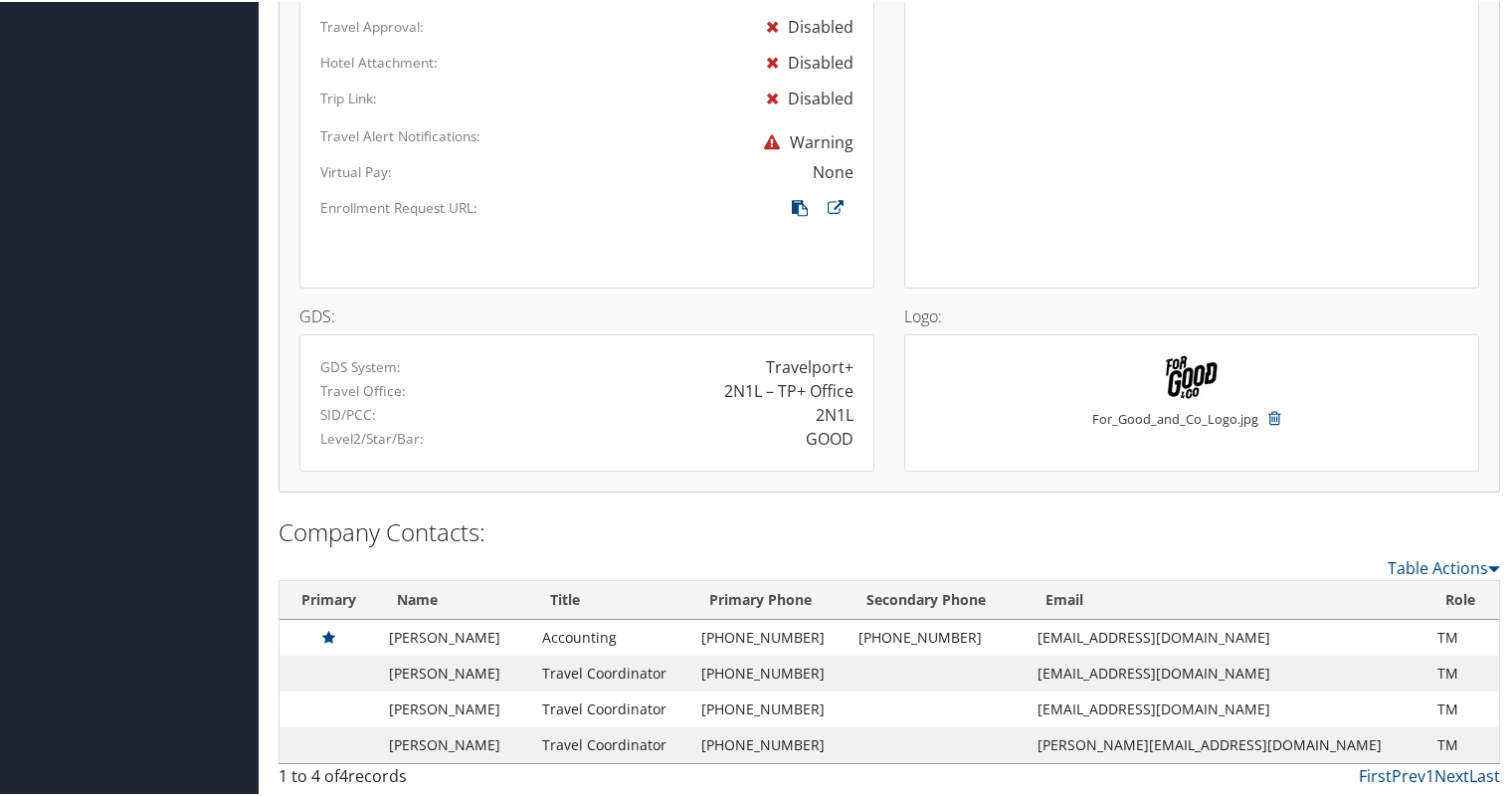 click on "Accounting" at bounding box center [612, 636] 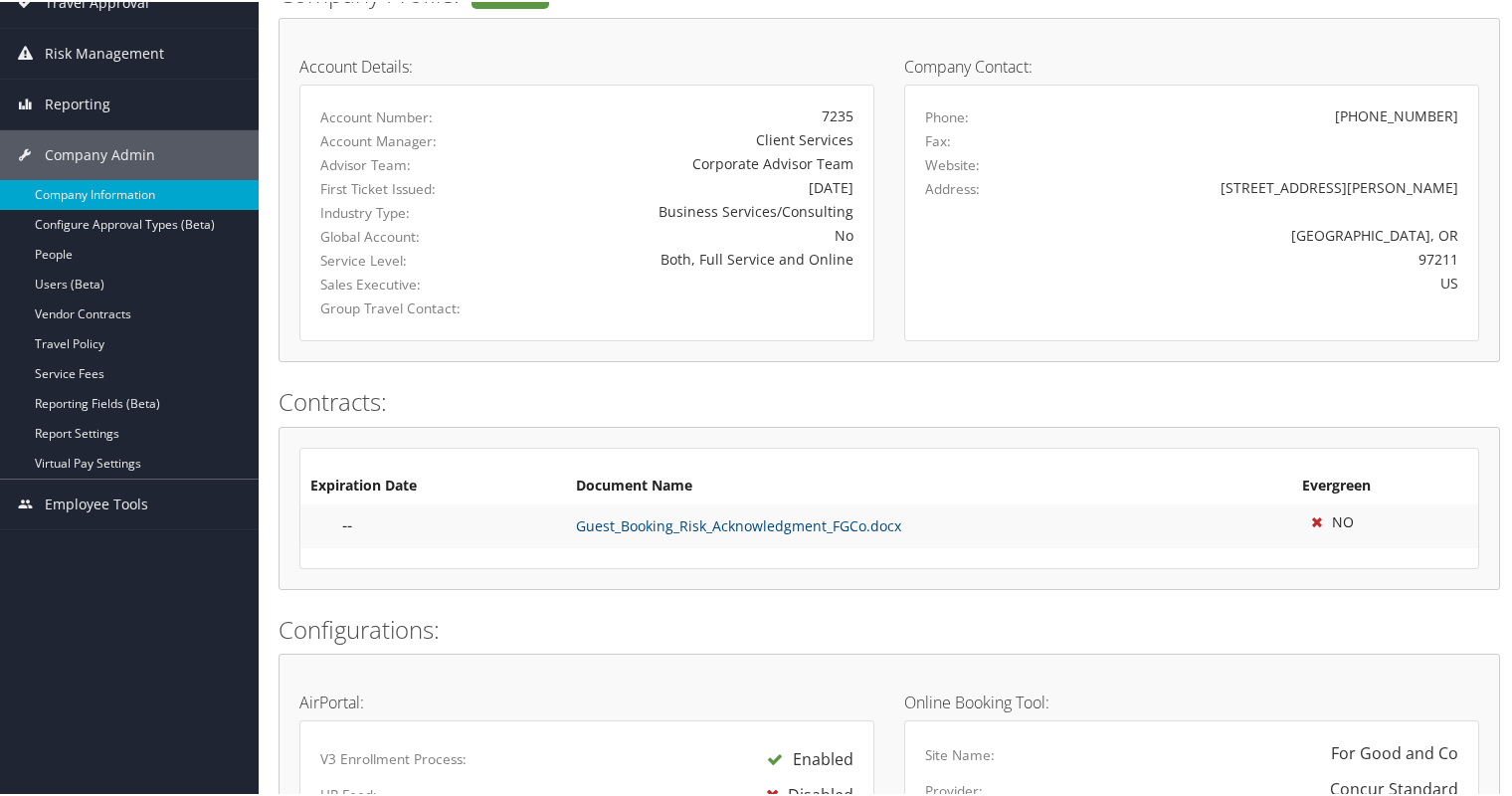 scroll, scrollTop: 199, scrollLeft: 0, axis: vertical 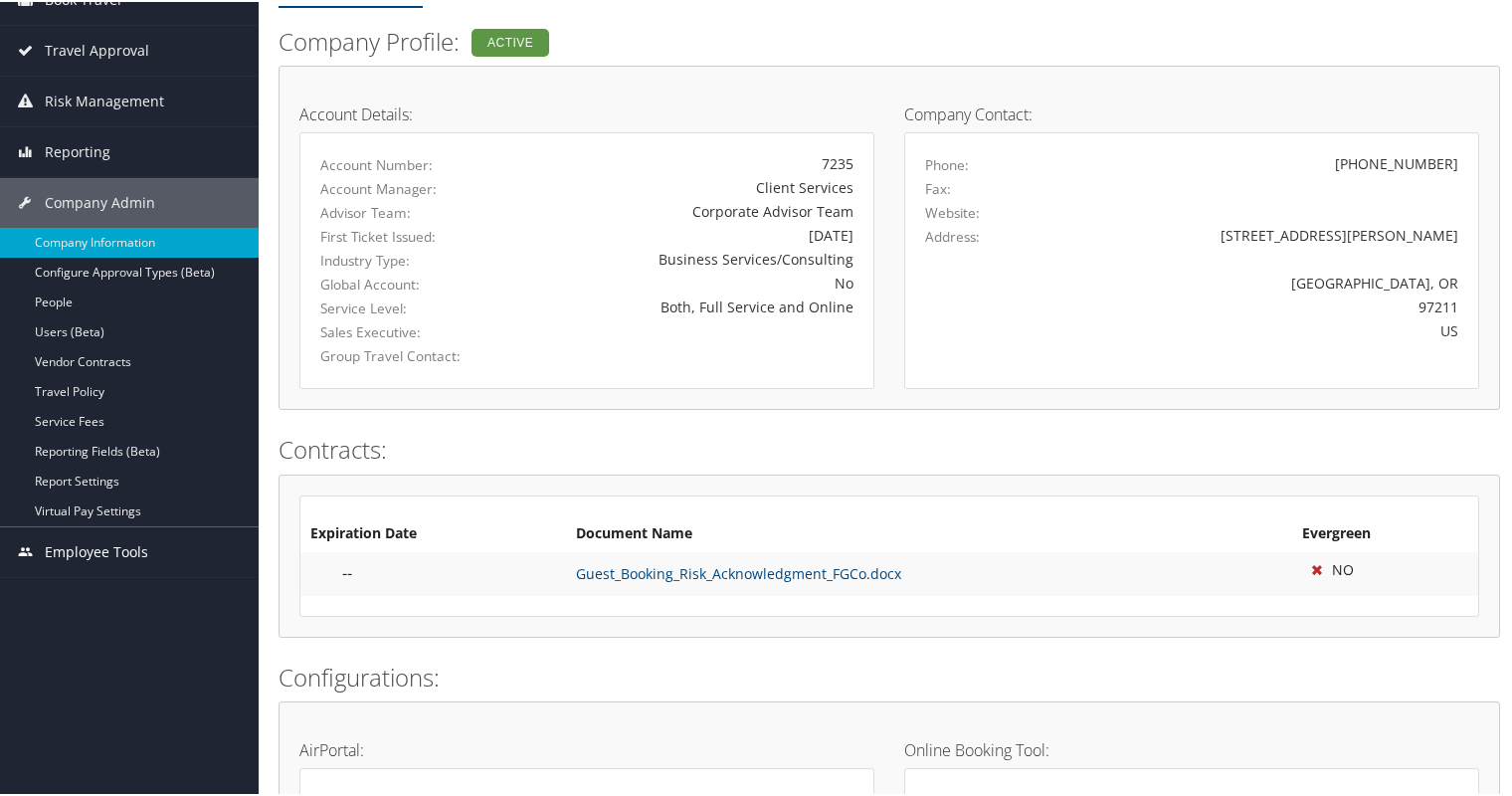 click on "Employee Tools" at bounding box center [96, 550] 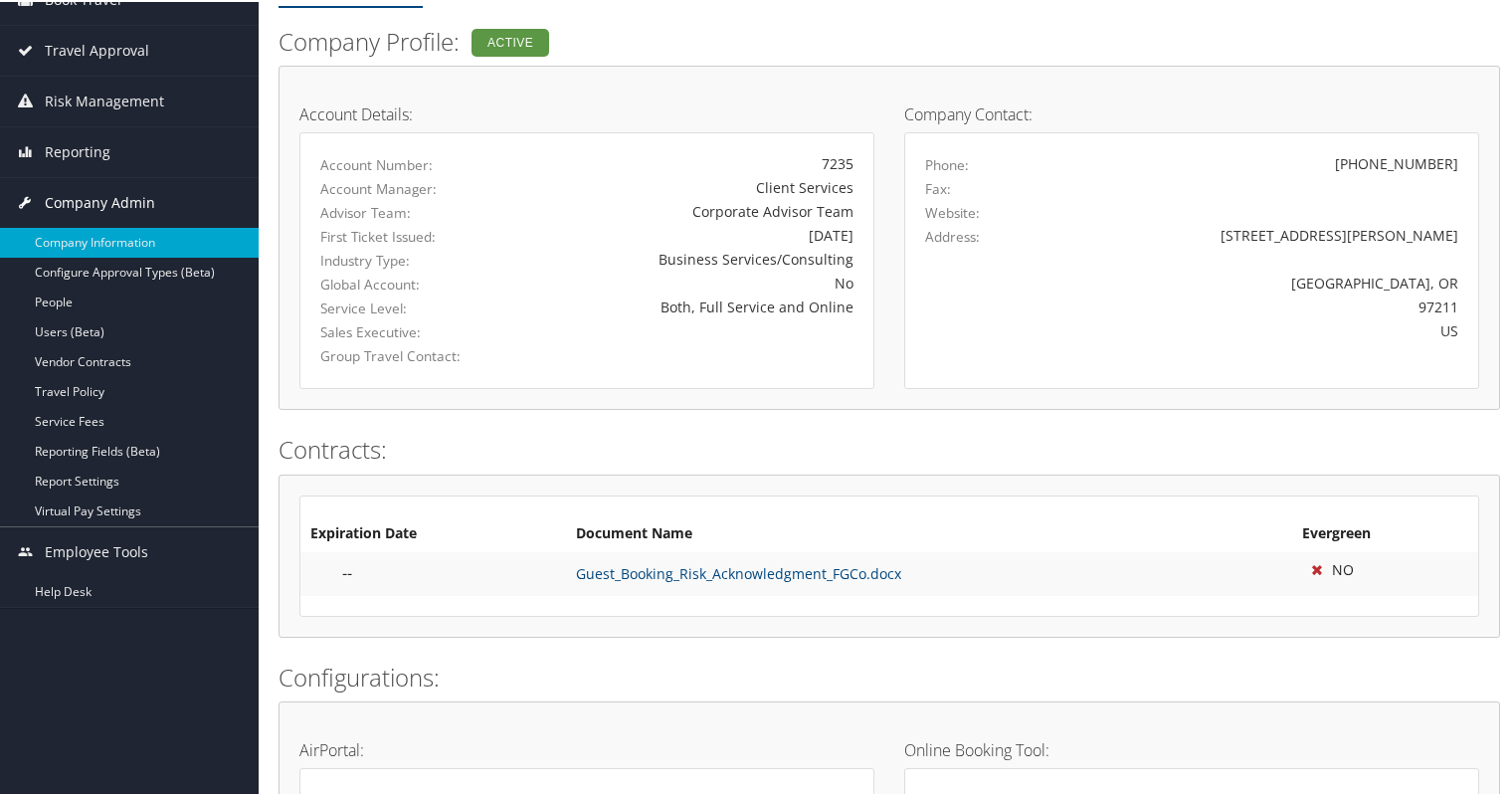 click on "Company Admin" at bounding box center [99, 201] 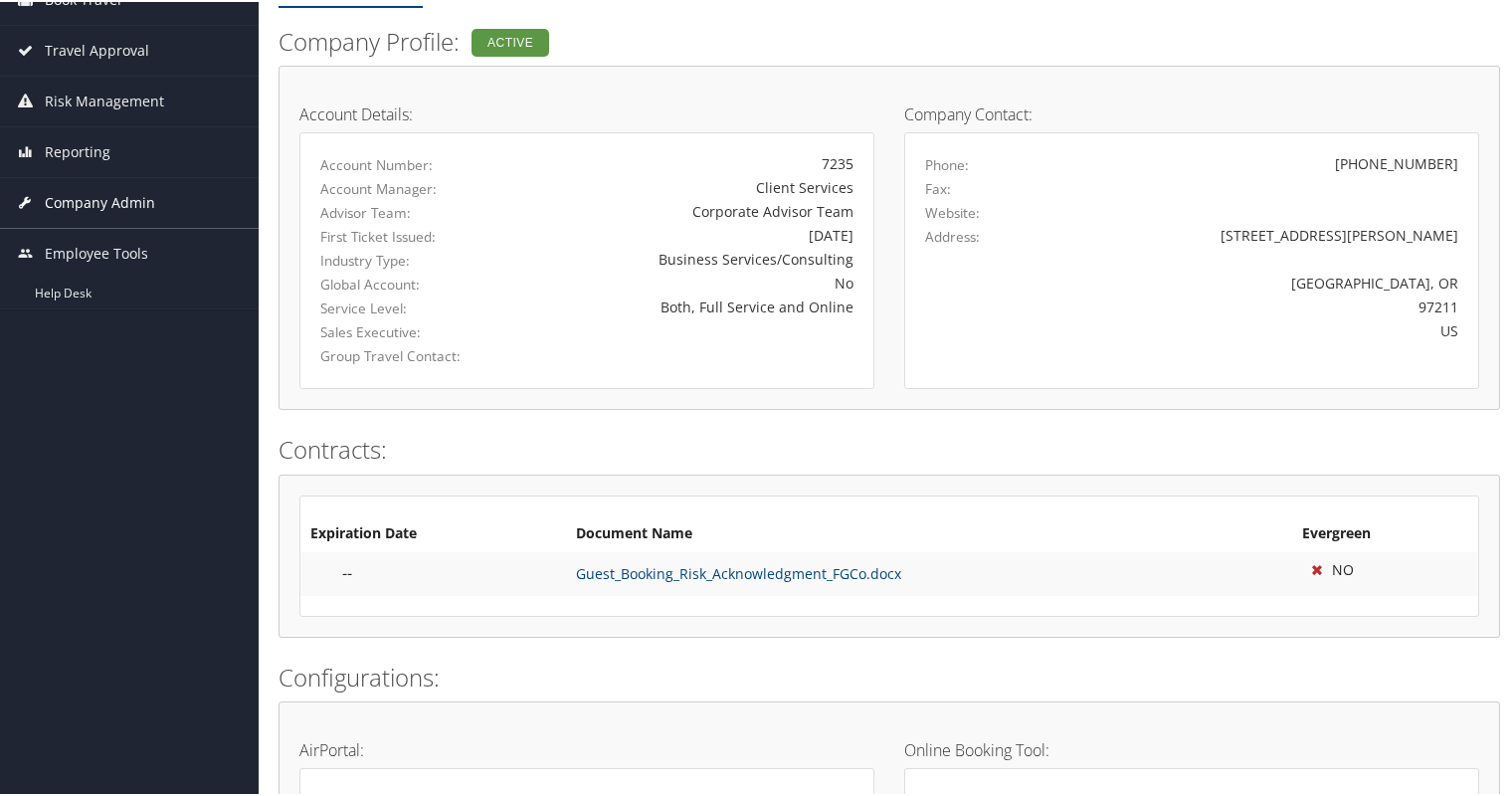 click on "Company Admin" at bounding box center [99, 201] 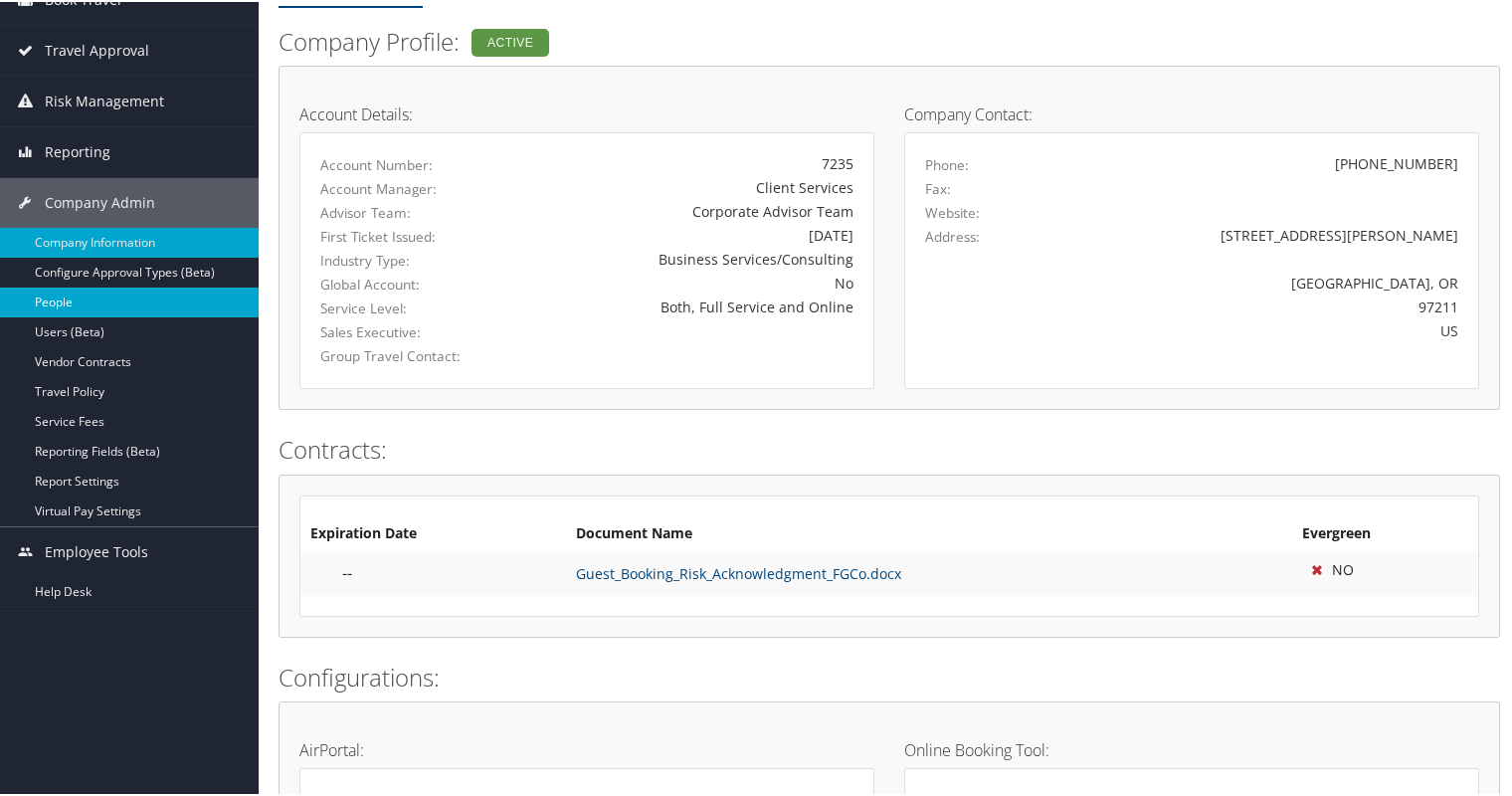 click on "People" at bounding box center (129, 300) 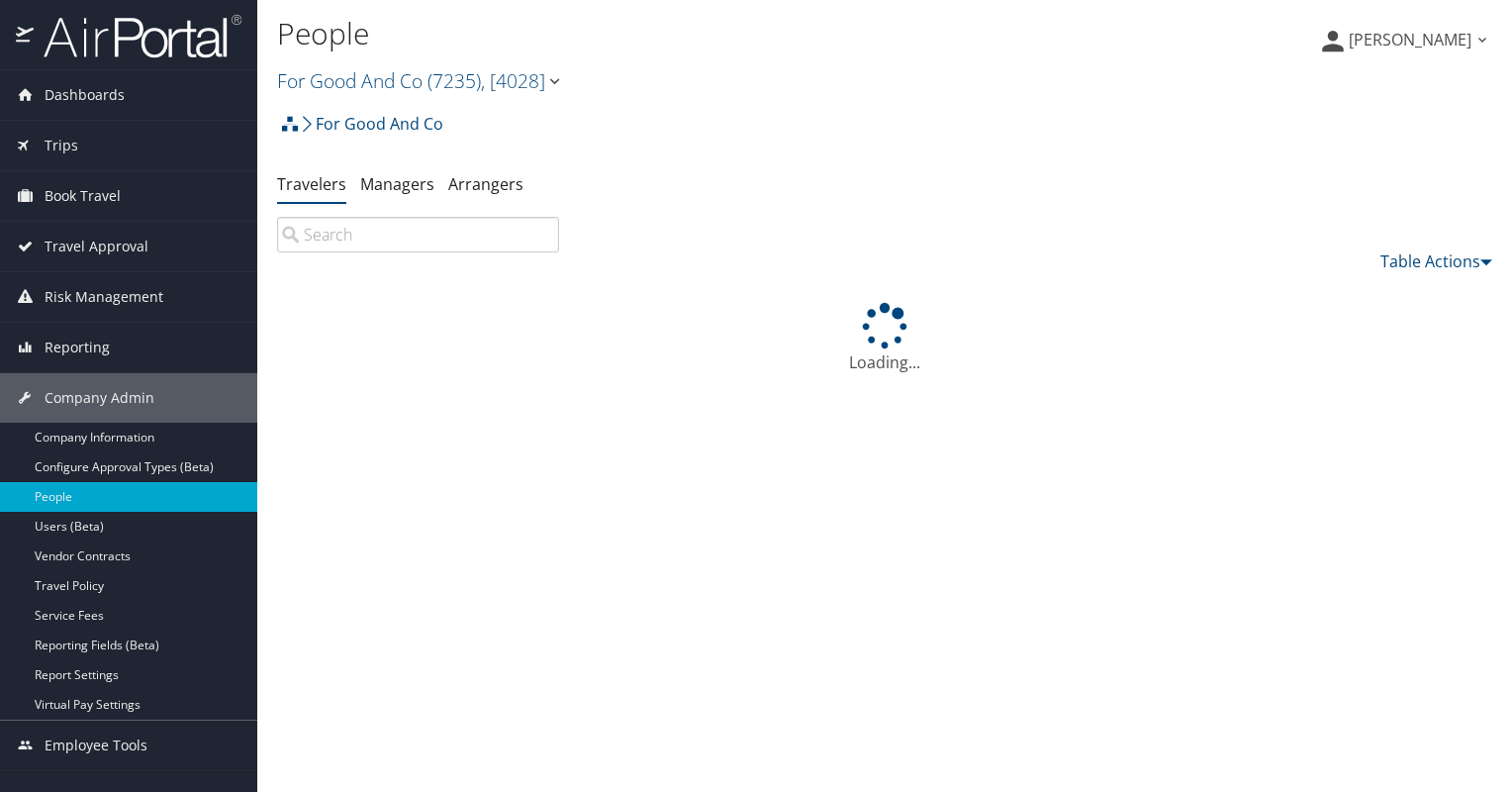 scroll, scrollTop: 0, scrollLeft: 0, axis: both 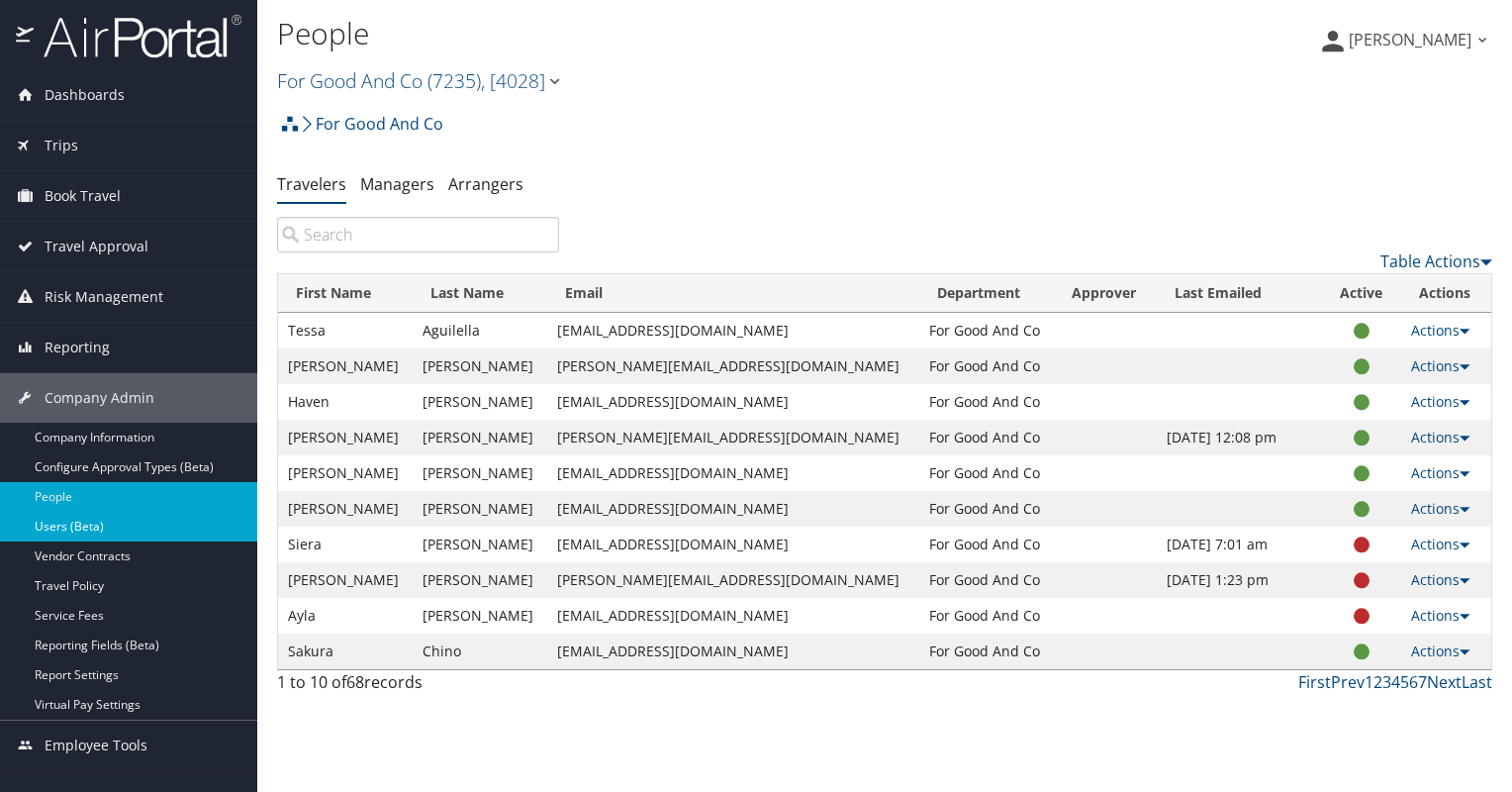 click on "Users (Beta)" at bounding box center (129, 527) 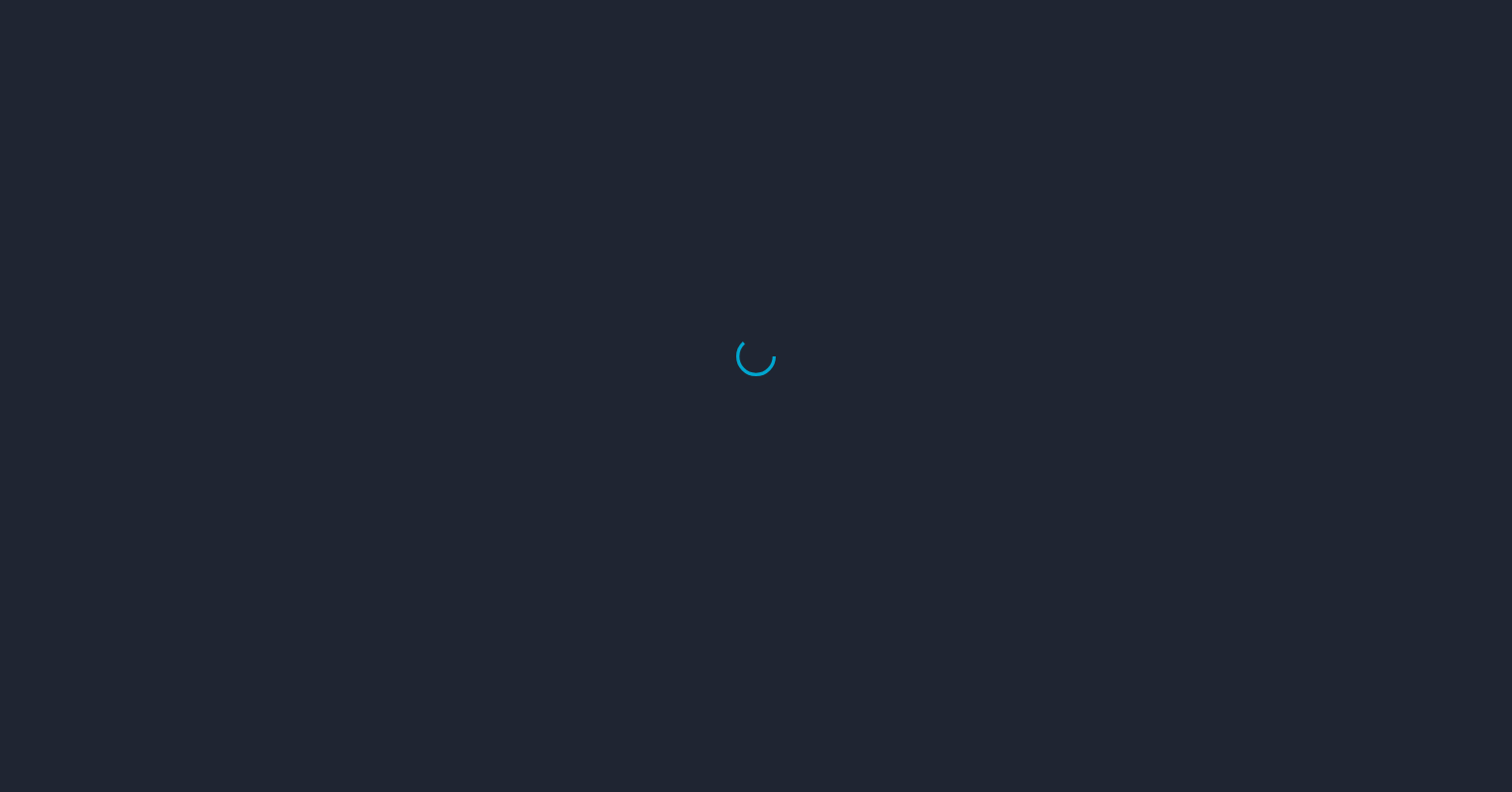 scroll, scrollTop: 0, scrollLeft: 0, axis: both 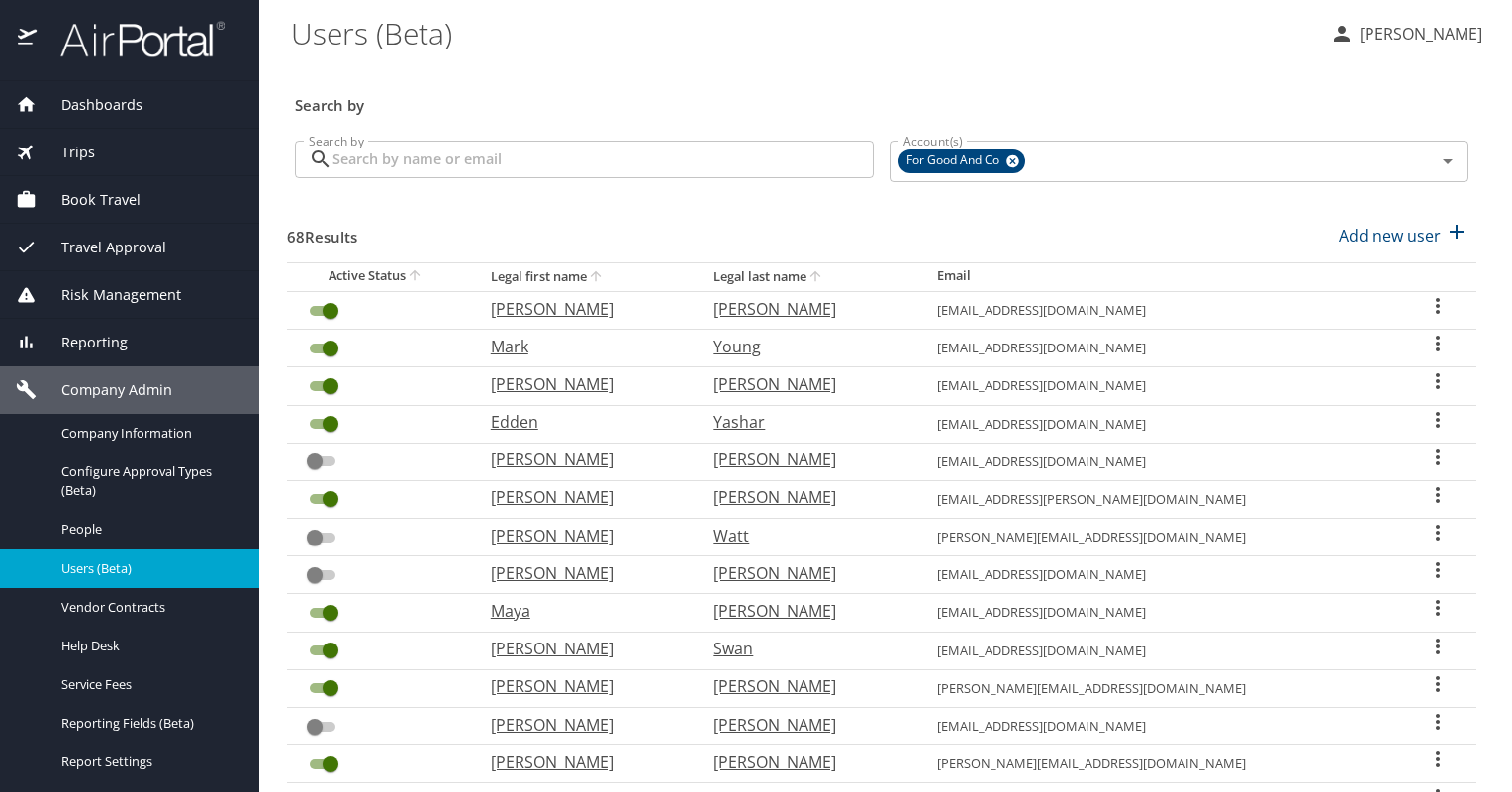 click on "Edden" at bounding box center (583, 422) 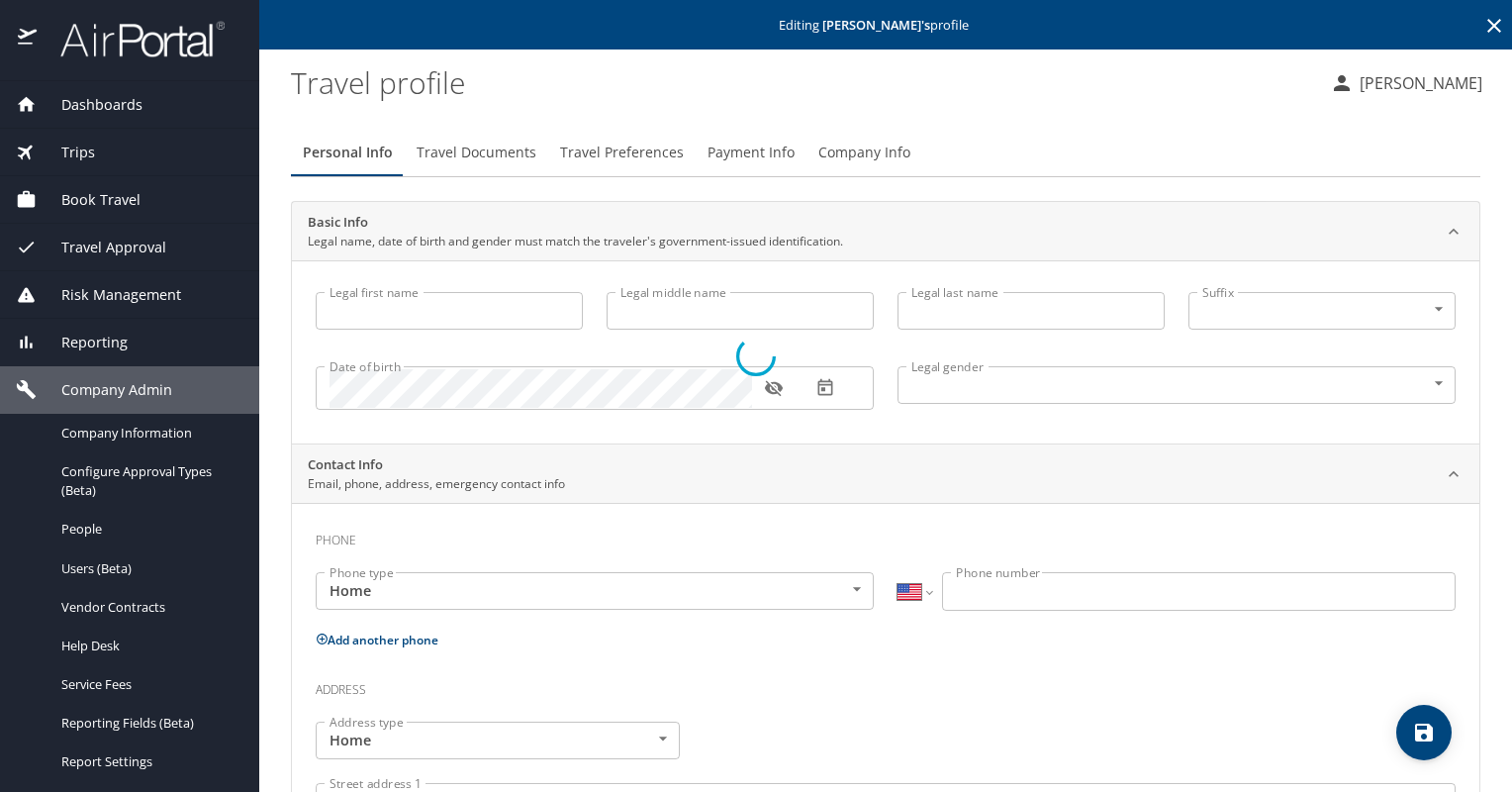 type on "Edden" 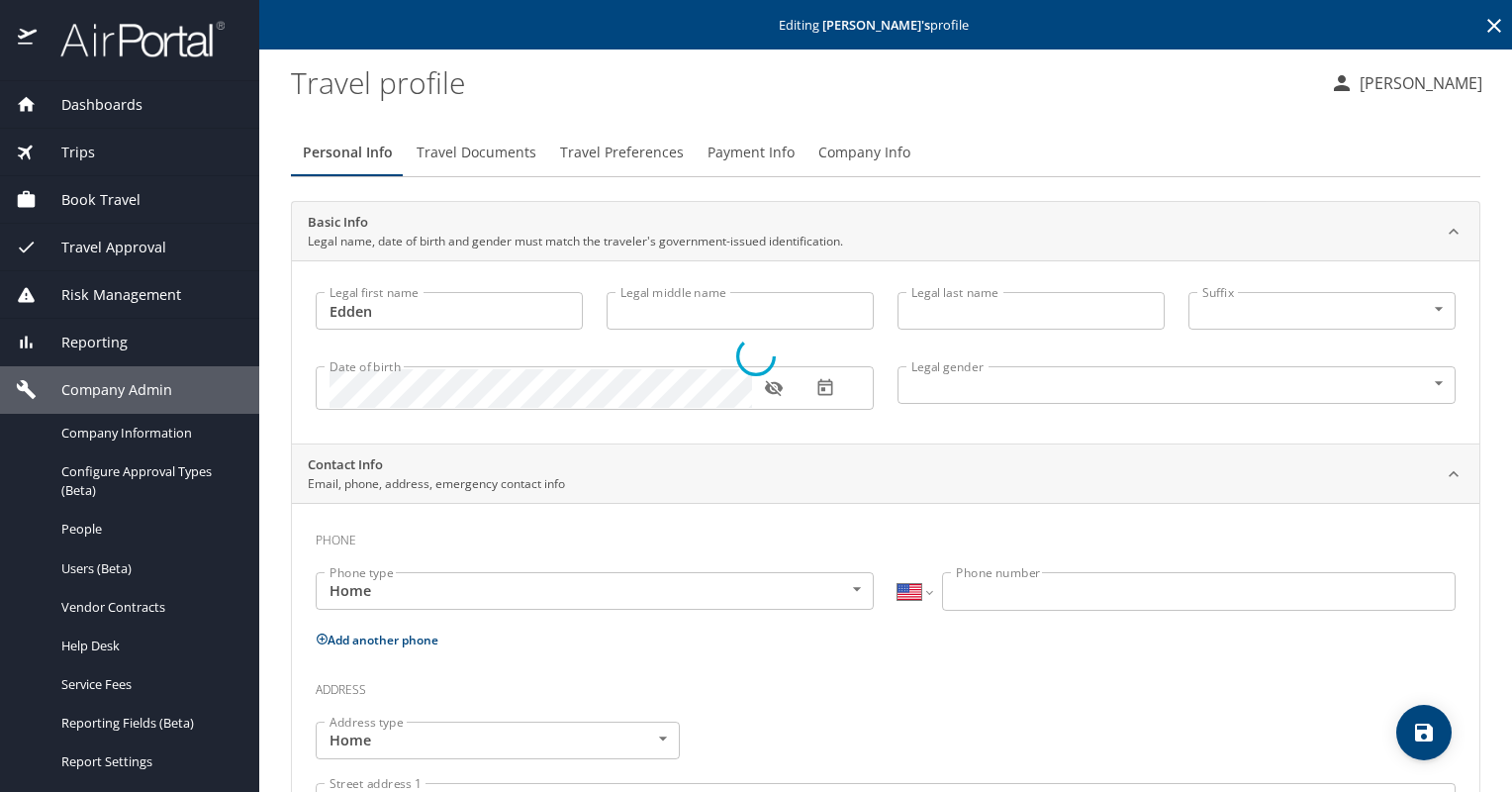 type on "Yashar" 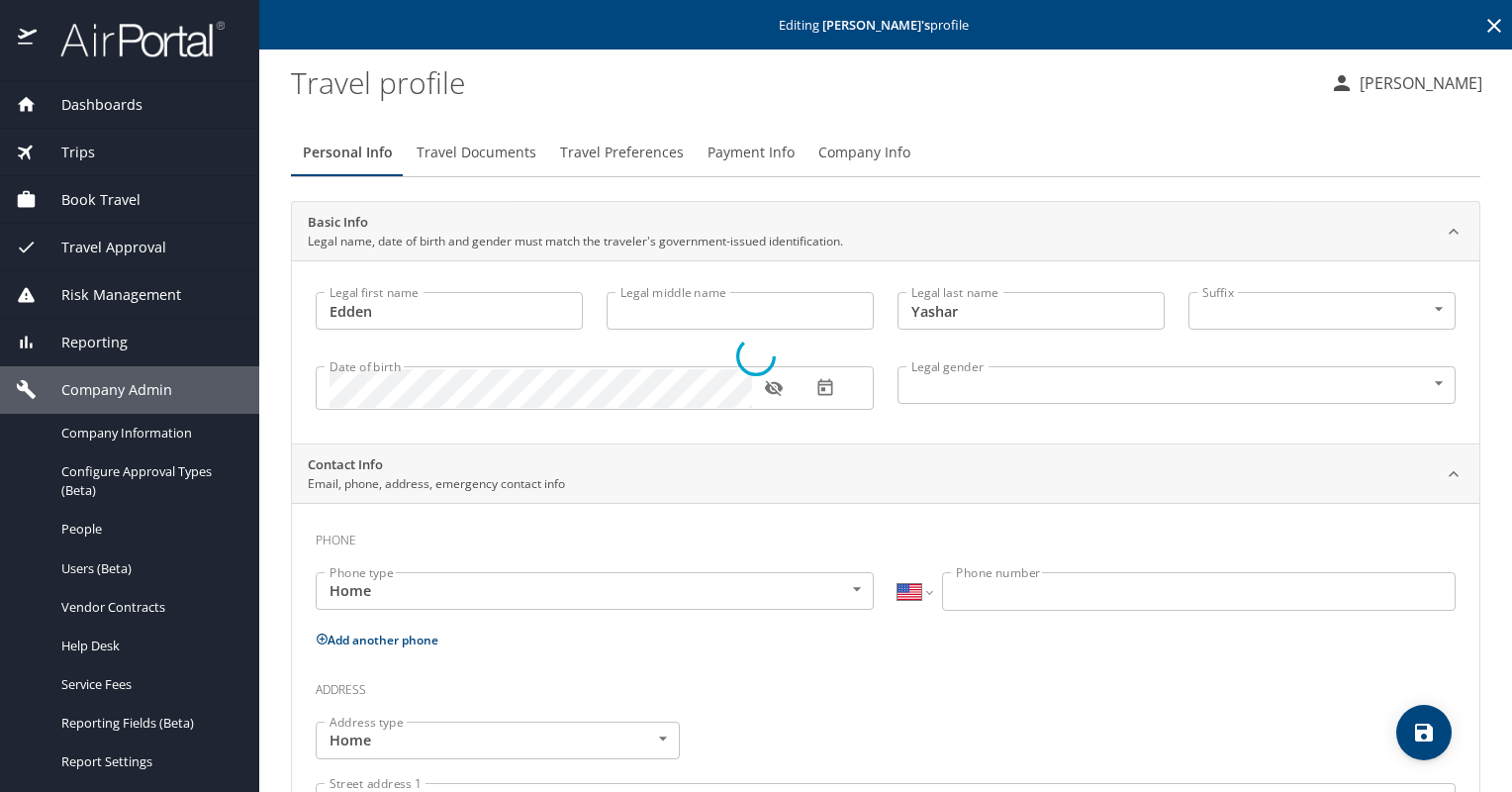 select on "US" 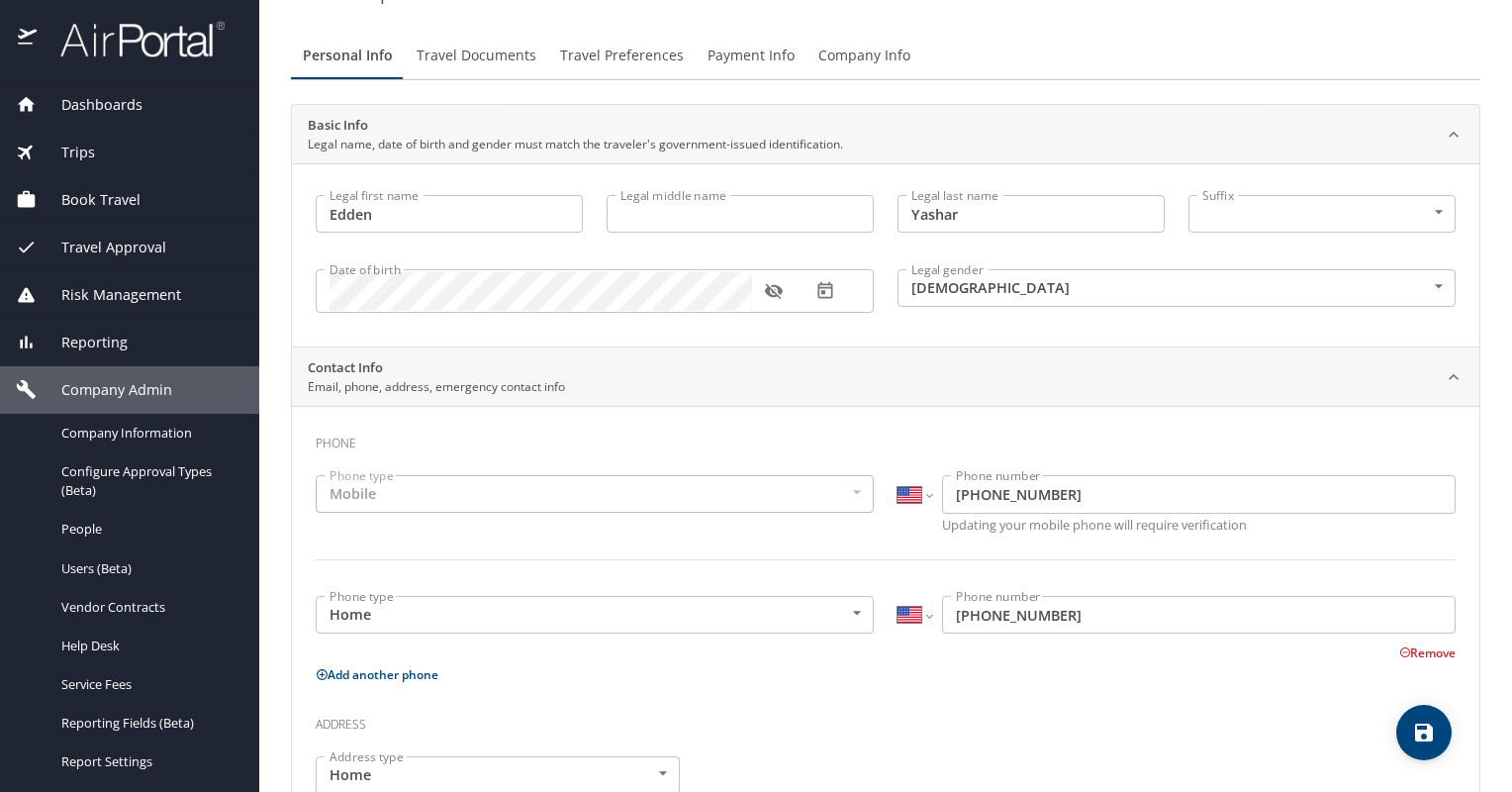 scroll, scrollTop: 0, scrollLeft: 0, axis: both 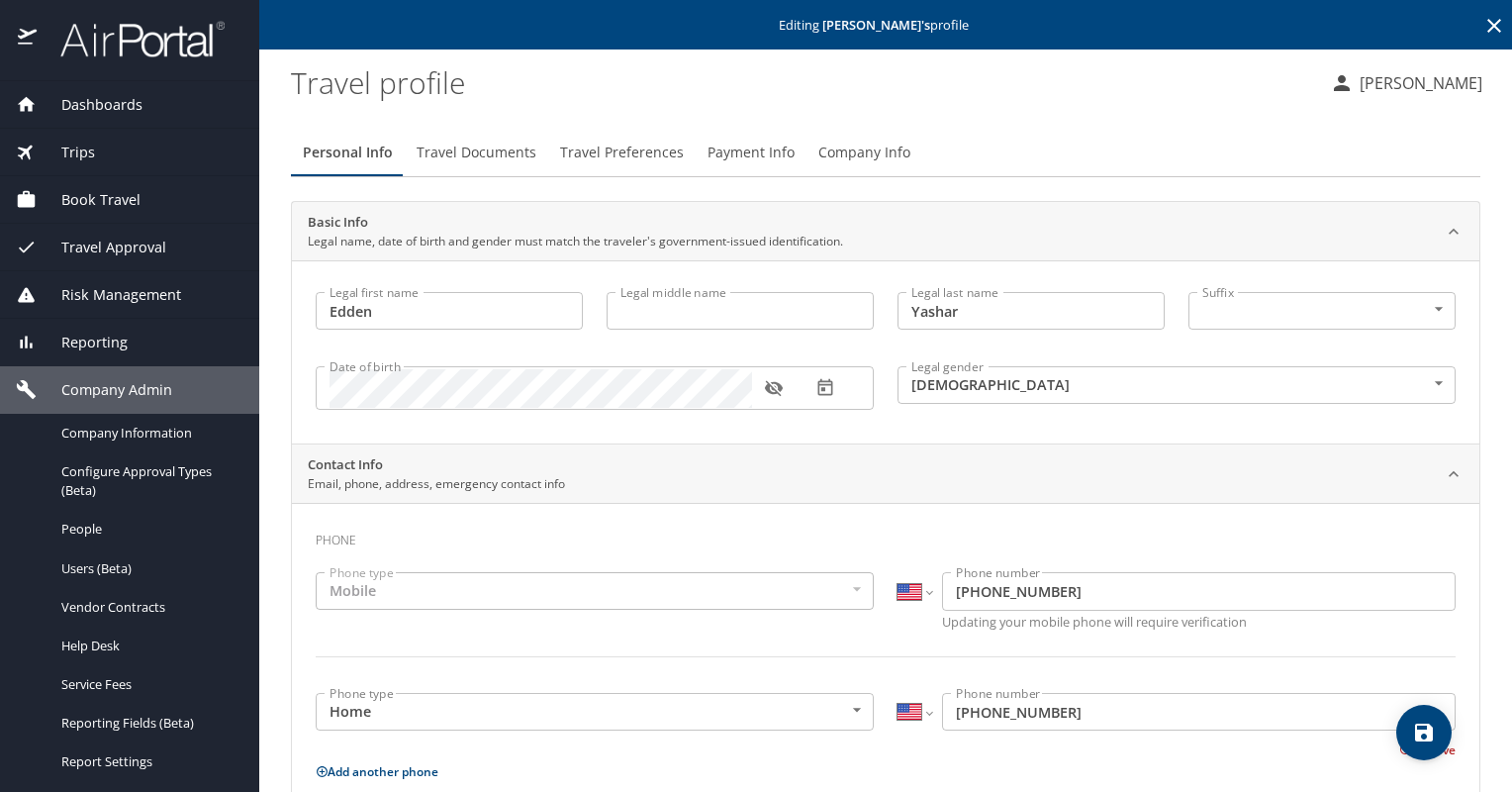 click on "Payment Info" at bounding box center [751, 152] 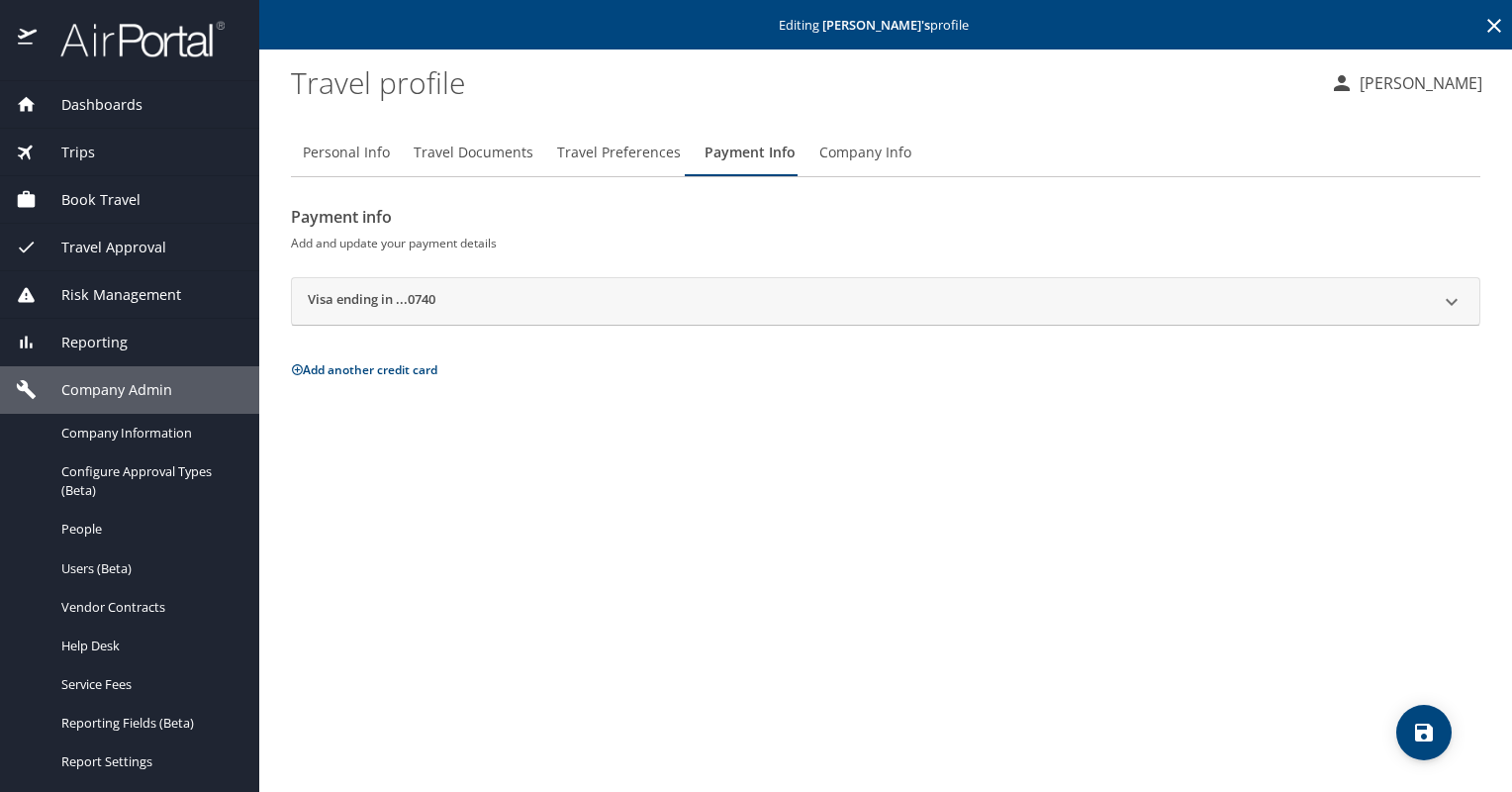 click on "Personal Info" at bounding box center [346, 152] 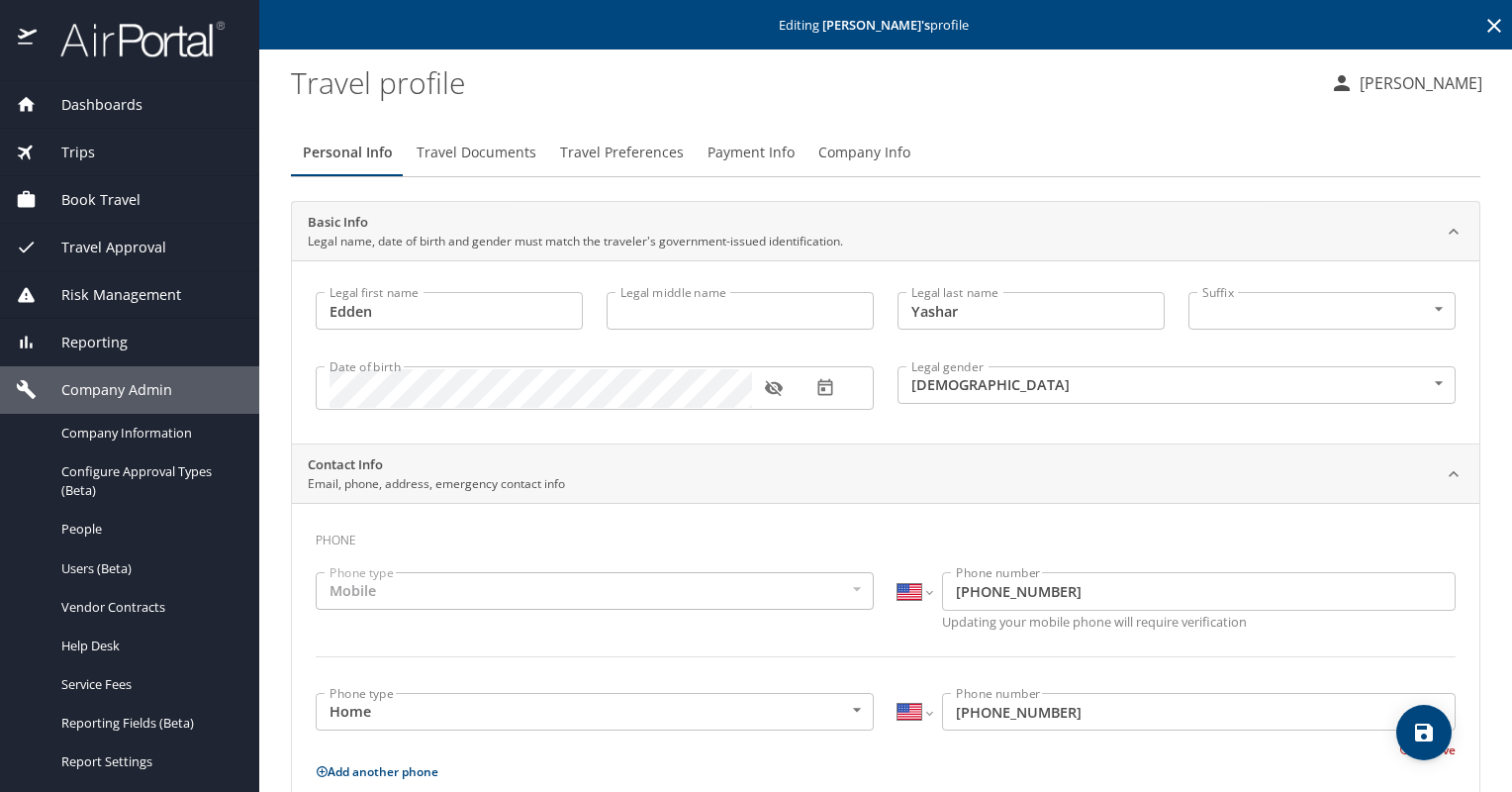 click on "[PERSON_NAME]" at bounding box center (1418, 83) 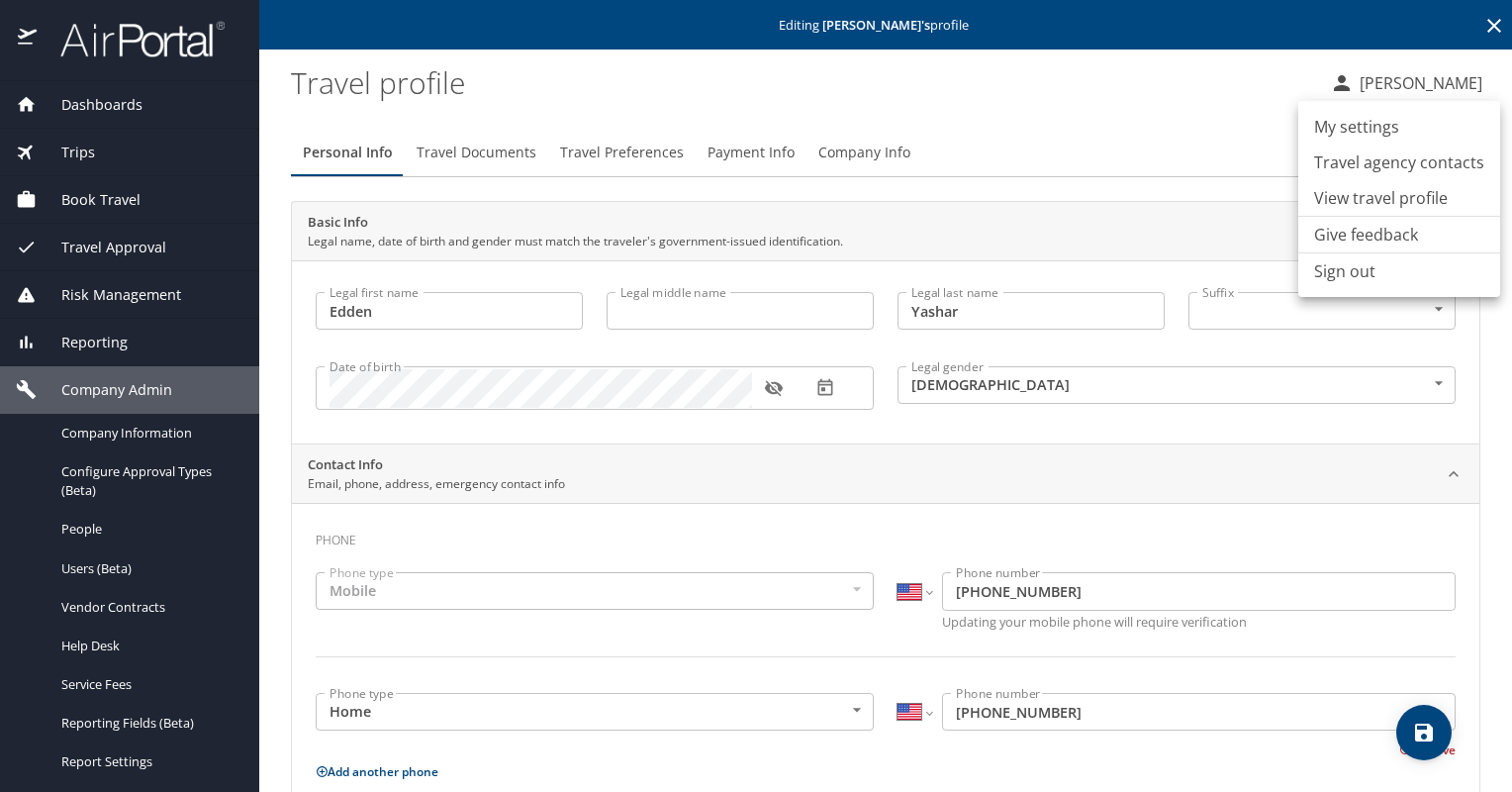 click at bounding box center [756, 396] 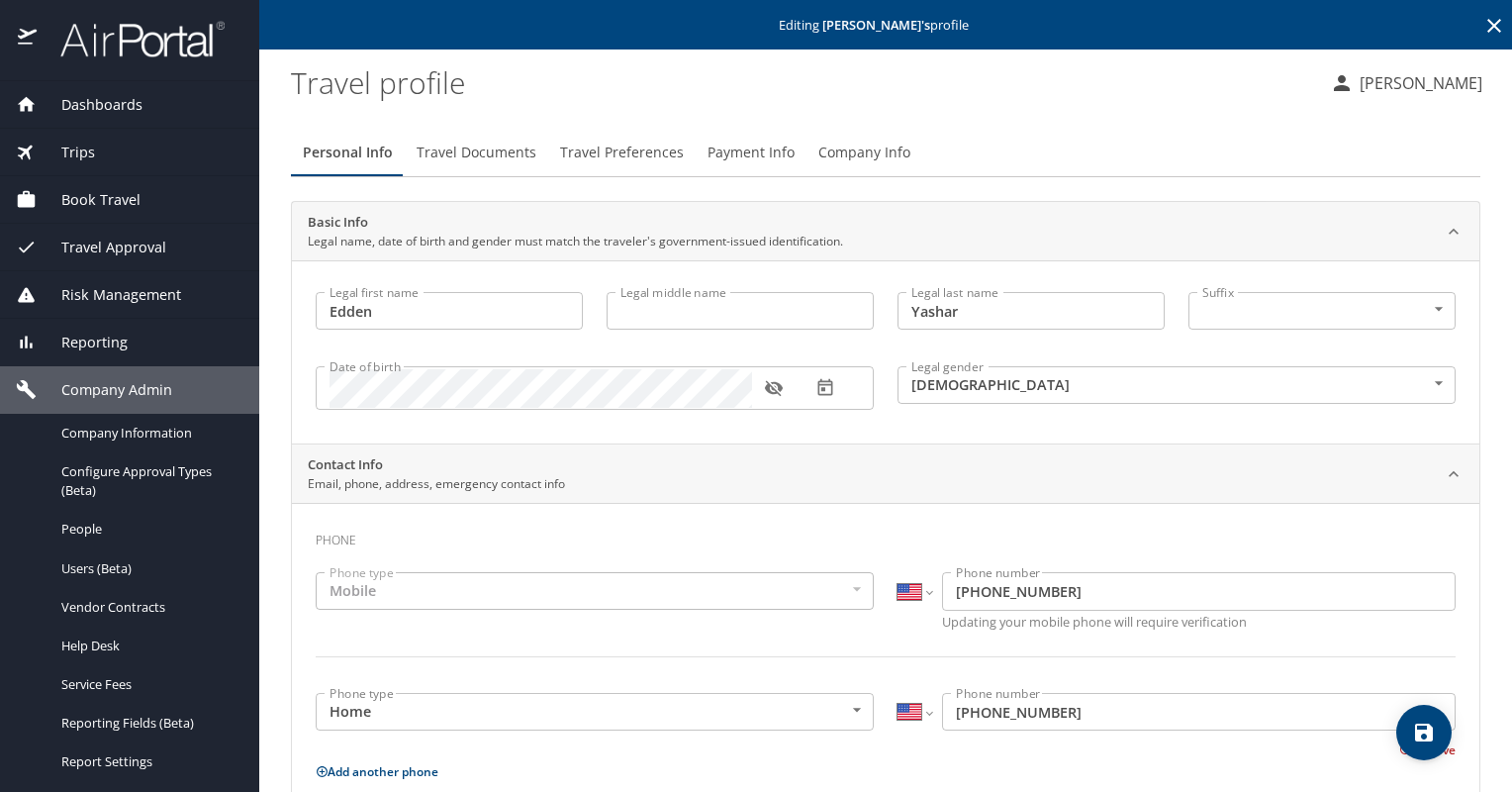 click on "Dashboards" at bounding box center (89, 105) 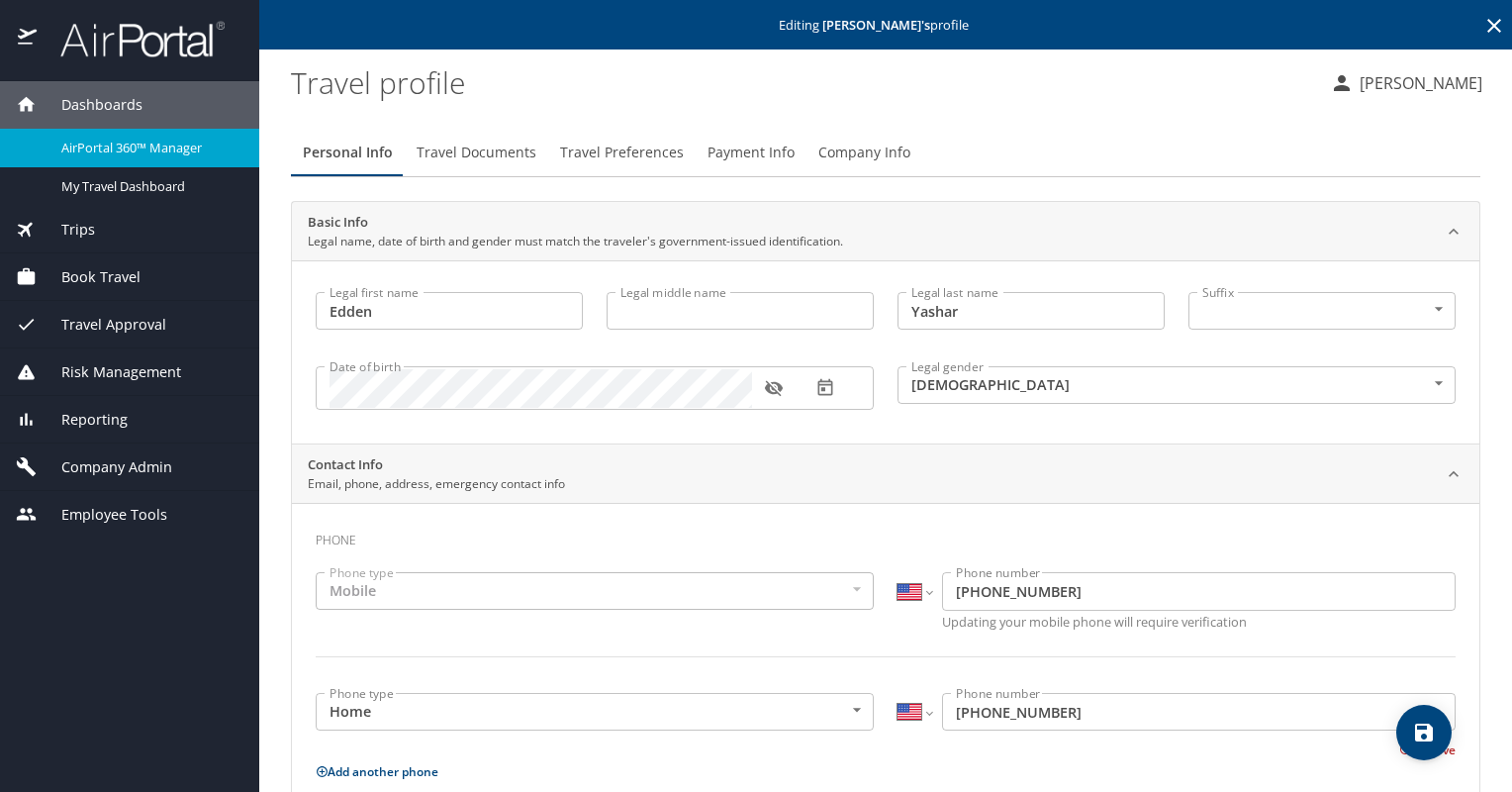 click on "Book Travel" at bounding box center [88, 277] 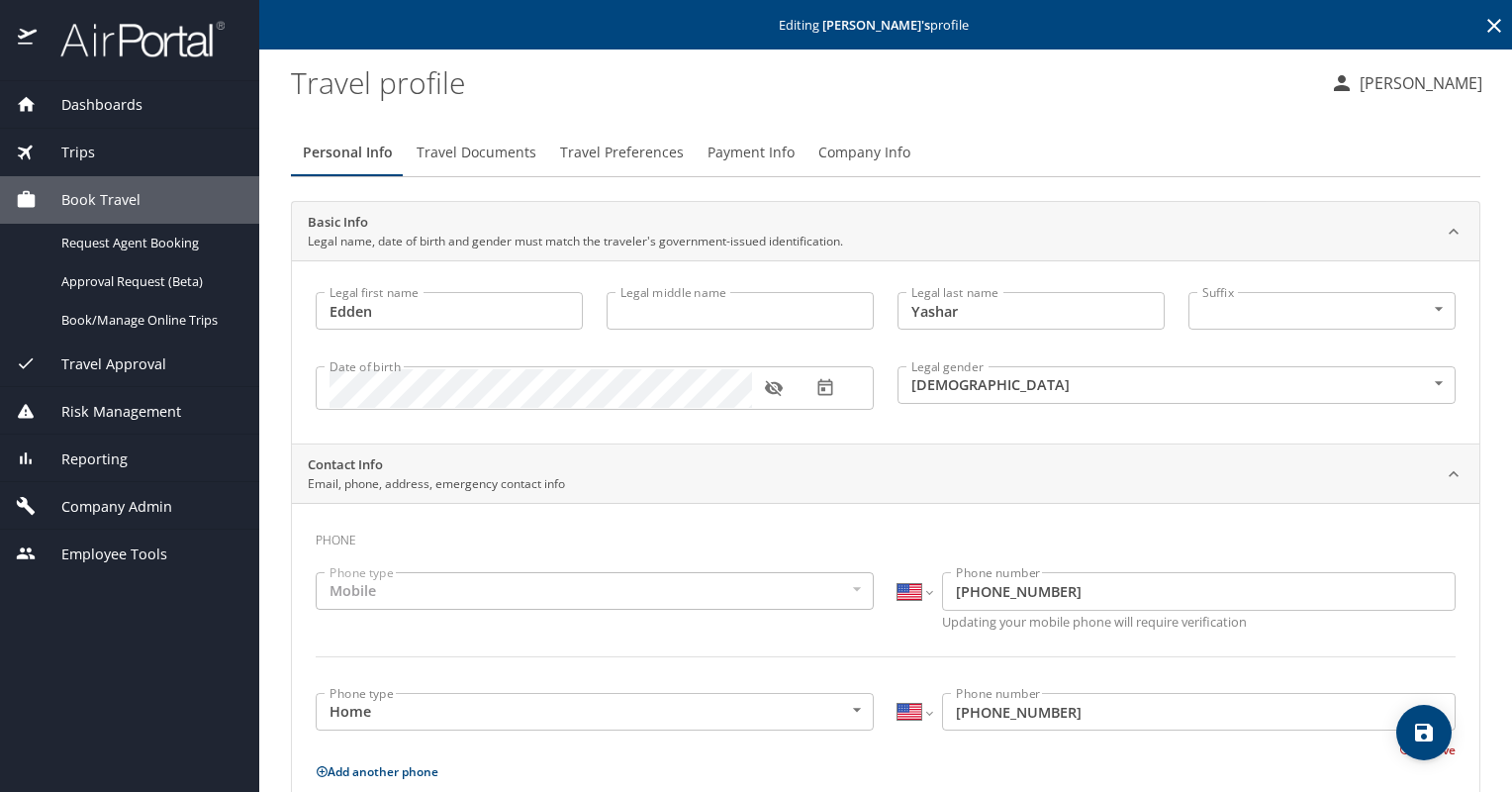 click 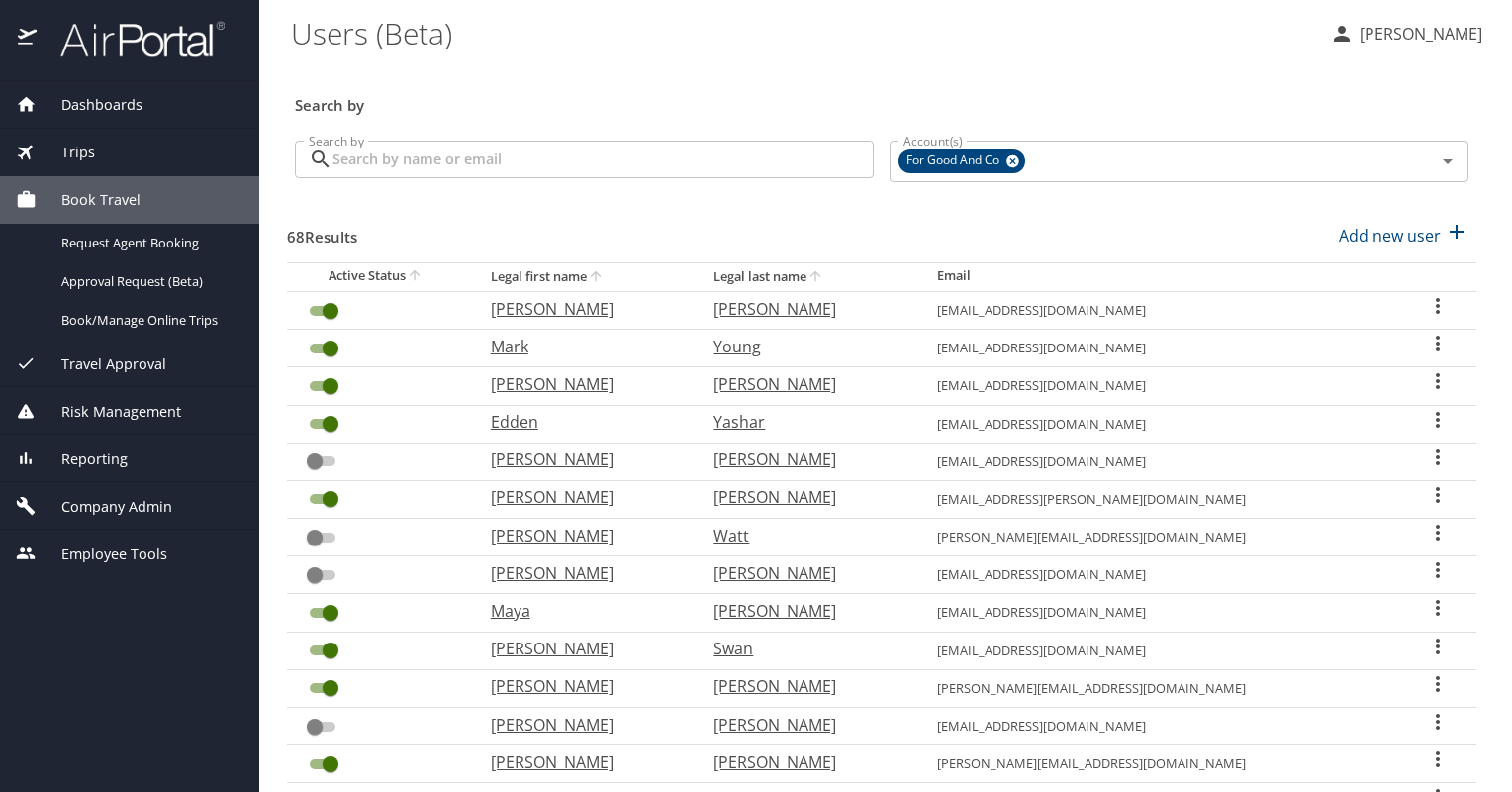 click on "Book Travel" at bounding box center (88, 200) 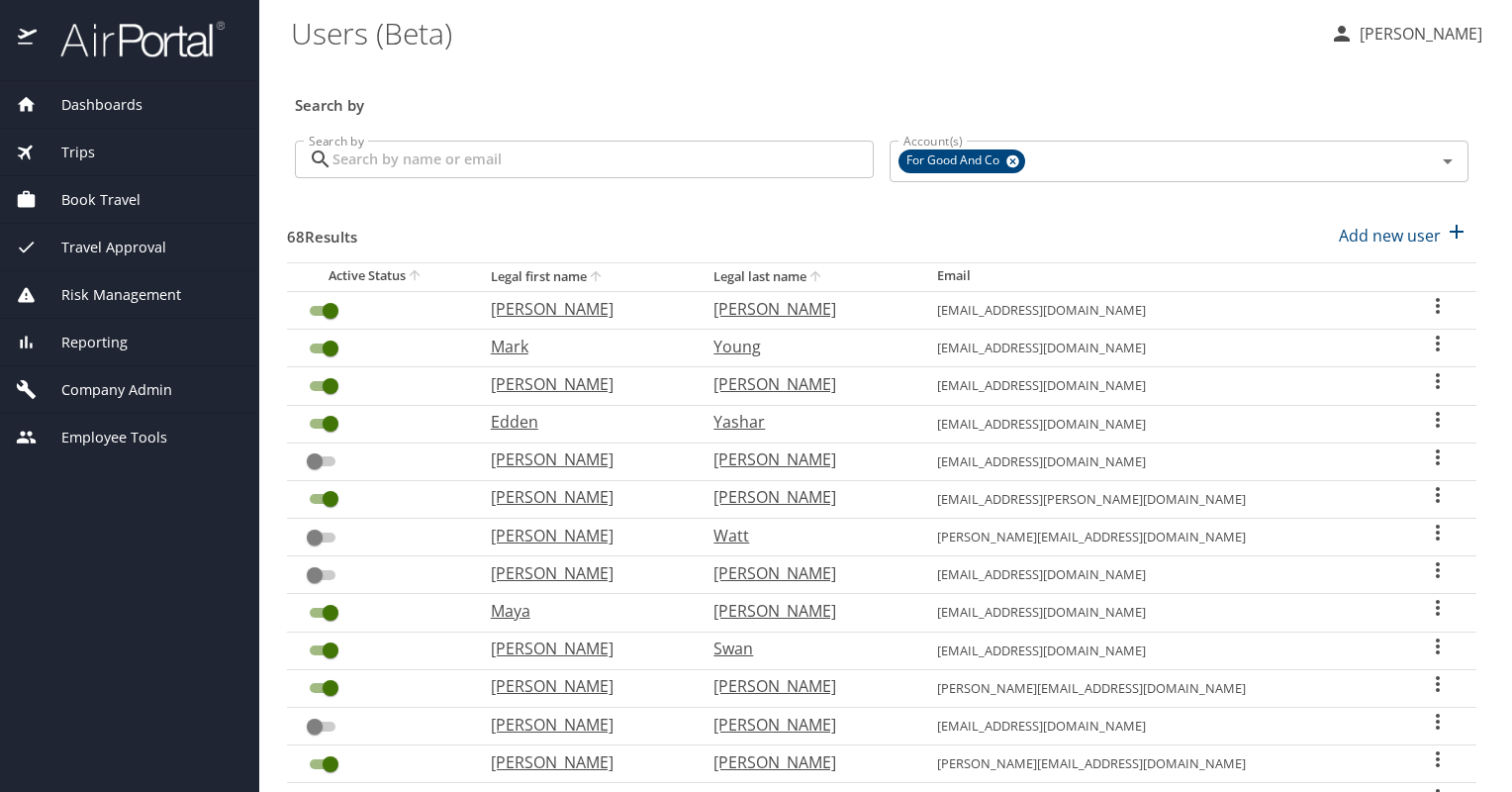 click on "Book Travel" at bounding box center [88, 200] 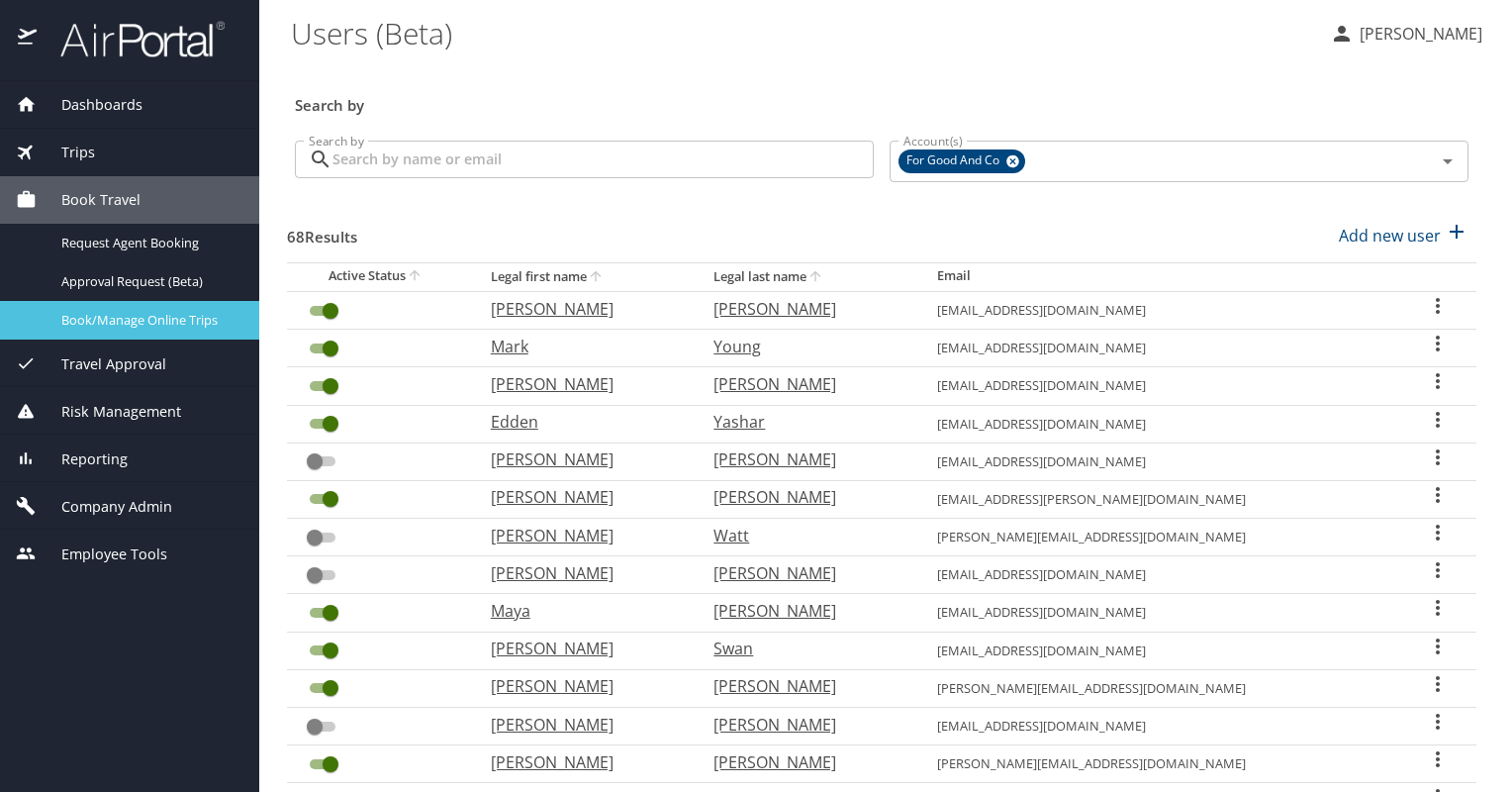 click on "Book/Manage Online Trips" at bounding box center [148, 320] 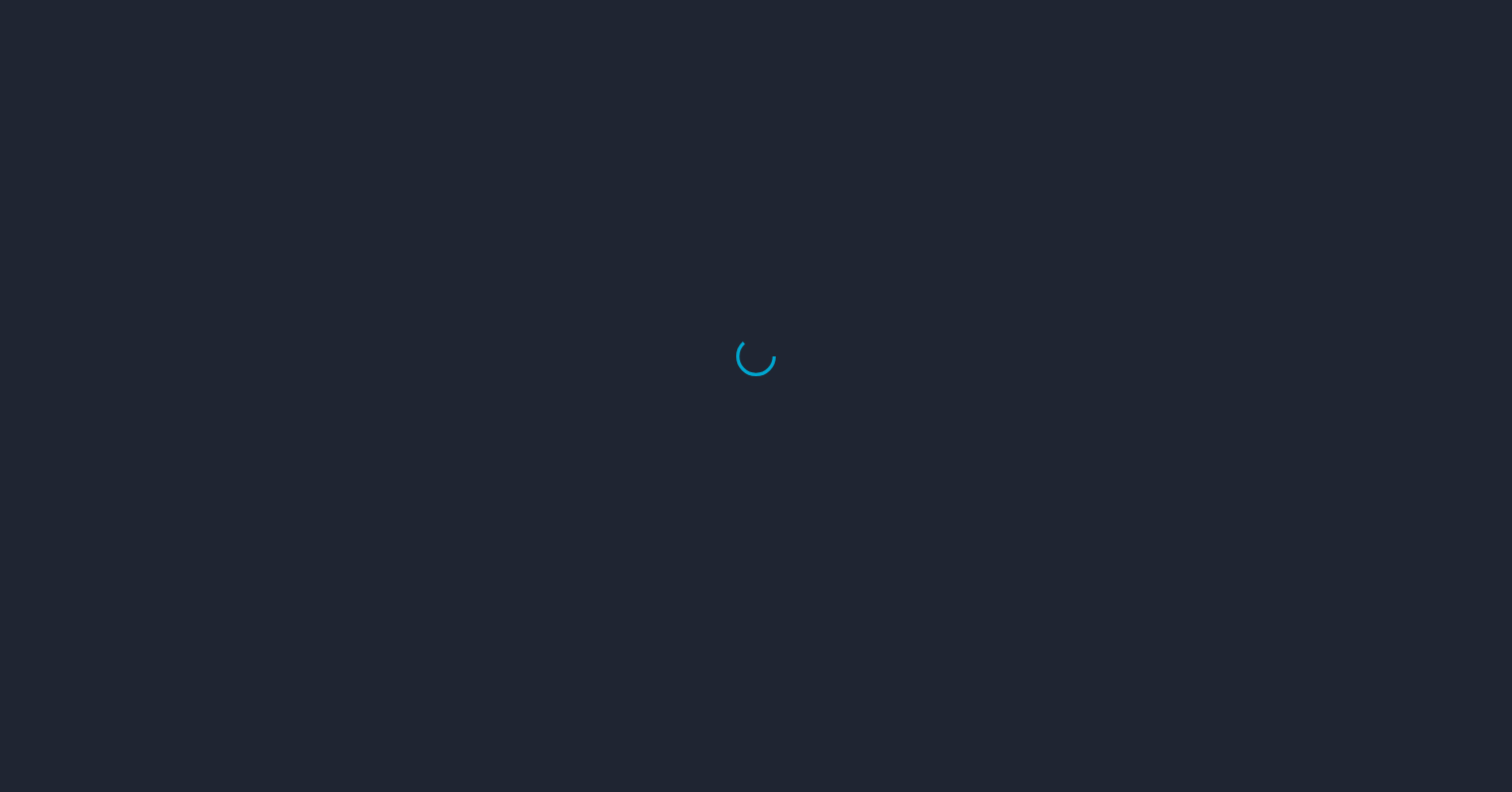 scroll, scrollTop: 0, scrollLeft: 0, axis: both 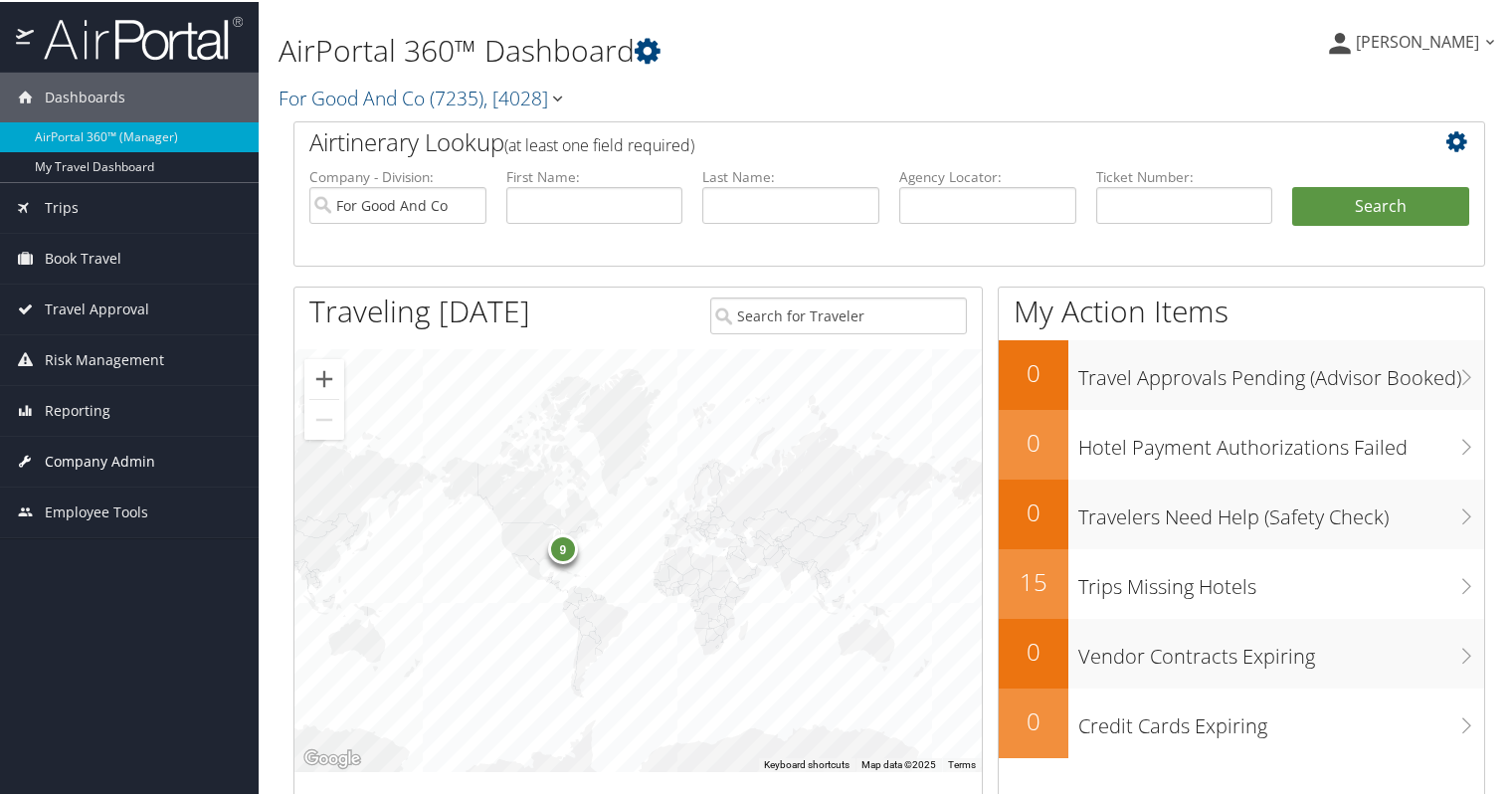 click on "Company Admin" at bounding box center (99, 460) 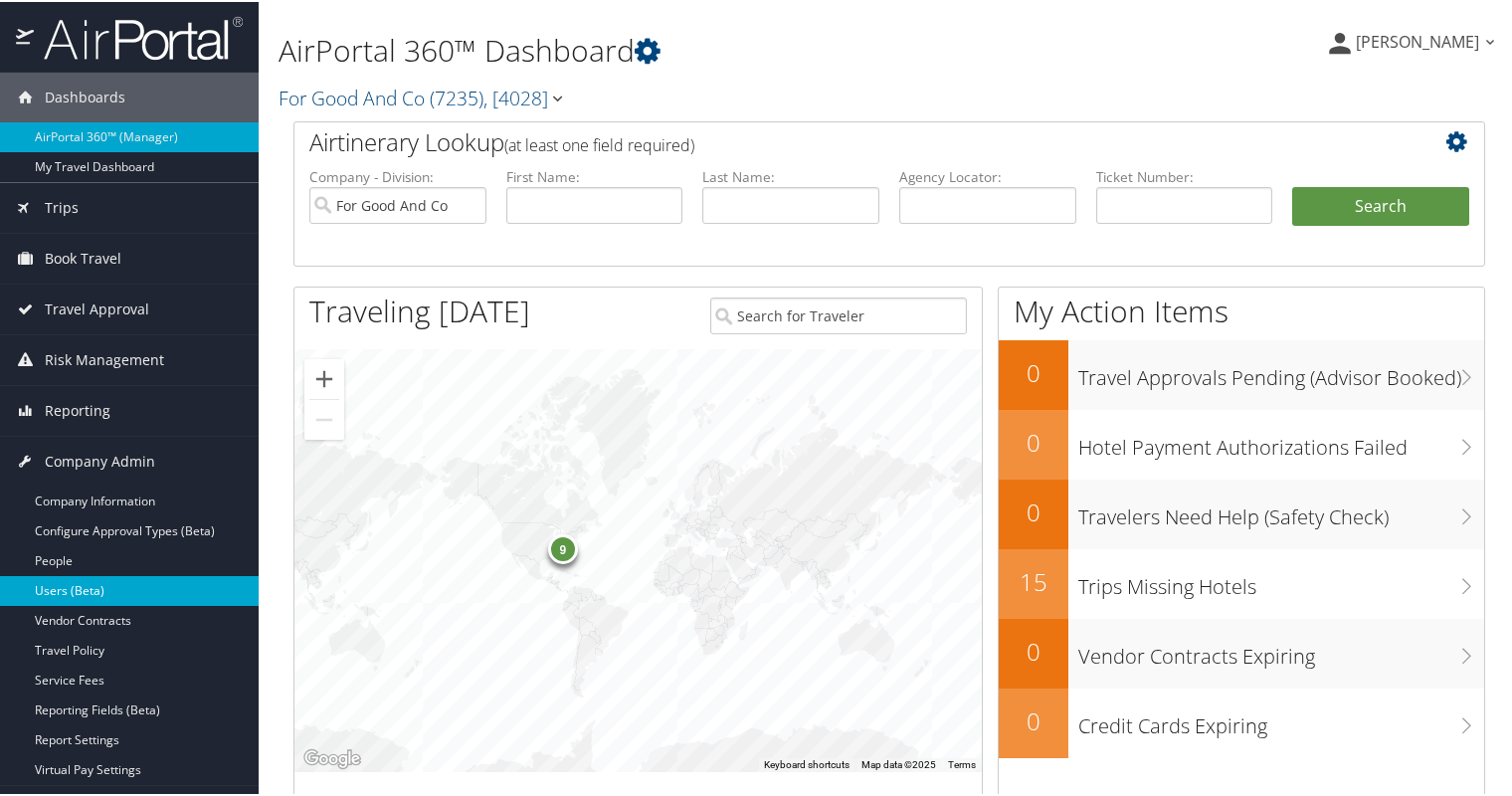 click on "Users (Beta)" at bounding box center [129, 589] 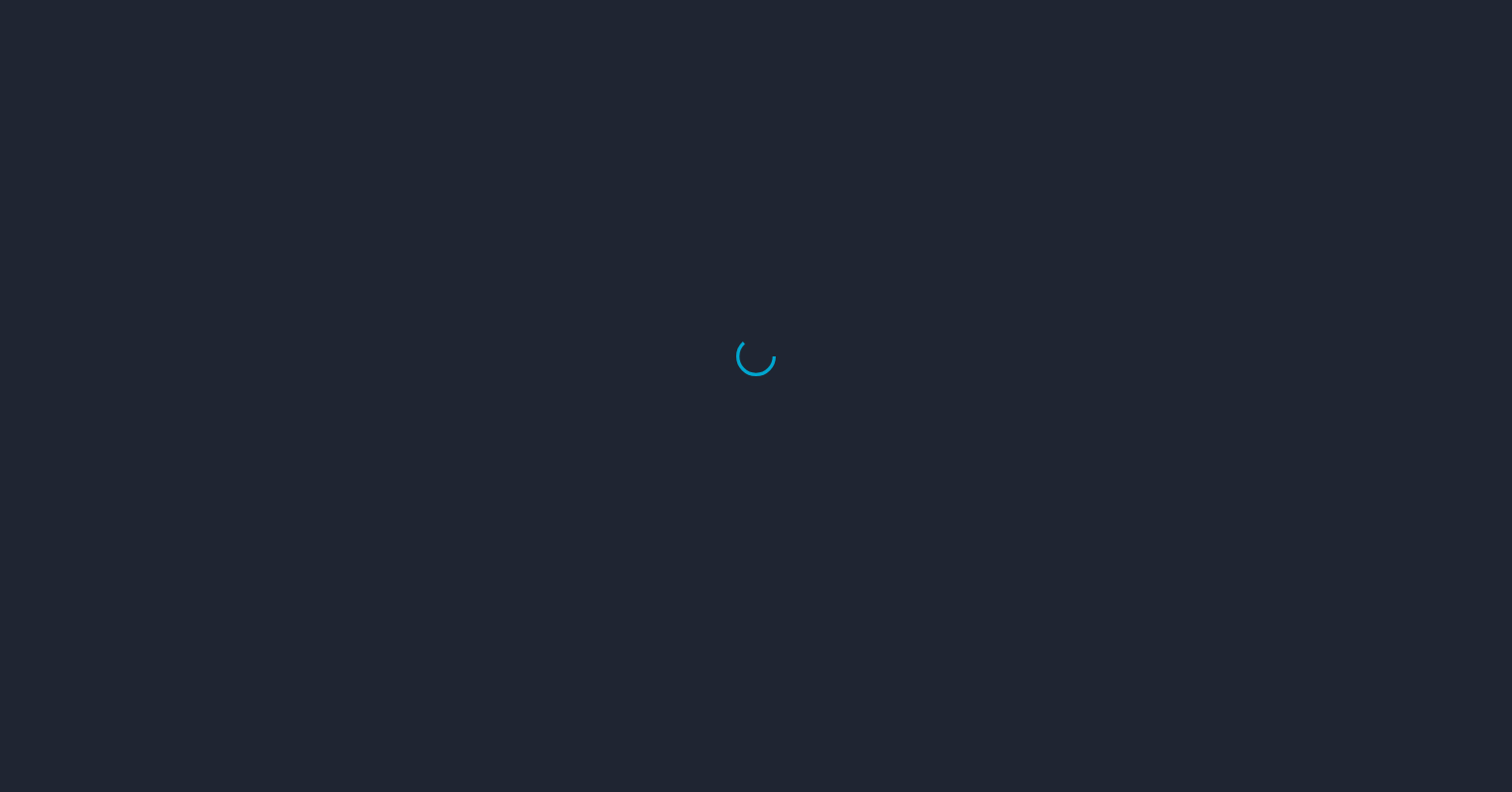 scroll, scrollTop: 0, scrollLeft: 0, axis: both 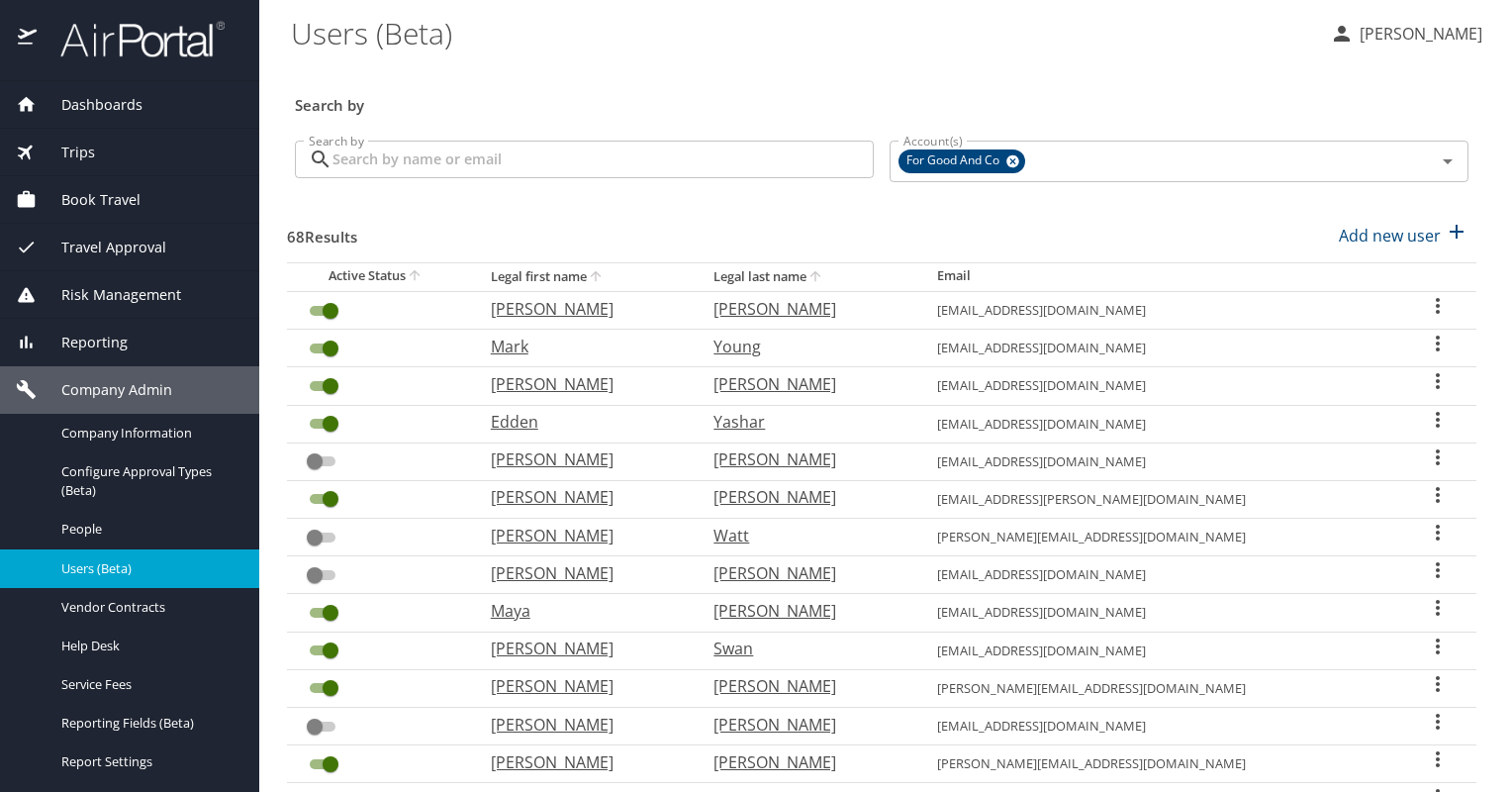 click on "Edden" at bounding box center (583, 422) 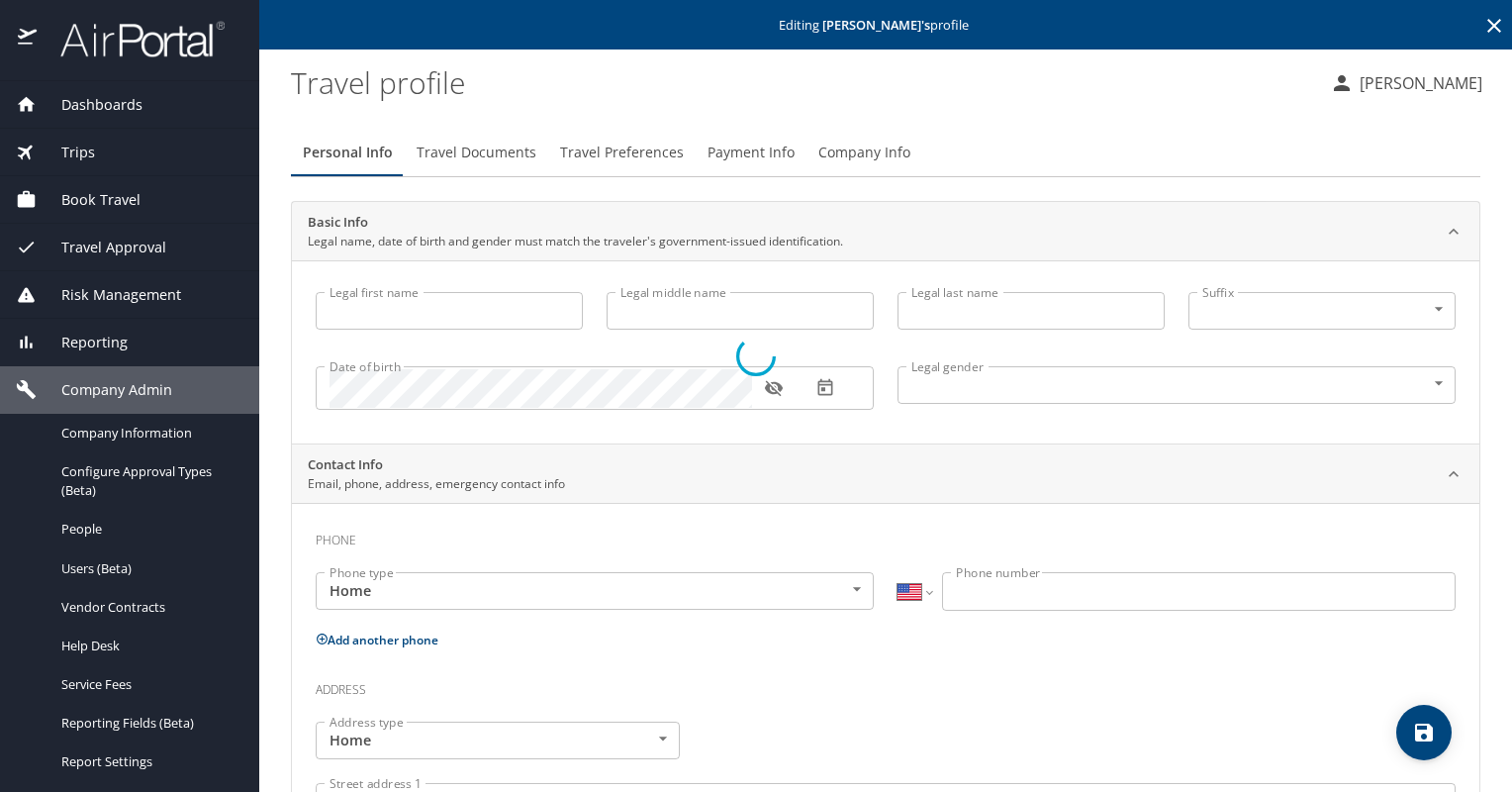 type on "Edden" 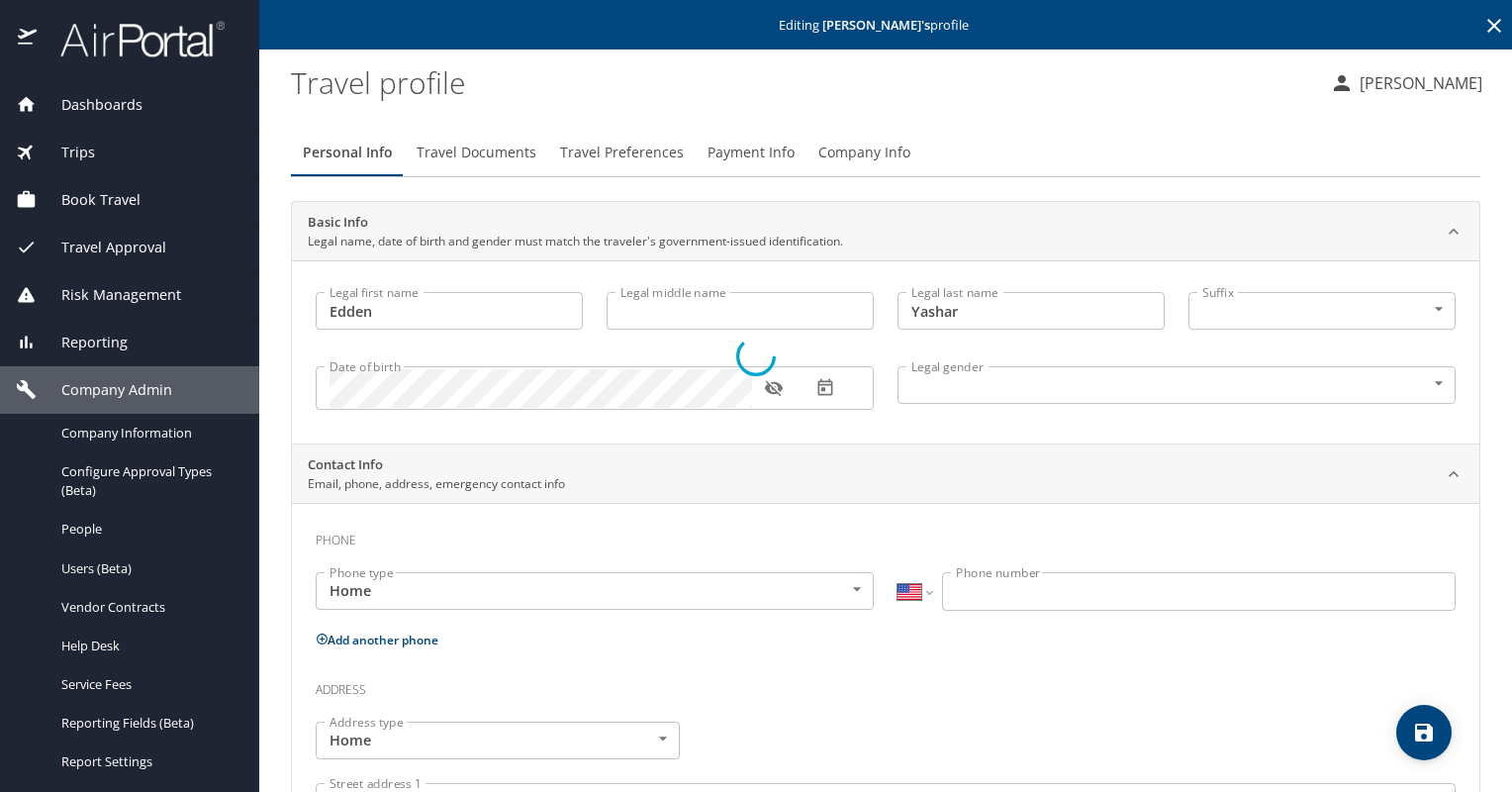 select on "US" 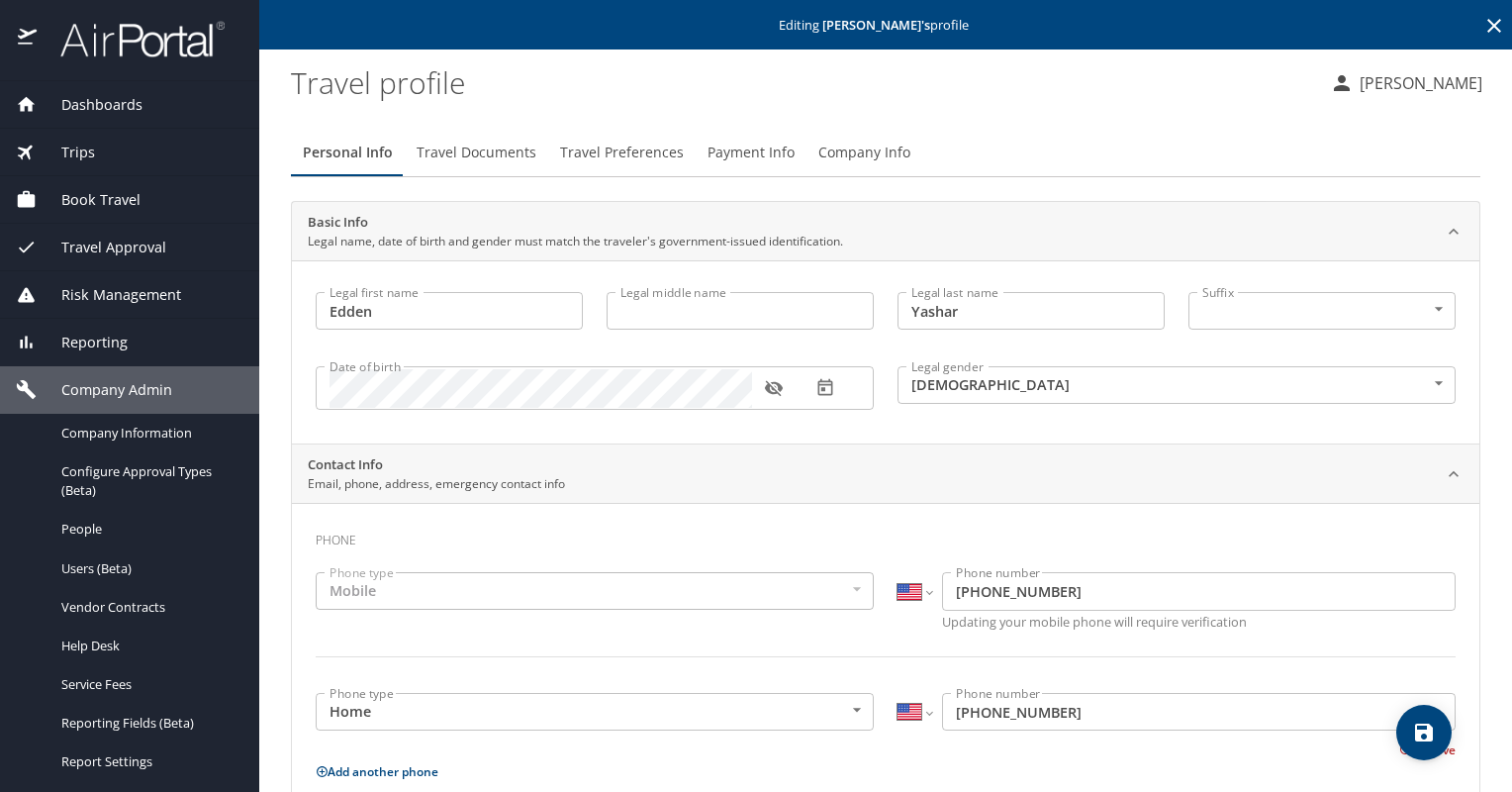 click on "Payment Info" at bounding box center (751, 152) 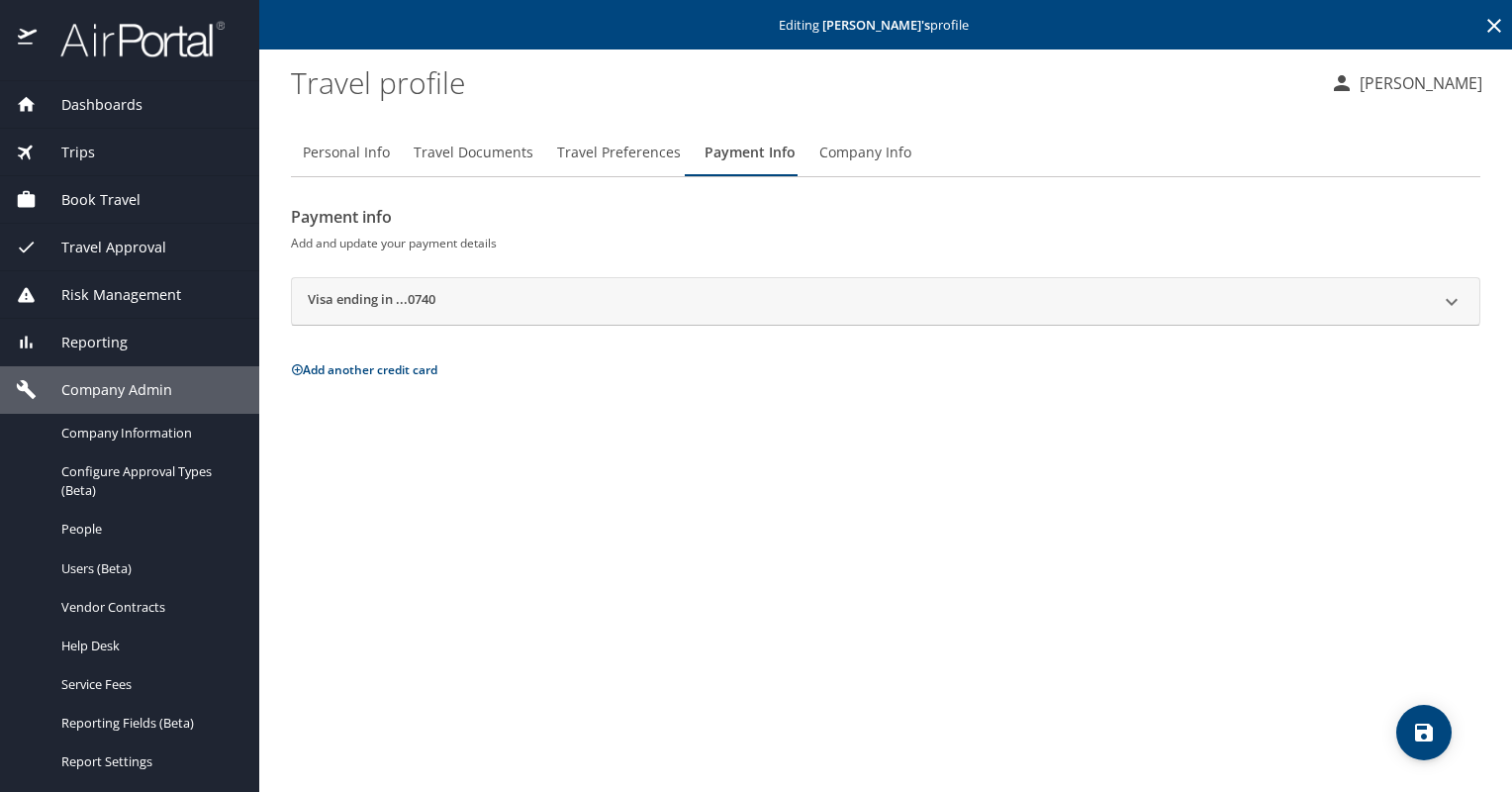click 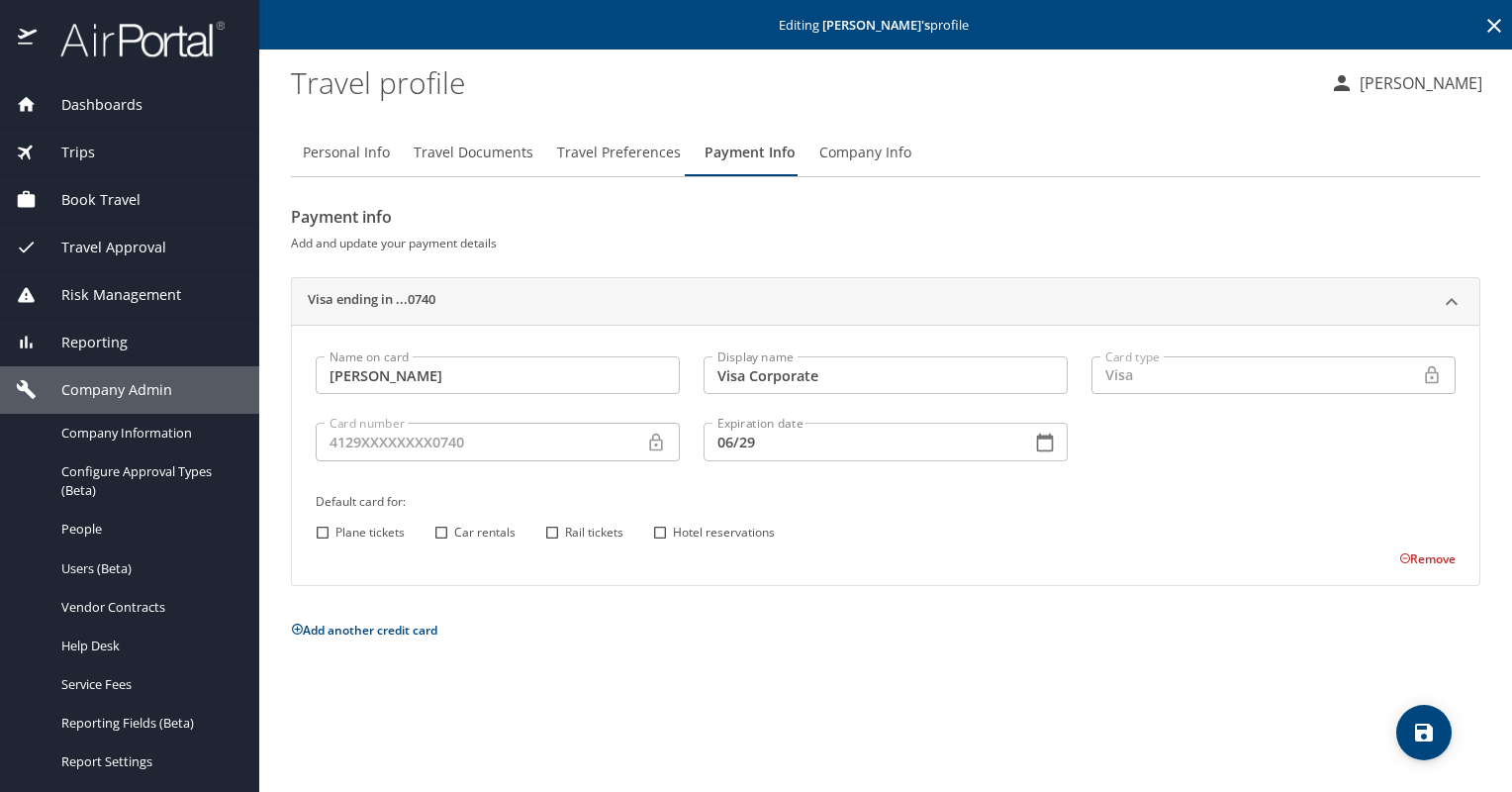 click on "Remove" at bounding box center [1427, 558] 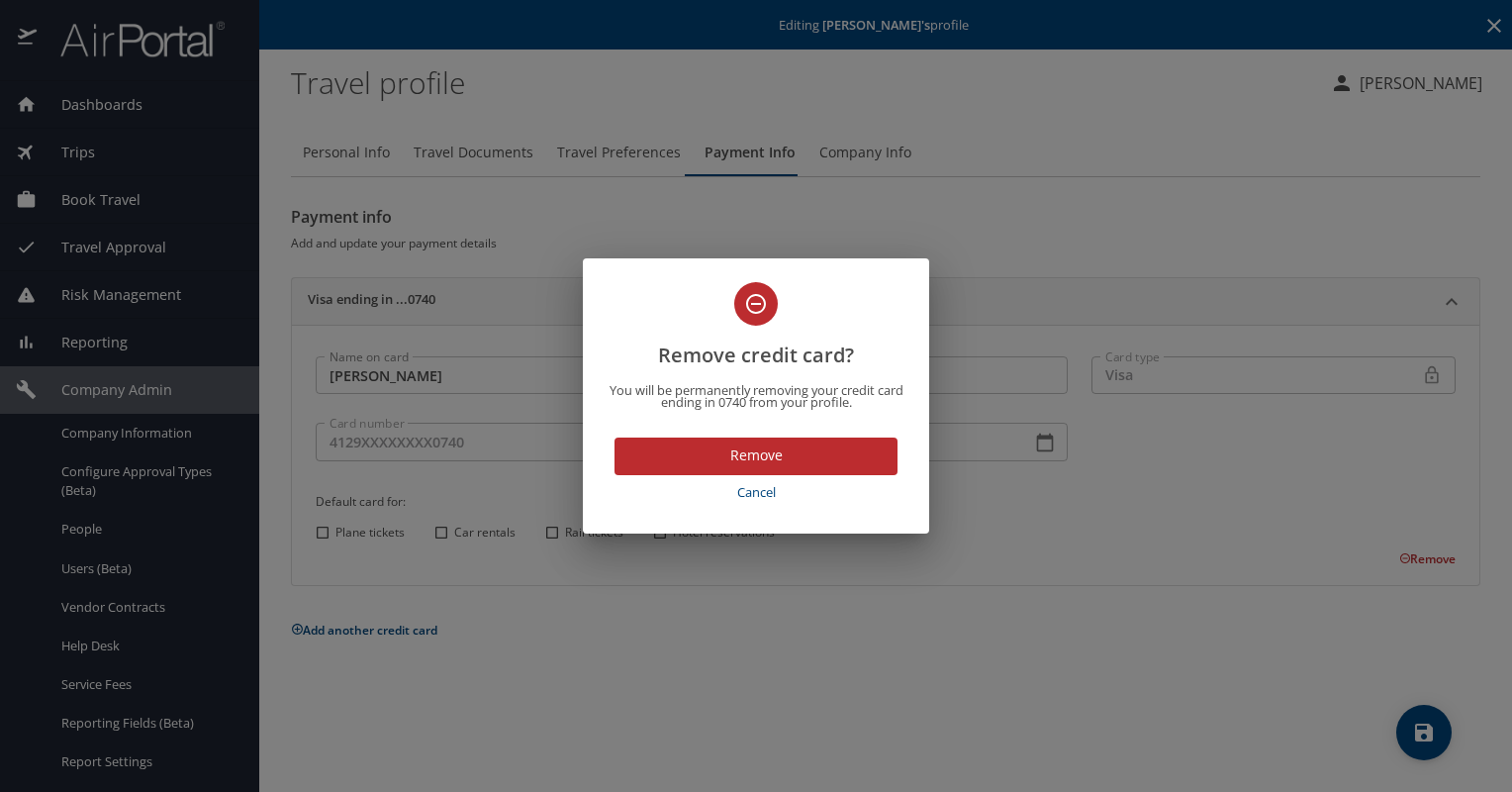 click on "Remove" at bounding box center (756, 455) 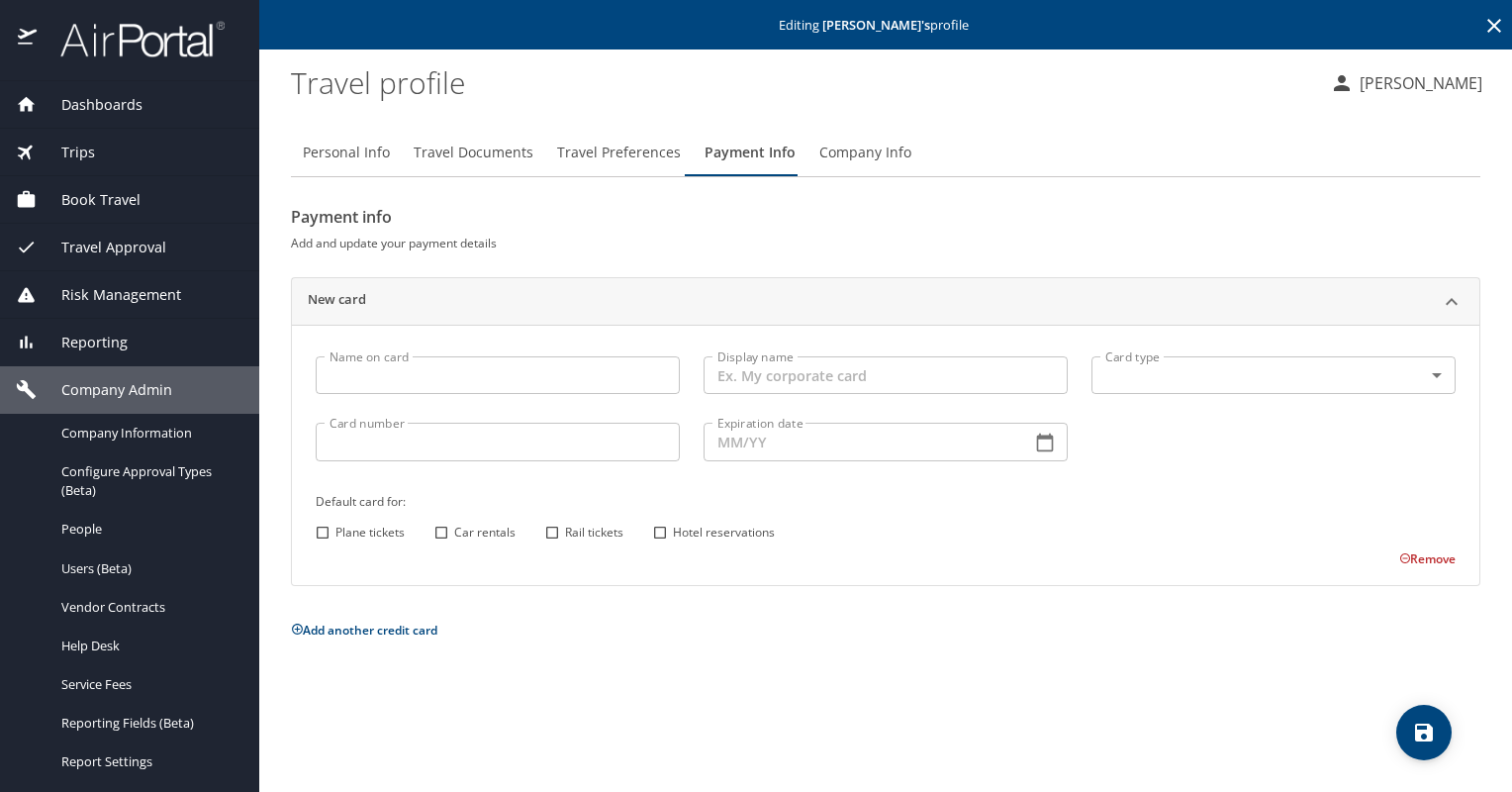 click on "Travel Preferences" at bounding box center (618, 152) 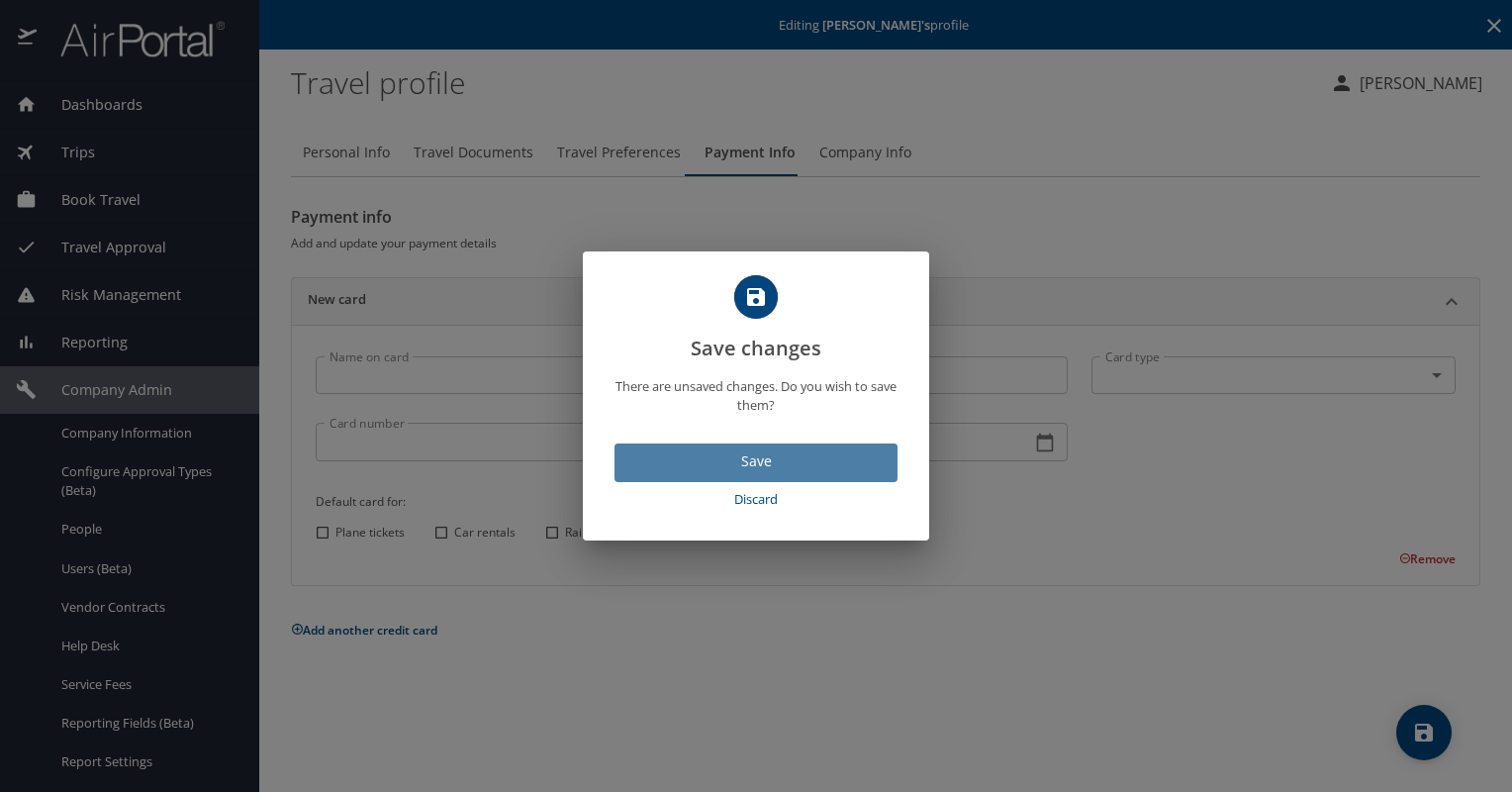 click on "Save" at bounding box center [756, 461] 